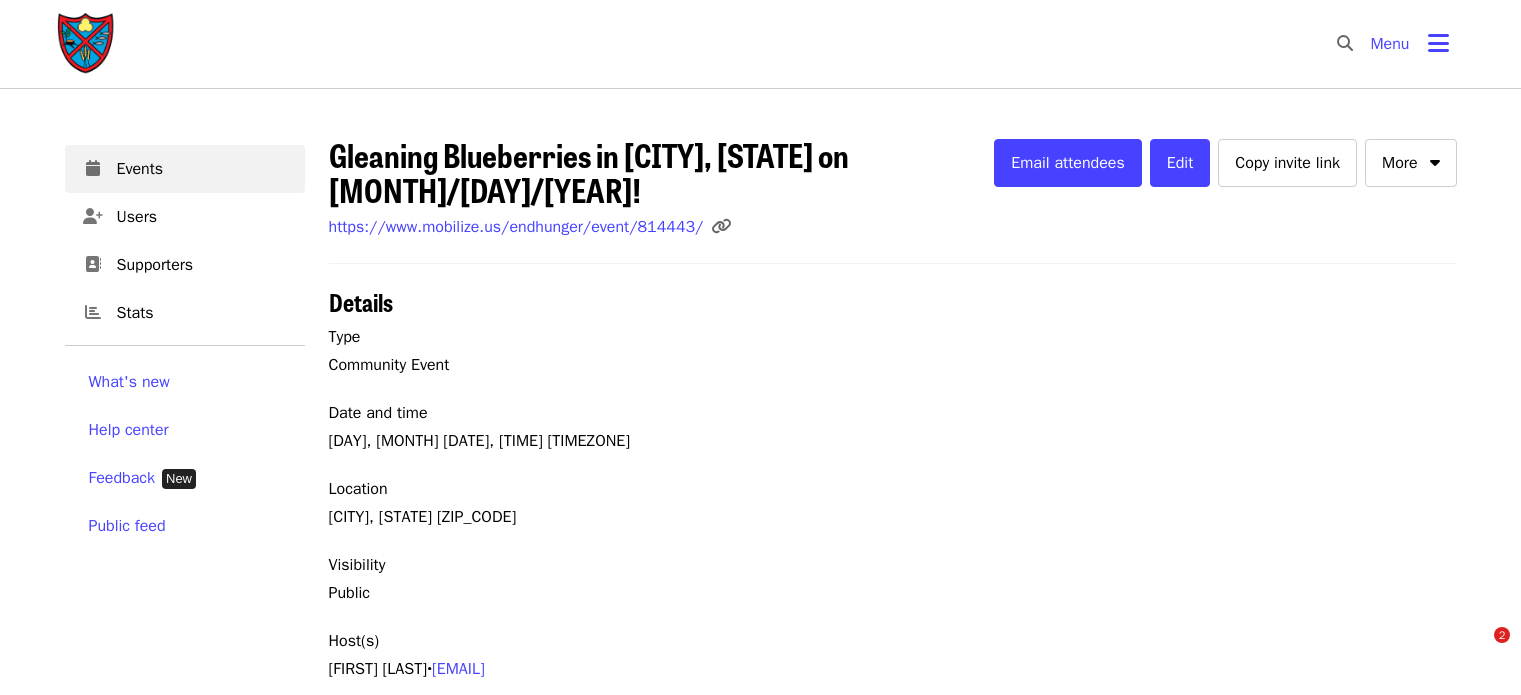 scroll, scrollTop: 0, scrollLeft: 0, axis: both 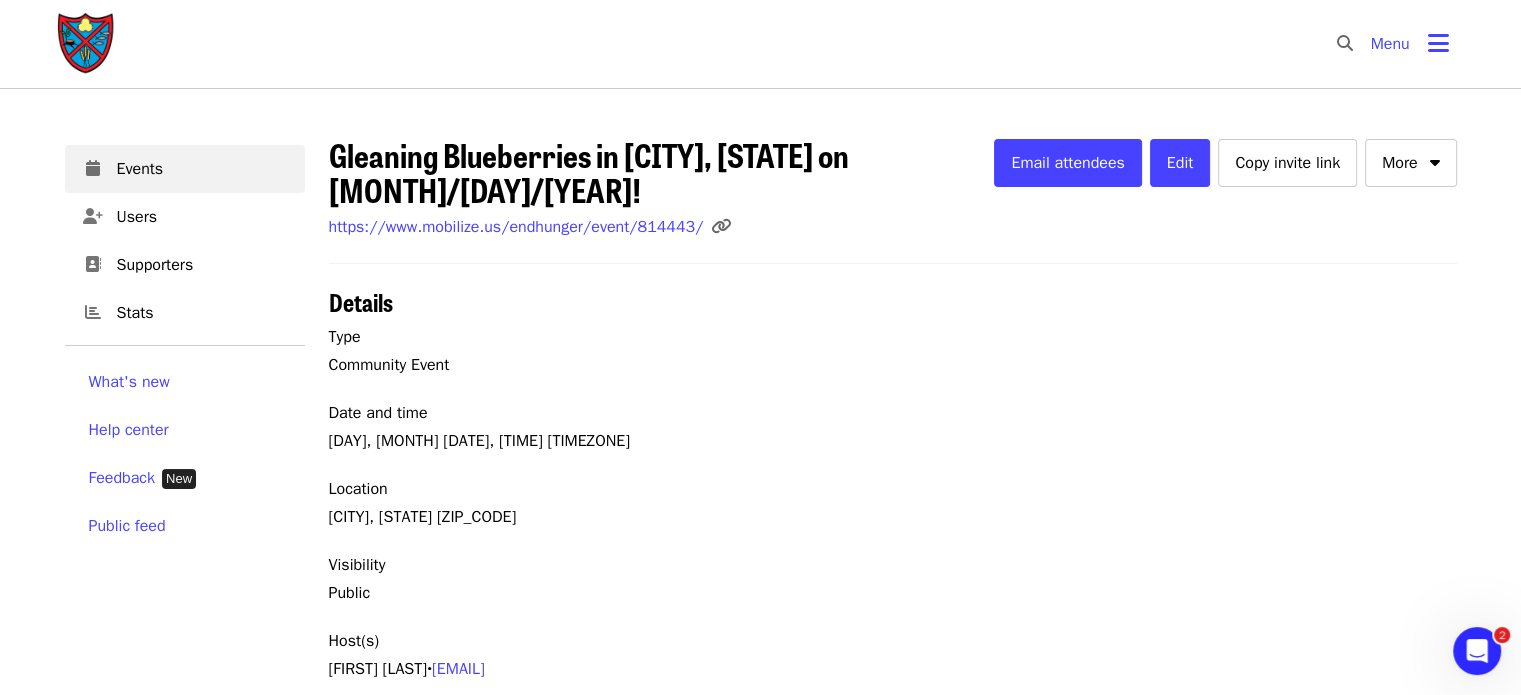 click at bounding box center (87, 44) 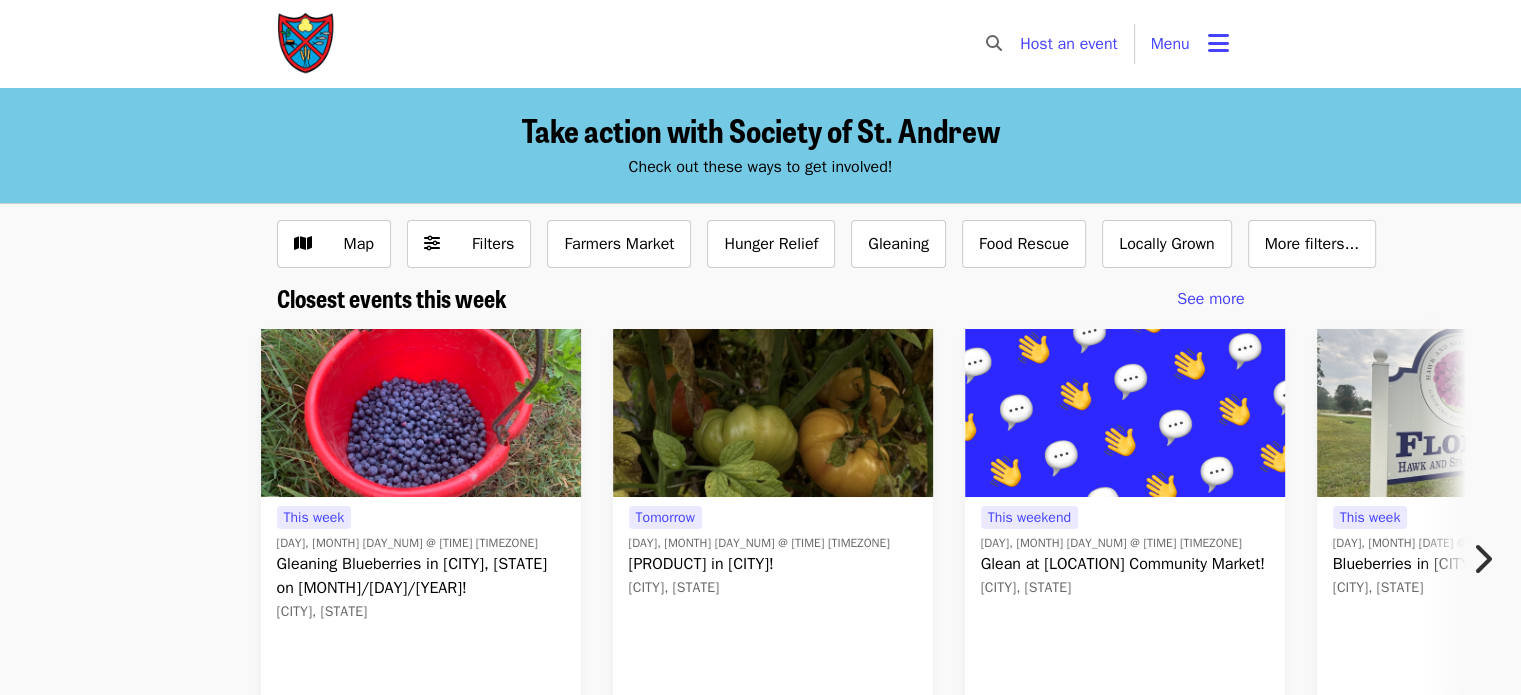 click on "Menu" at bounding box center [1190, 44] 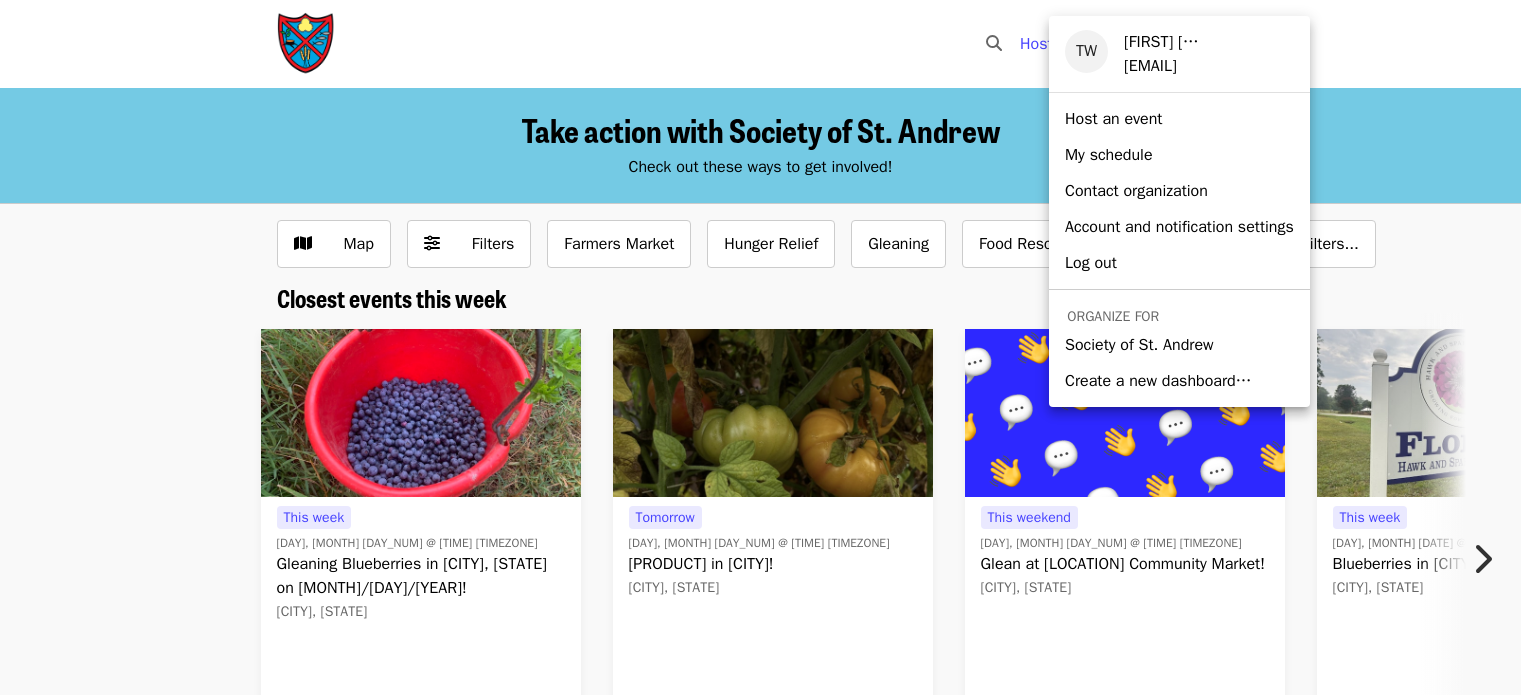 click on "Society of St. Andrew" at bounding box center (1139, 345) 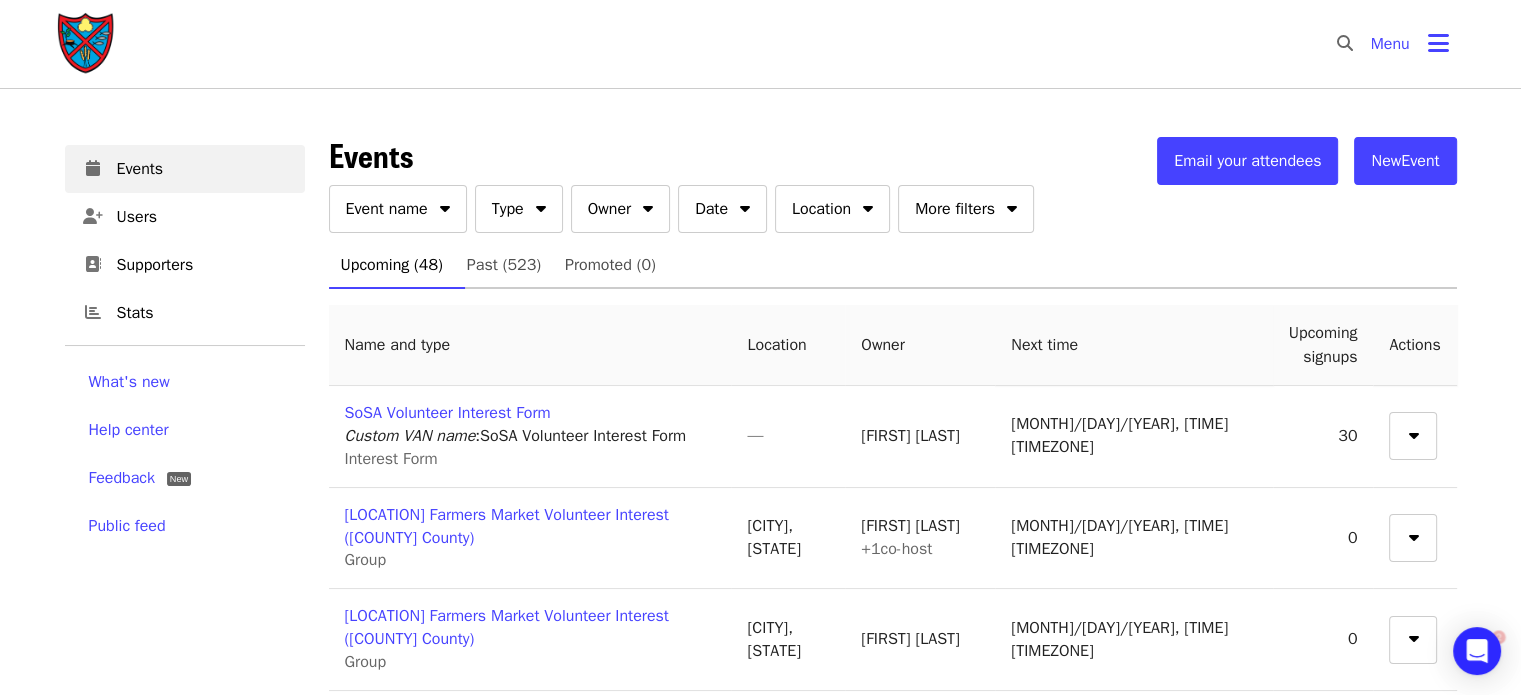 scroll, scrollTop: 0, scrollLeft: 0, axis: both 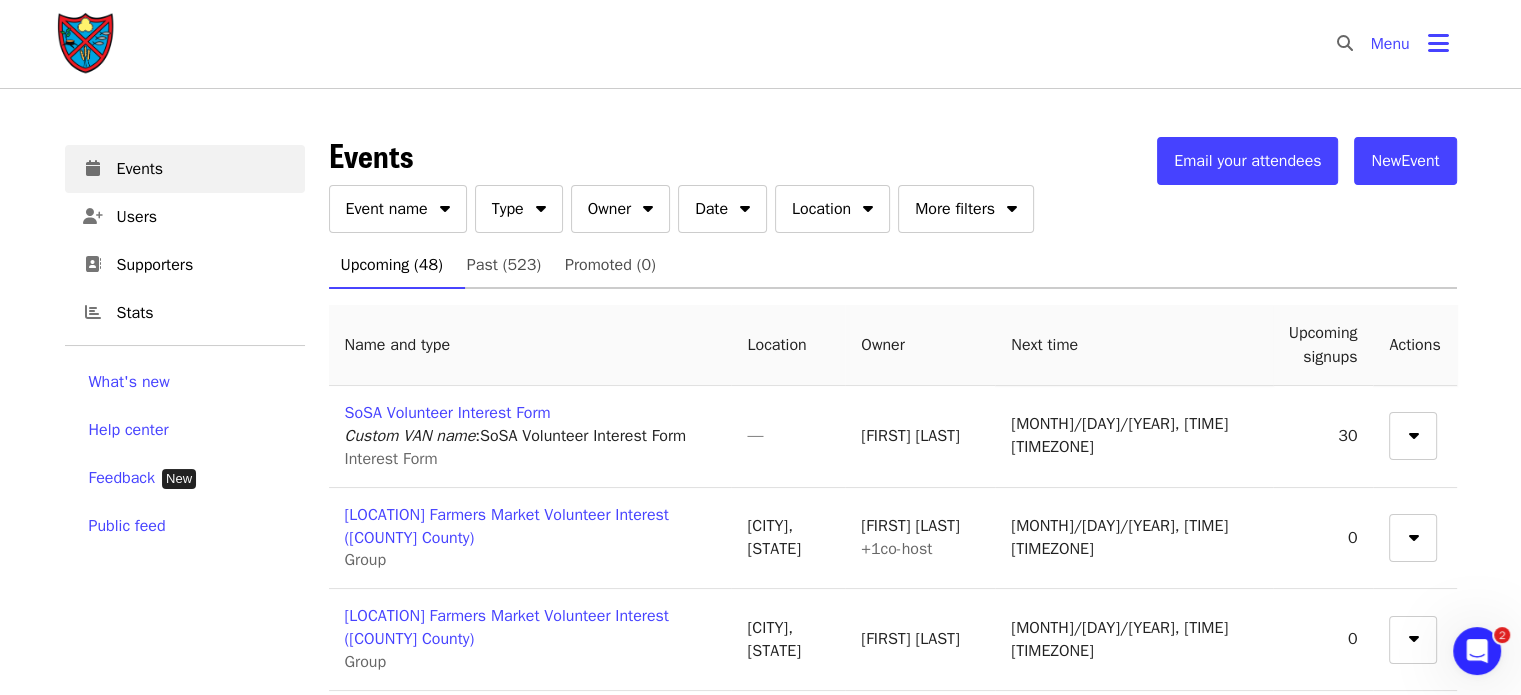 click on "New  Event" at bounding box center [1405, 161] 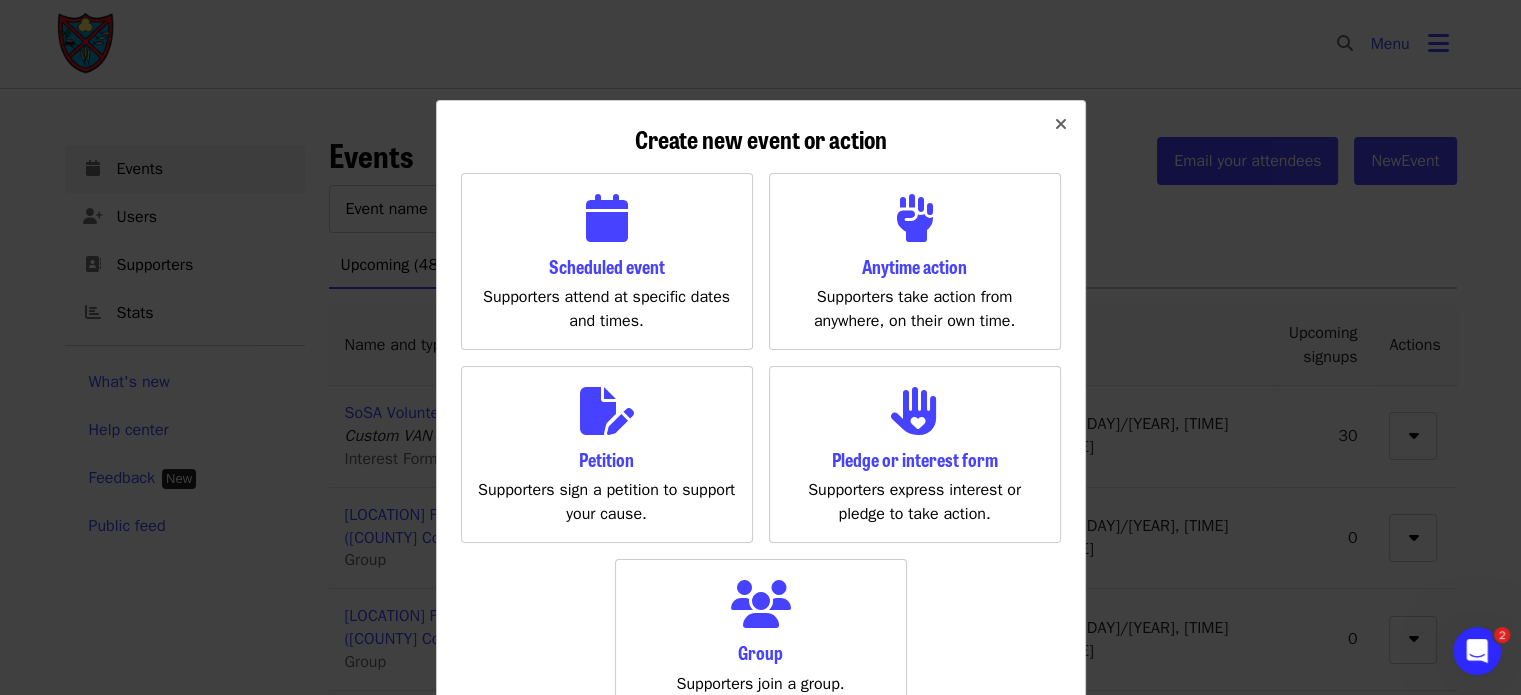 click on "Scheduled event Supporters attend at specific dates and times." at bounding box center [607, 261] 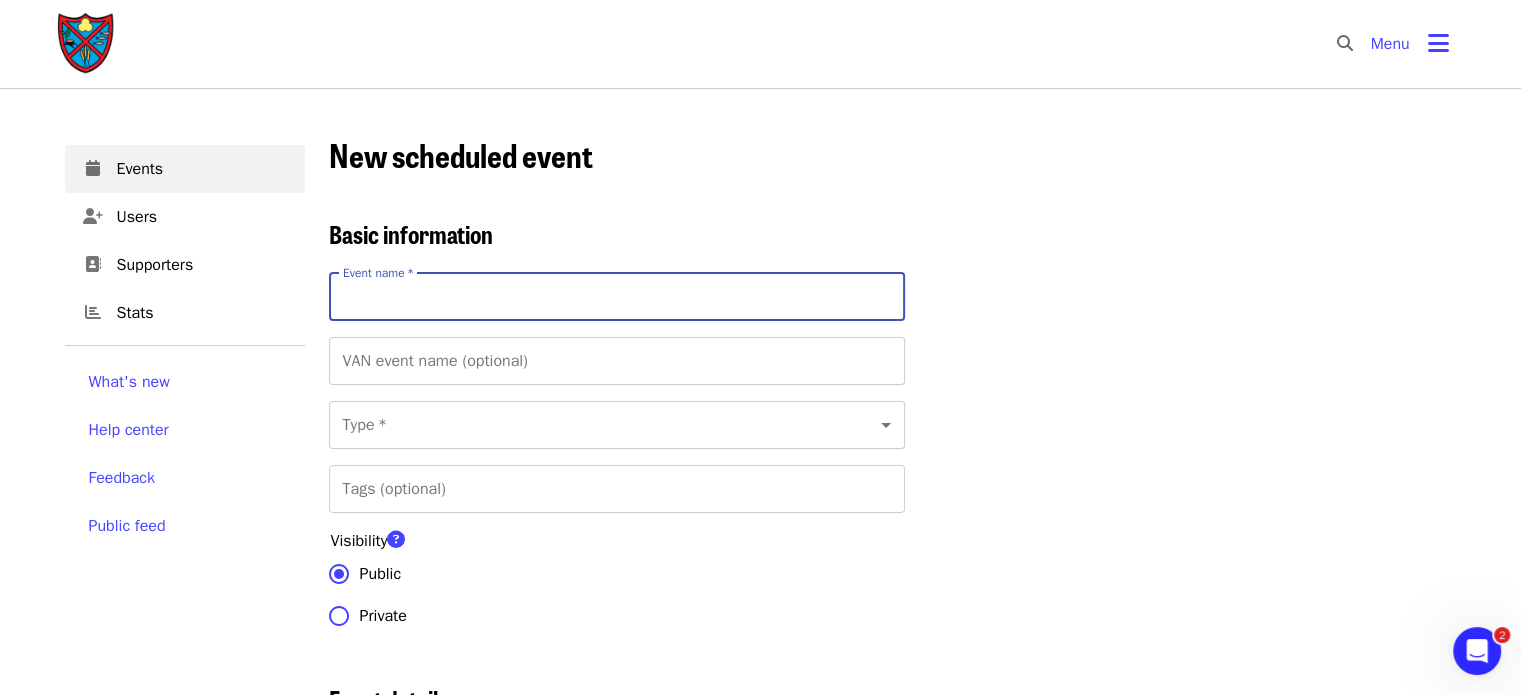 click on "Event name   *" at bounding box center (617, 297) 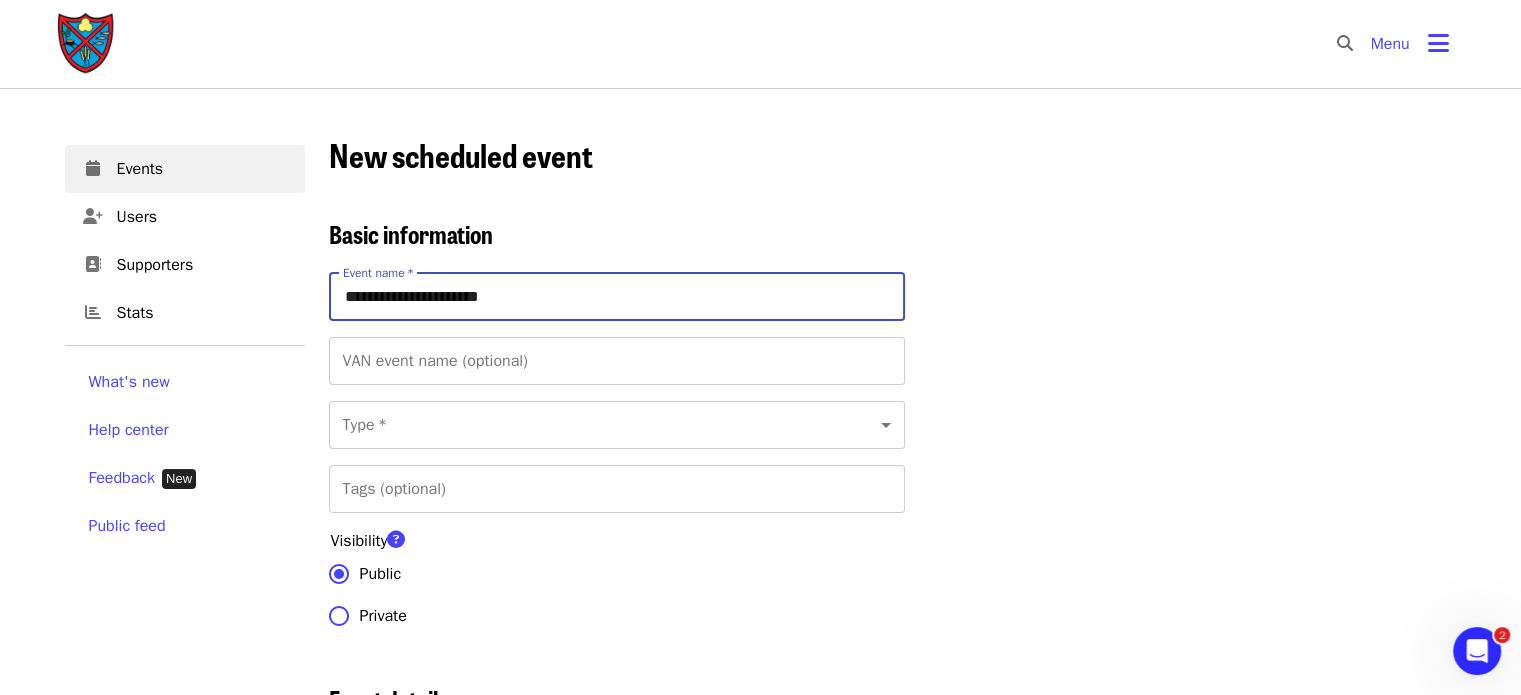 type on "**********" 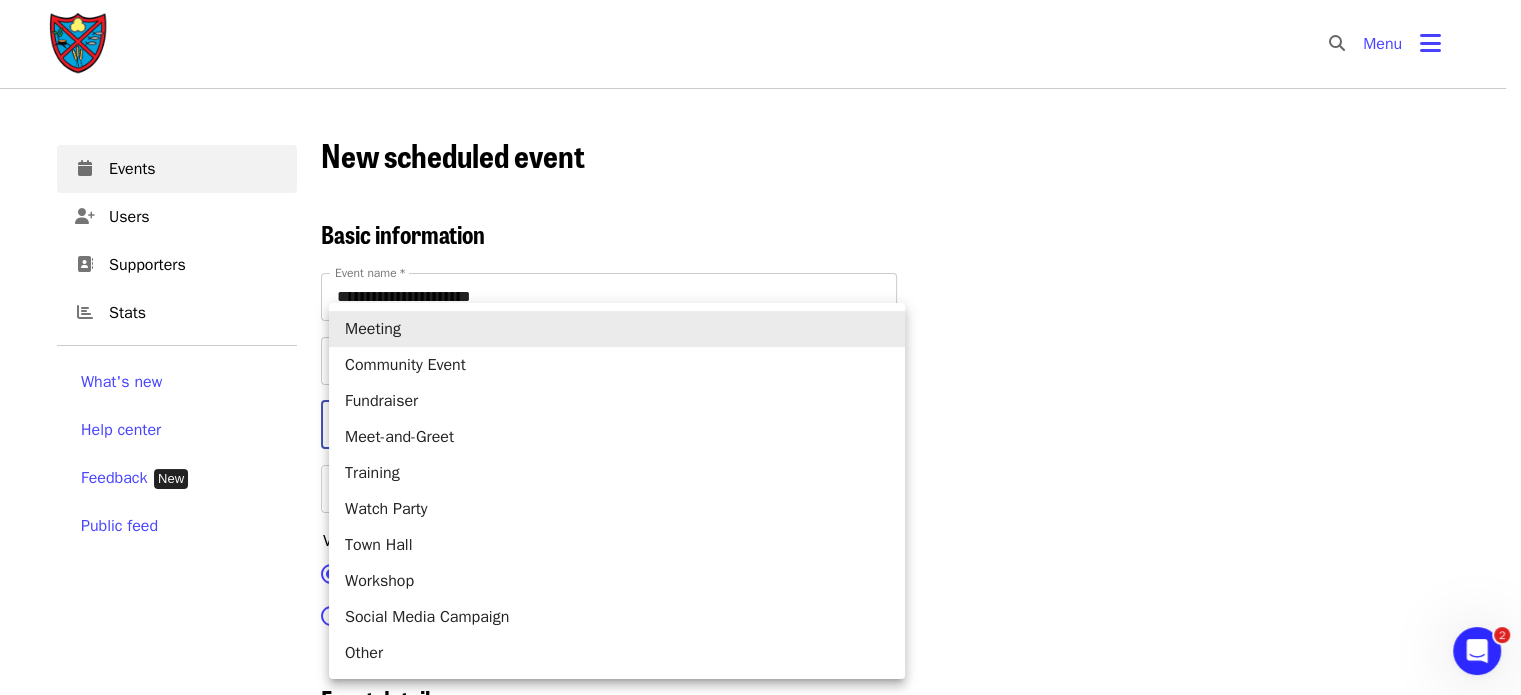 click on "**********" at bounding box center [760, 2844] 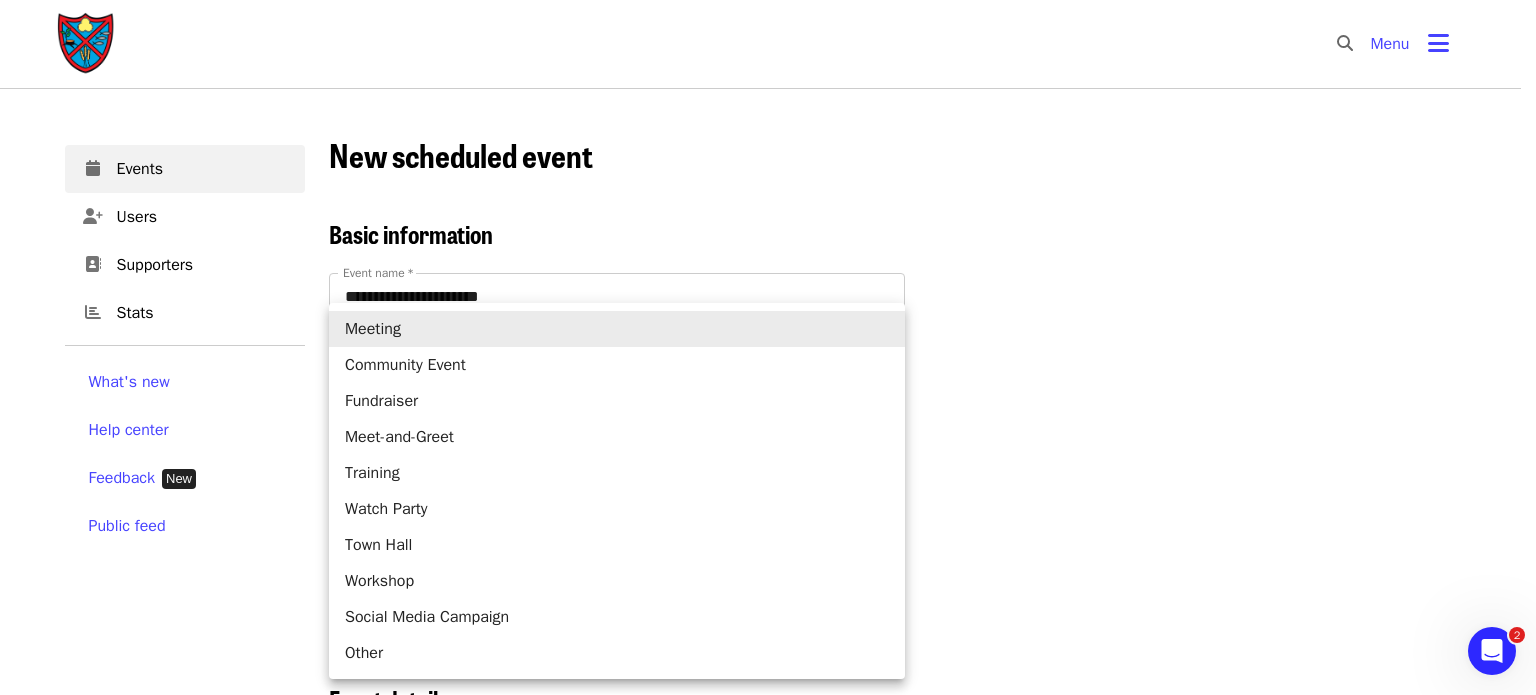 click on "Community Event" at bounding box center (617, 365) 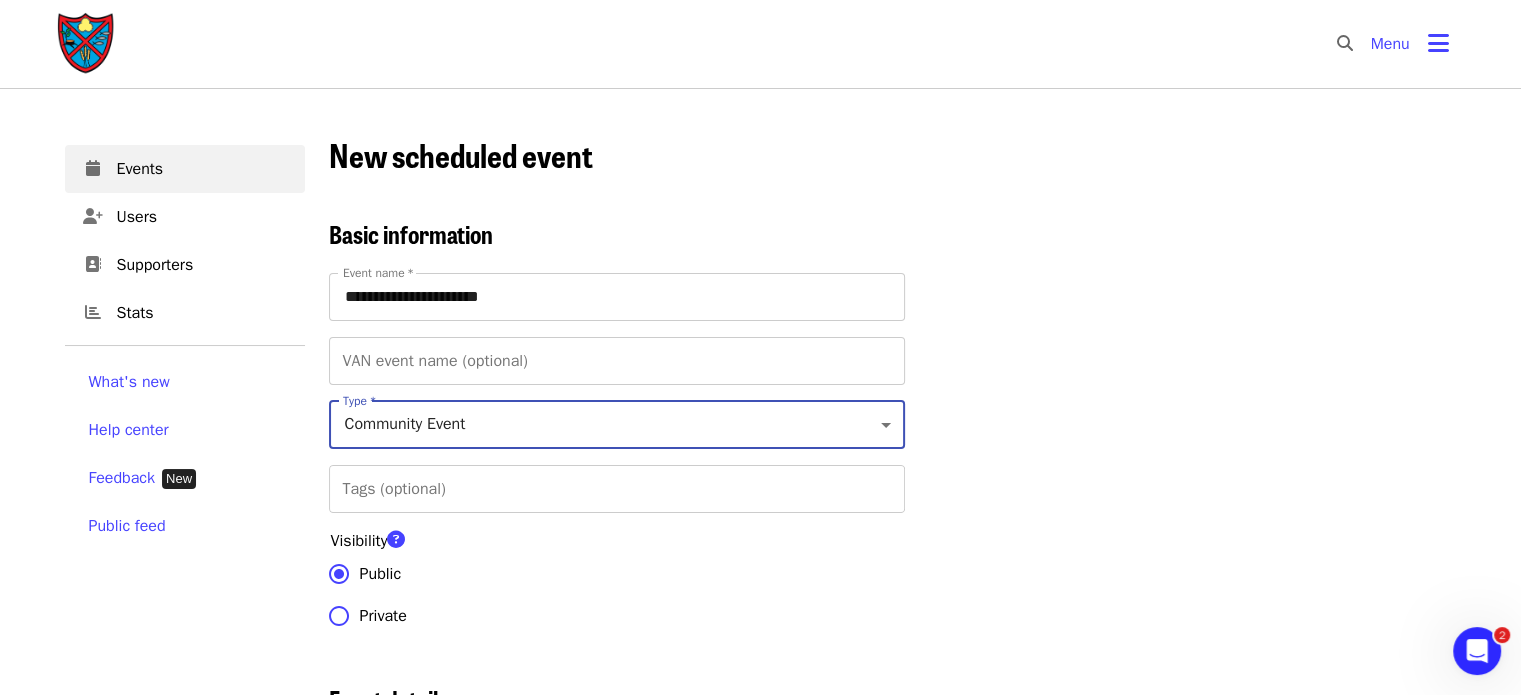 click on "**********" at bounding box center [760, 2844] 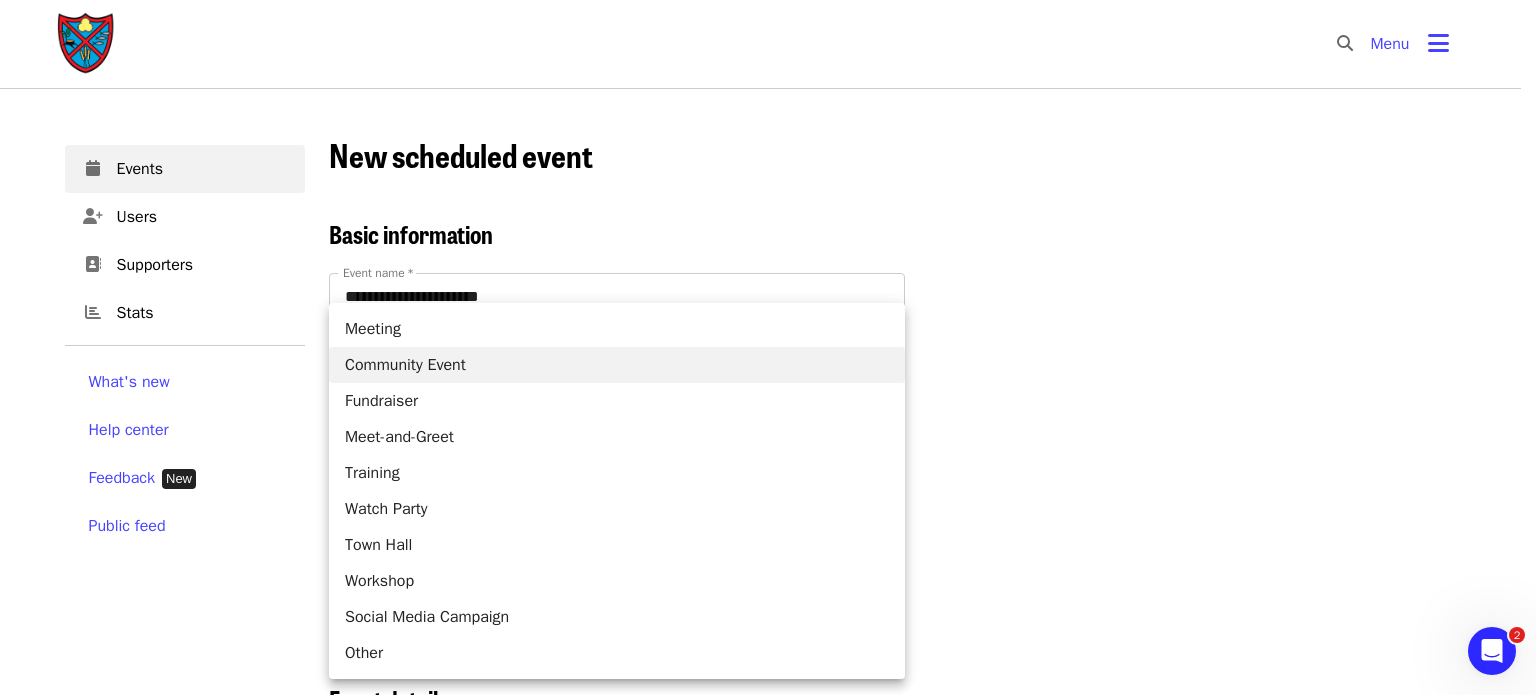 click on "Meeting Community Event Fundraiser Meet-and-Greet Training Watch Party Town Hall Workshop Social Media Campaign Other" at bounding box center (617, 491) 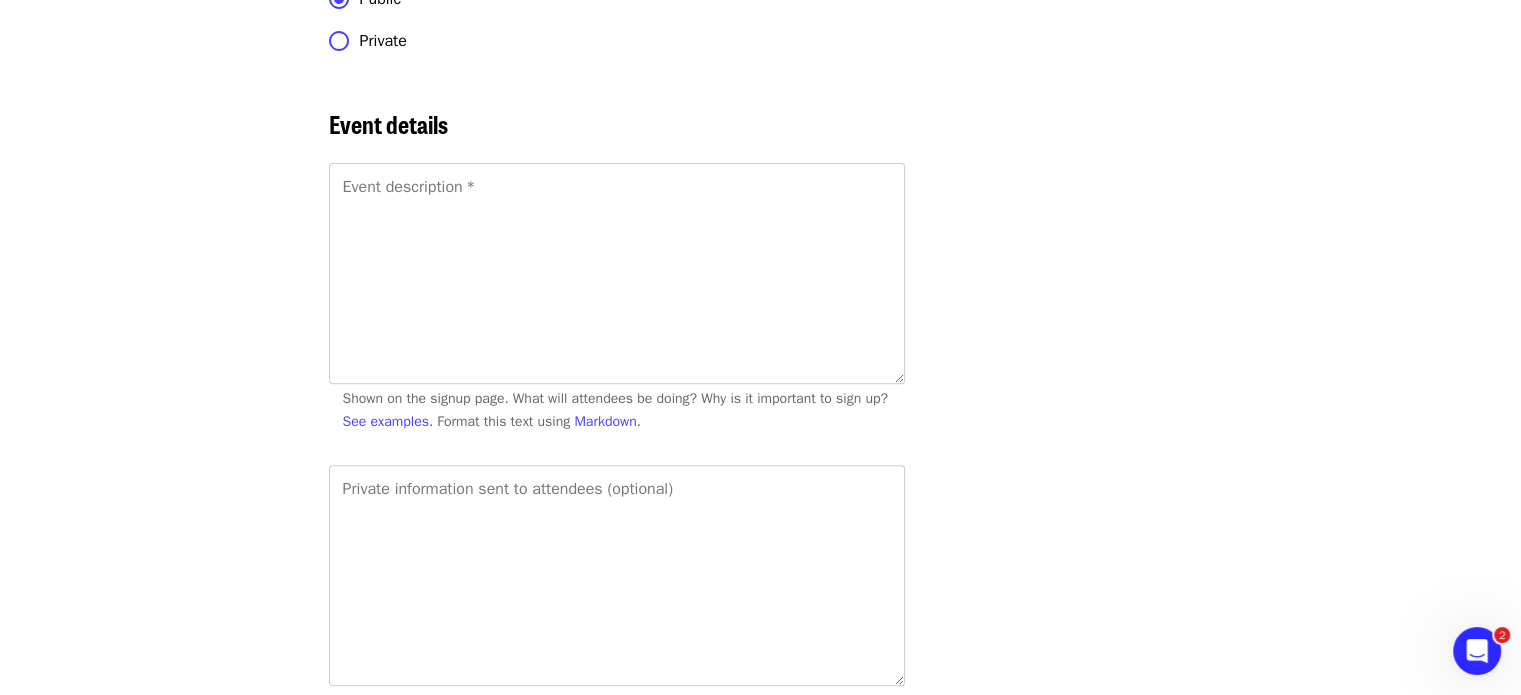 scroll, scrollTop: 600, scrollLeft: 0, axis: vertical 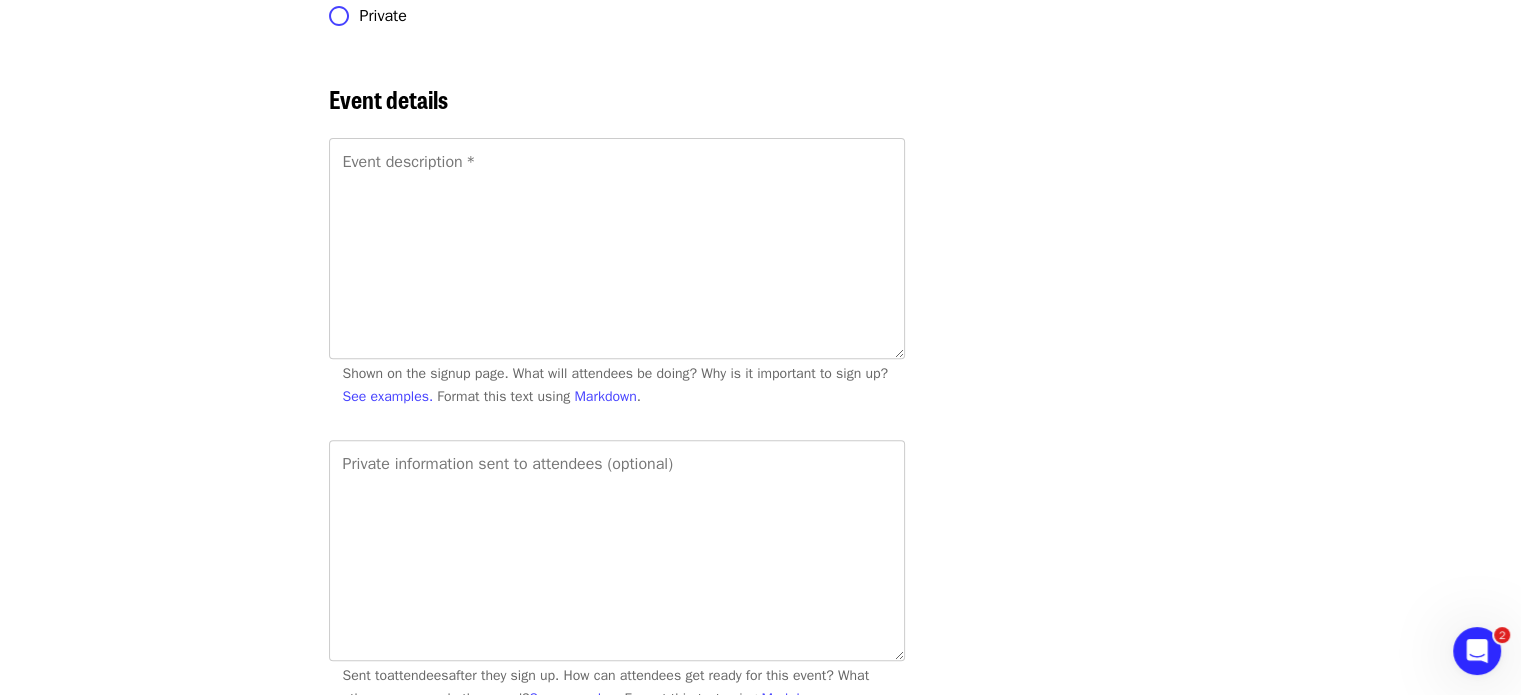 click on "Event details Event description   * Event description  * Shown on the signup page.   What will attendees be doing? Why is it important to sign up?  See examples.   Format this text using   Markdown . Private information sent to attendees (optional) Private information sent to attendees (optional) Sent to  attendees  after they sign up.   How can attendees get ready for this event? What other resources do they need?  See examples.   Format this text using   Markdown . Photo (recommended size 1200x630px) Upload a photo" at bounding box center (893, 454) 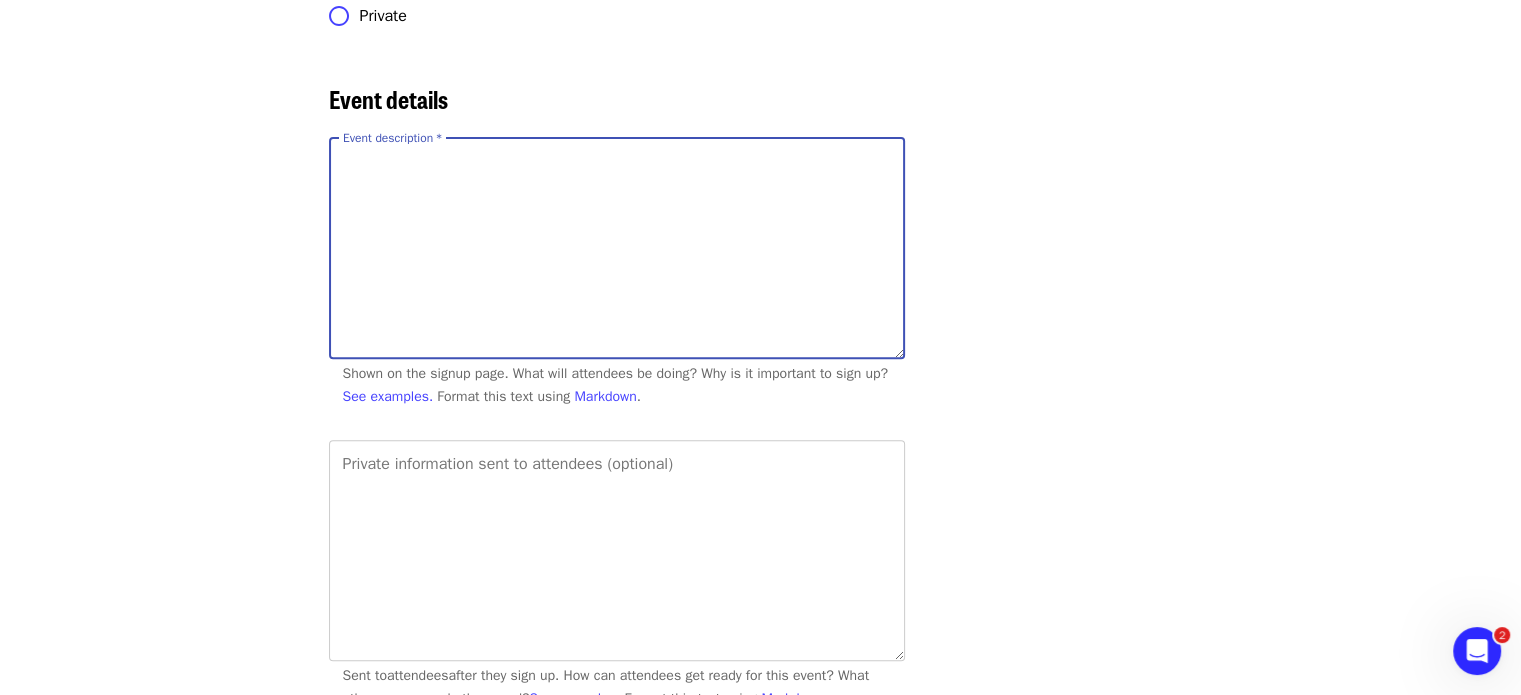 click on "Event description   *" at bounding box center [617, 248] 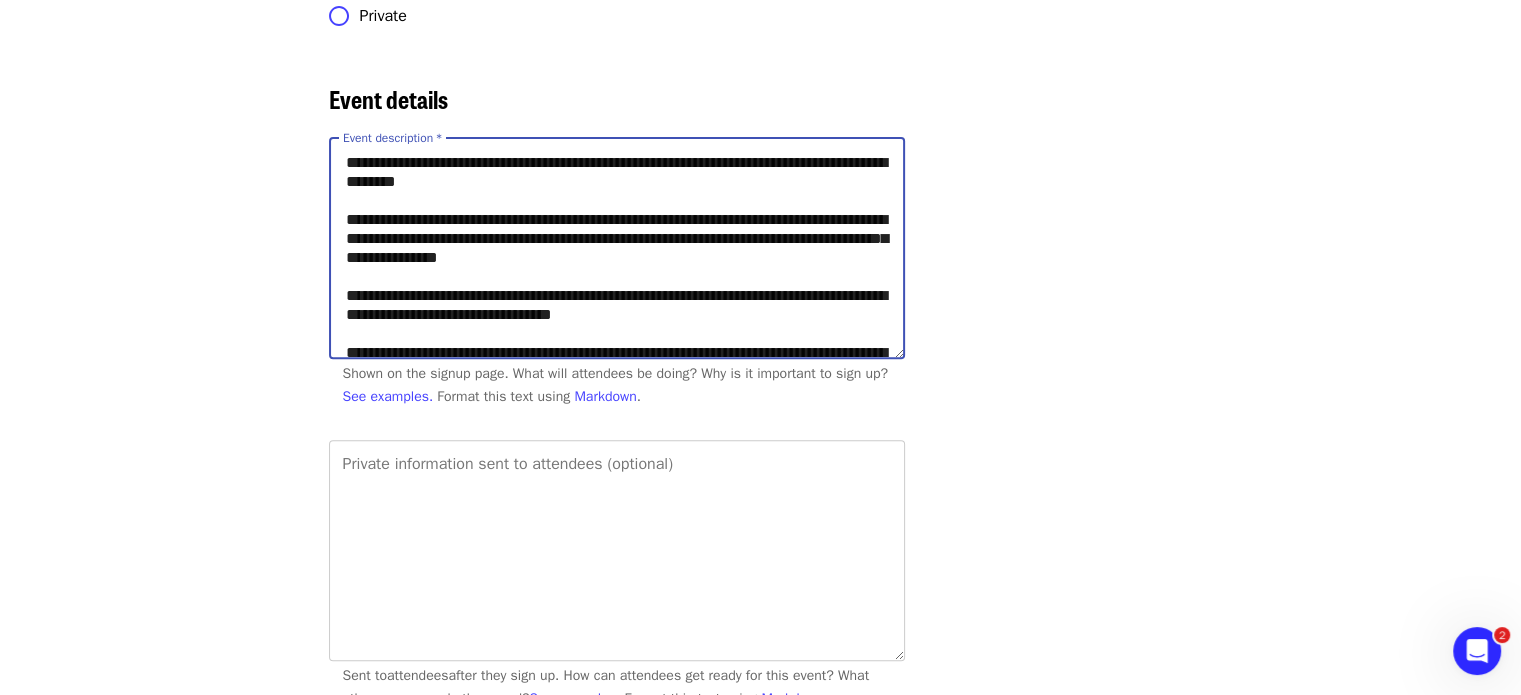 scroll, scrollTop: 63, scrollLeft: 0, axis: vertical 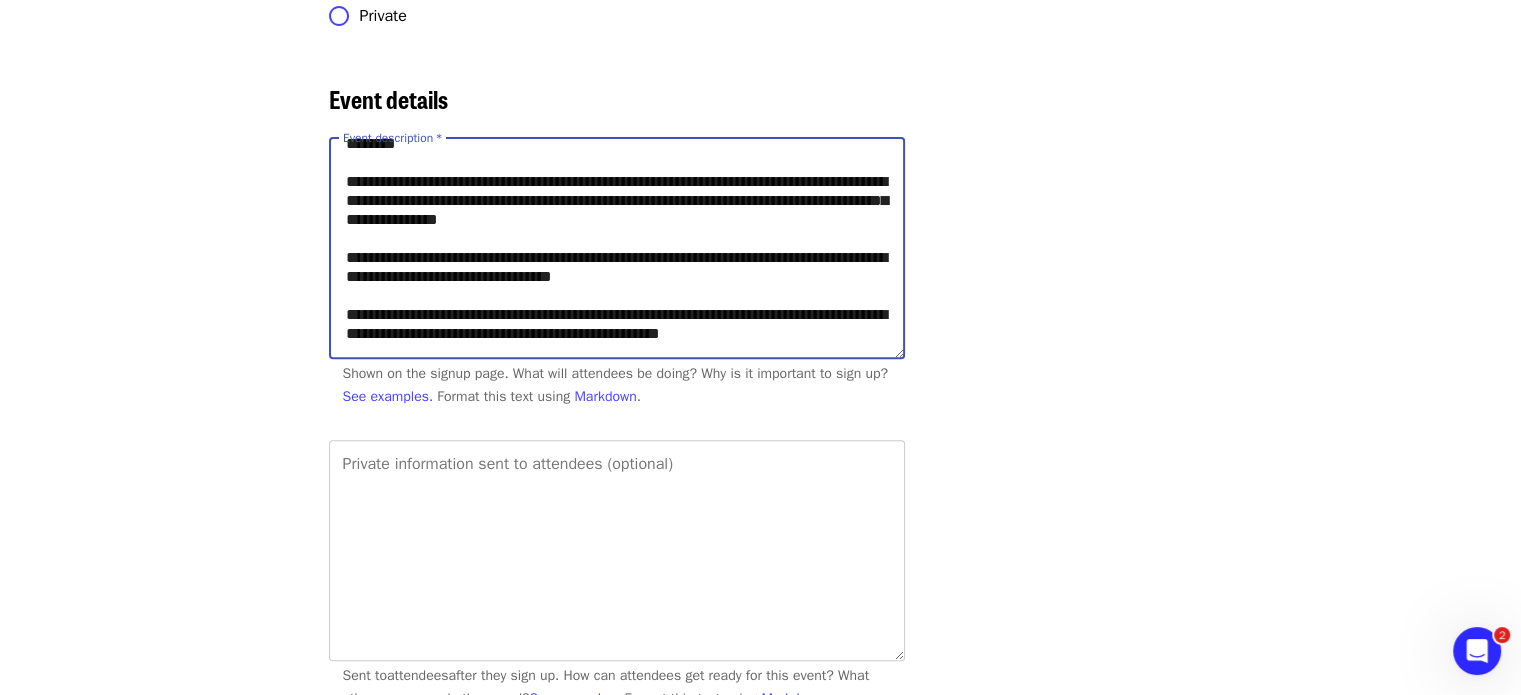 click on "**********" at bounding box center (617, 248) 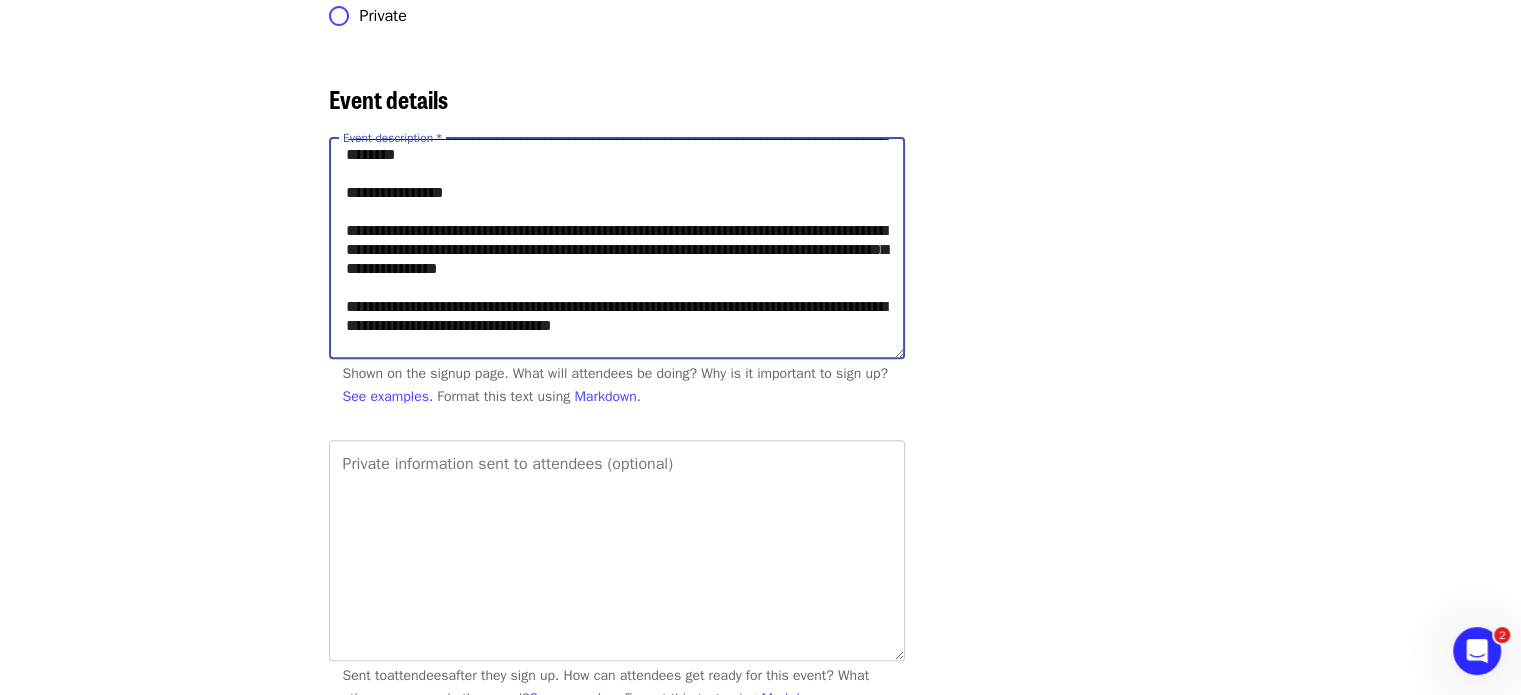 scroll, scrollTop: 0, scrollLeft: 0, axis: both 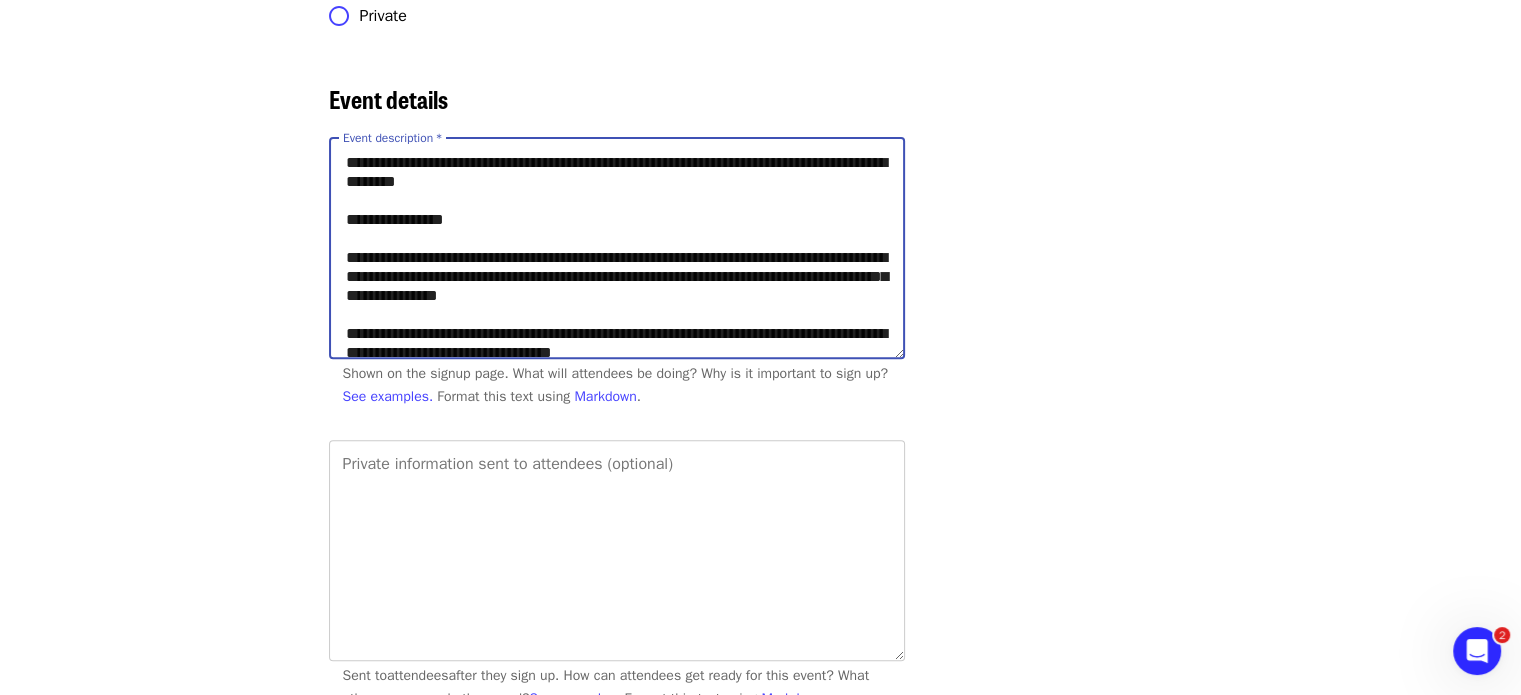 drag, startPoint x: 575, startPoint y: 205, endPoint x: 325, endPoint y: 173, distance: 252.03967 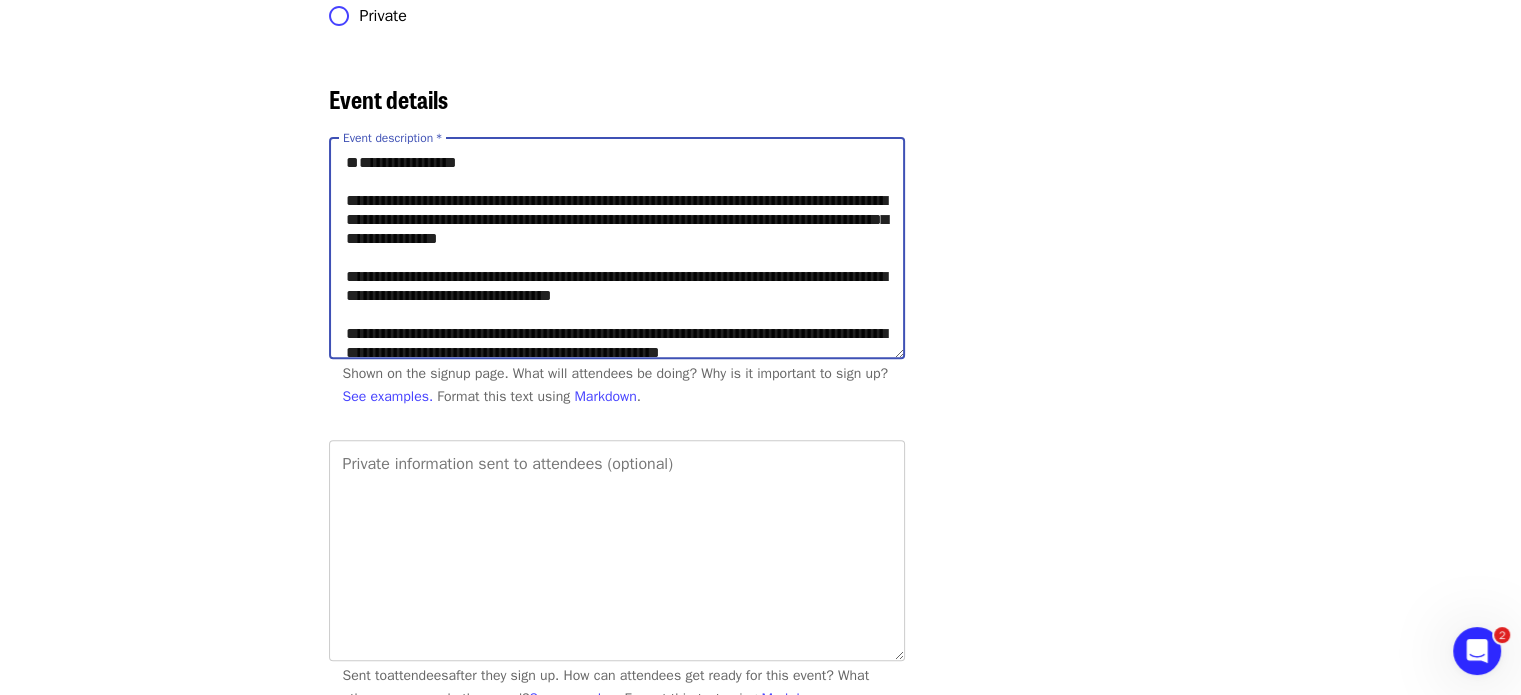click on "**********" at bounding box center (617, 248) 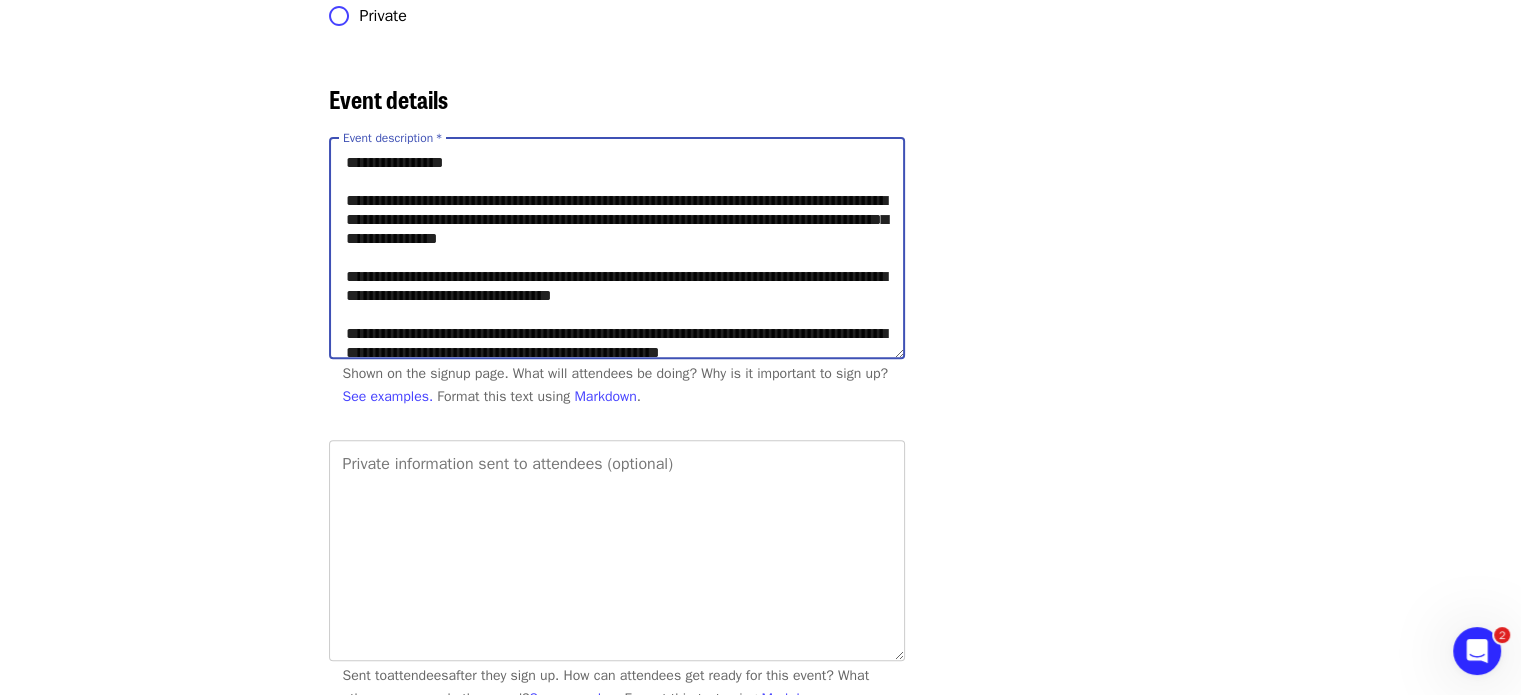 click on "**********" at bounding box center [617, 248] 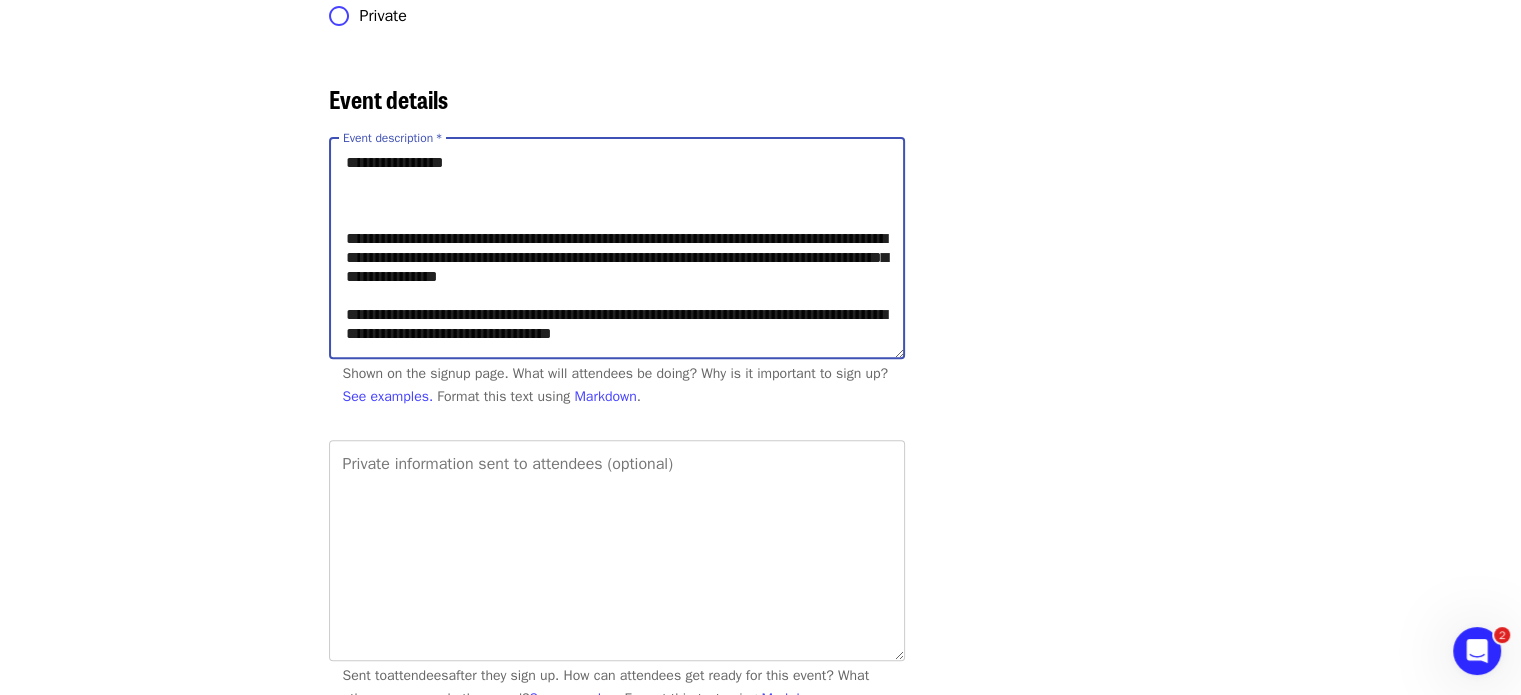 paste on "**********" 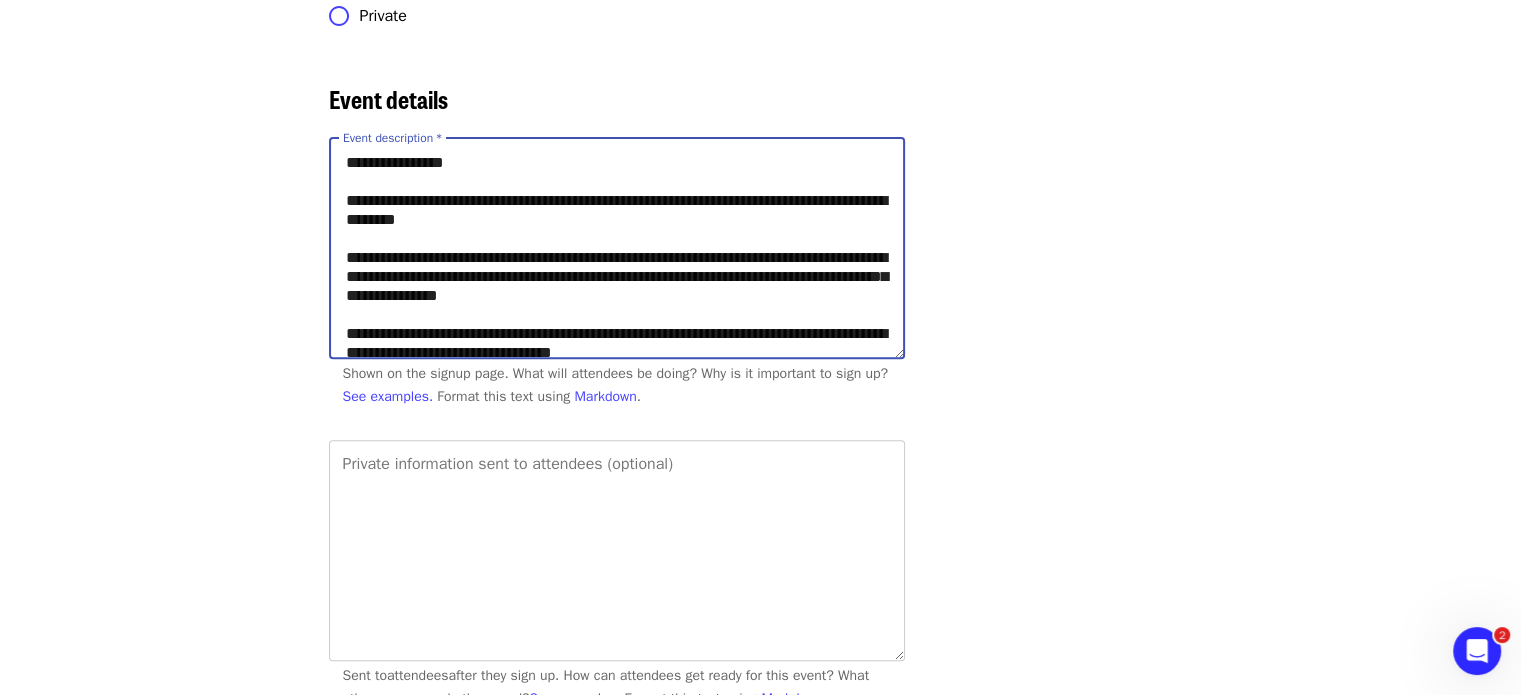 drag, startPoint x: 456, startPoint y: 217, endPoint x: 328, endPoint y: 212, distance: 128.09763 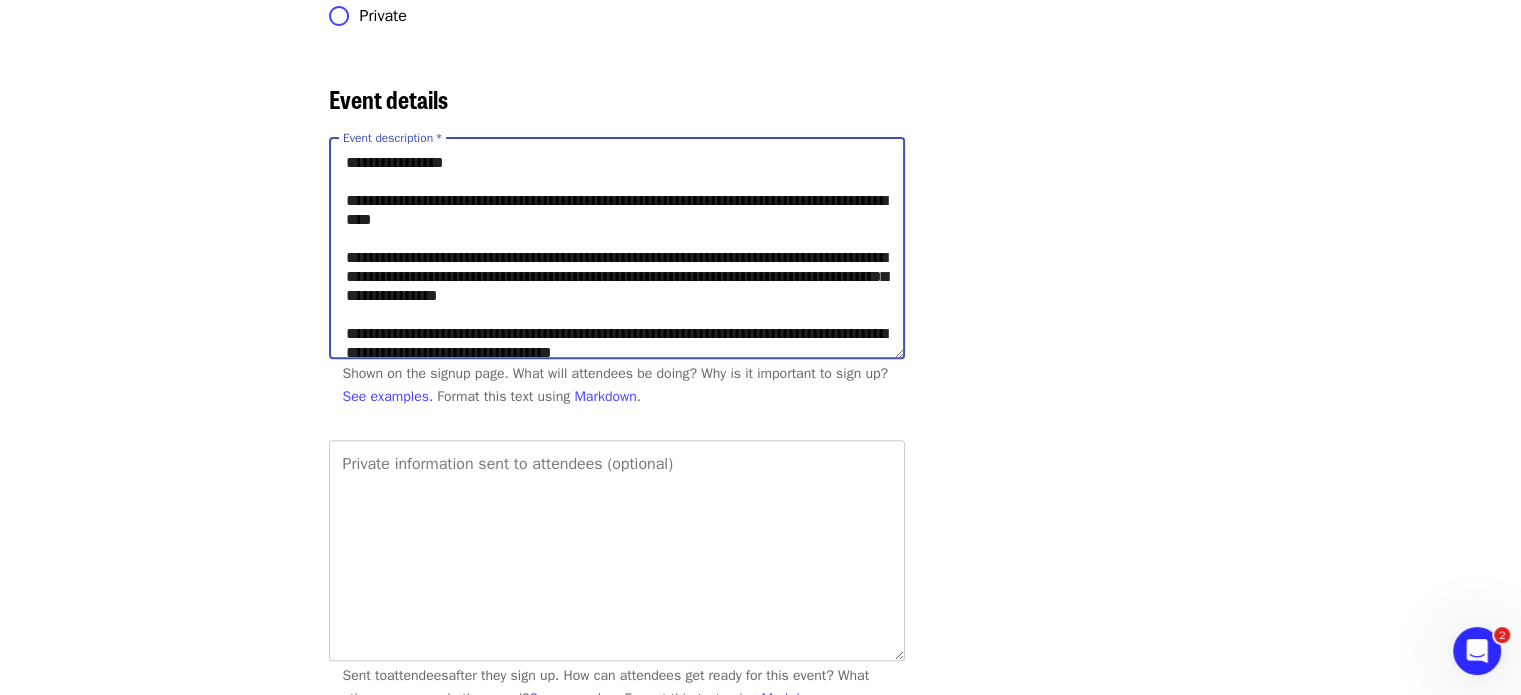 drag, startPoint x: 564, startPoint y: 215, endPoint x: 638, endPoint y: 218, distance: 74.06078 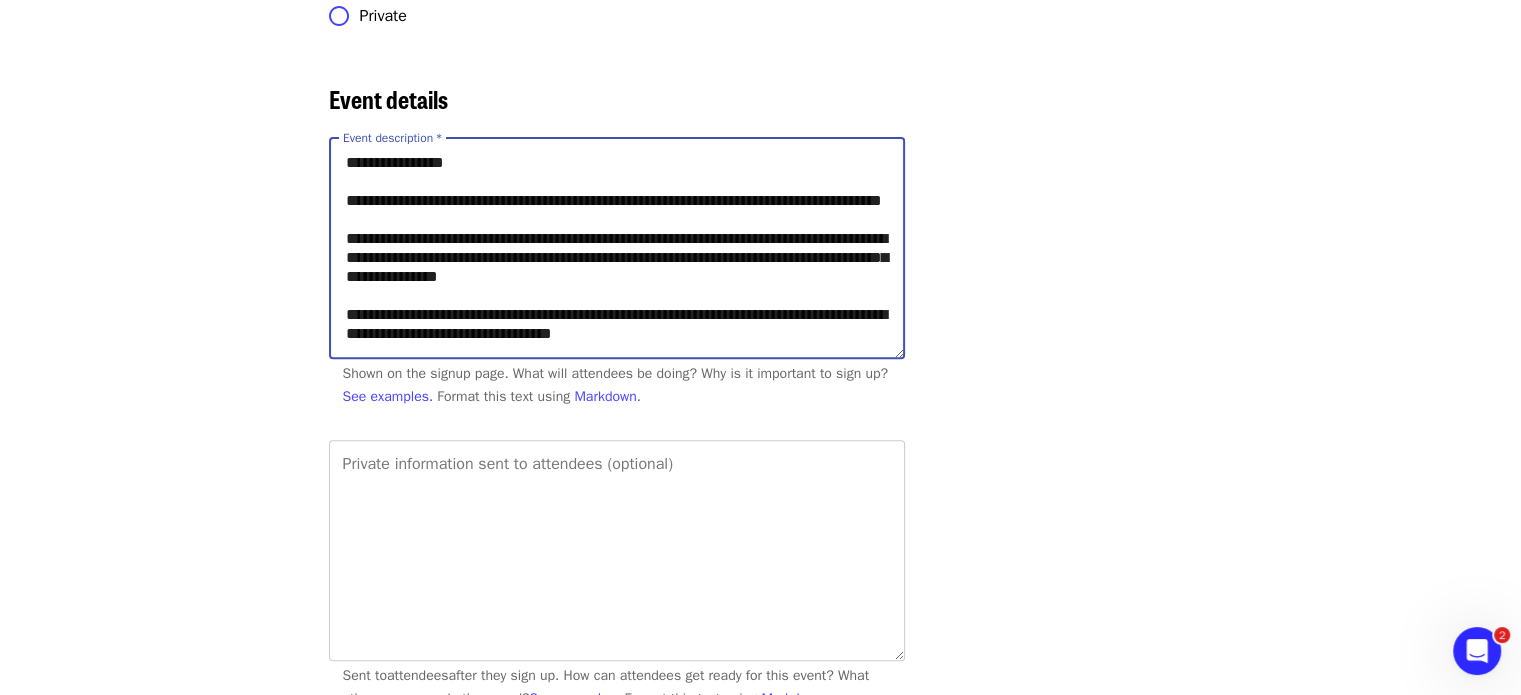 drag, startPoint x: 731, startPoint y: 215, endPoint x: 697, endPoint y: 218, distance: 34.132095 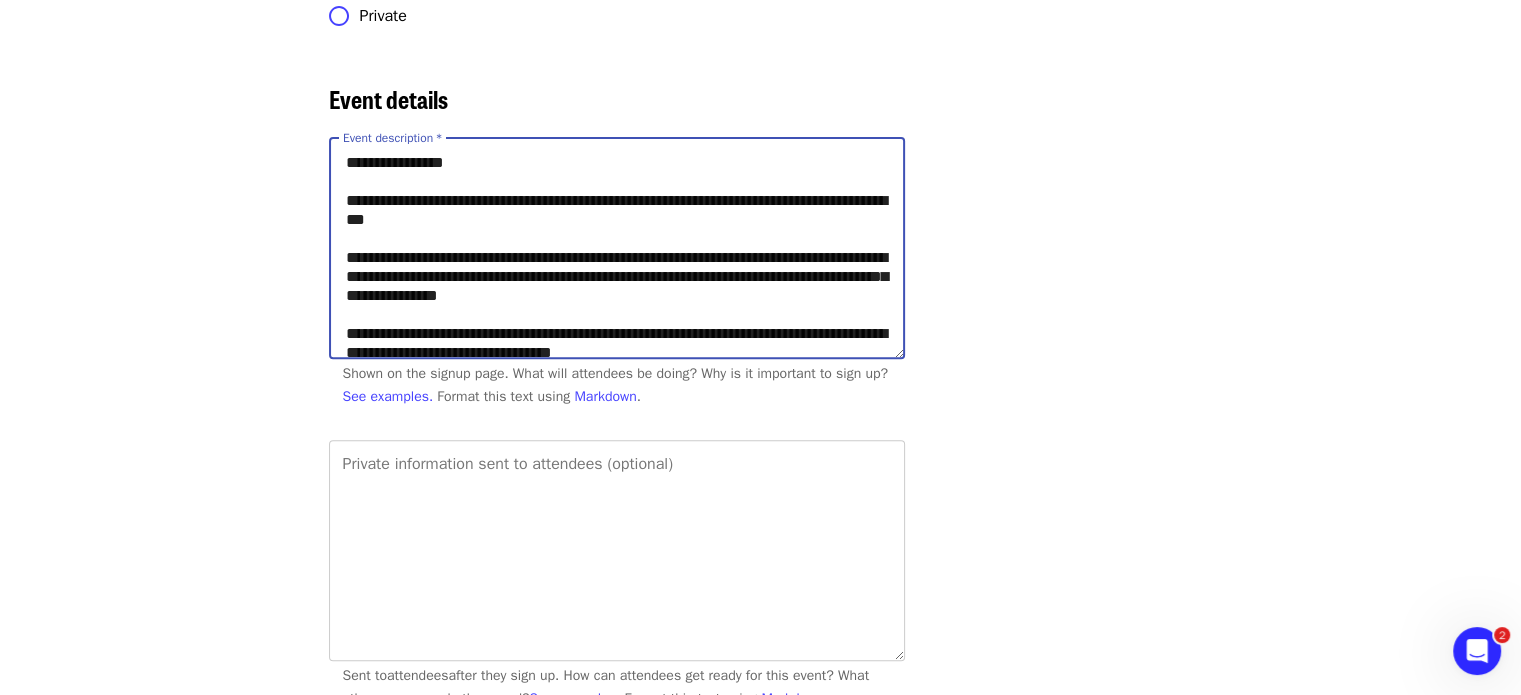 click on "**********" at bounding box center (617, 248) 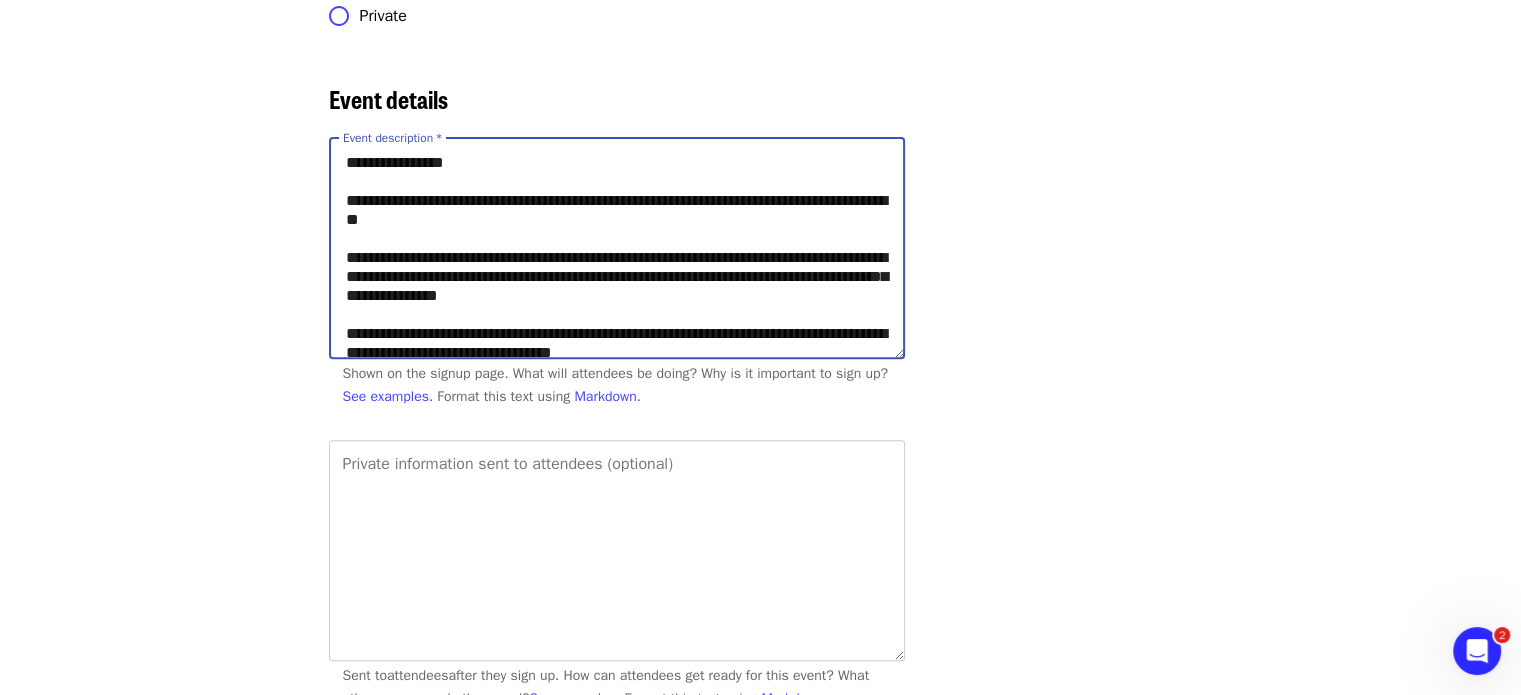 click on "**********" at bounding box center [617, 248] 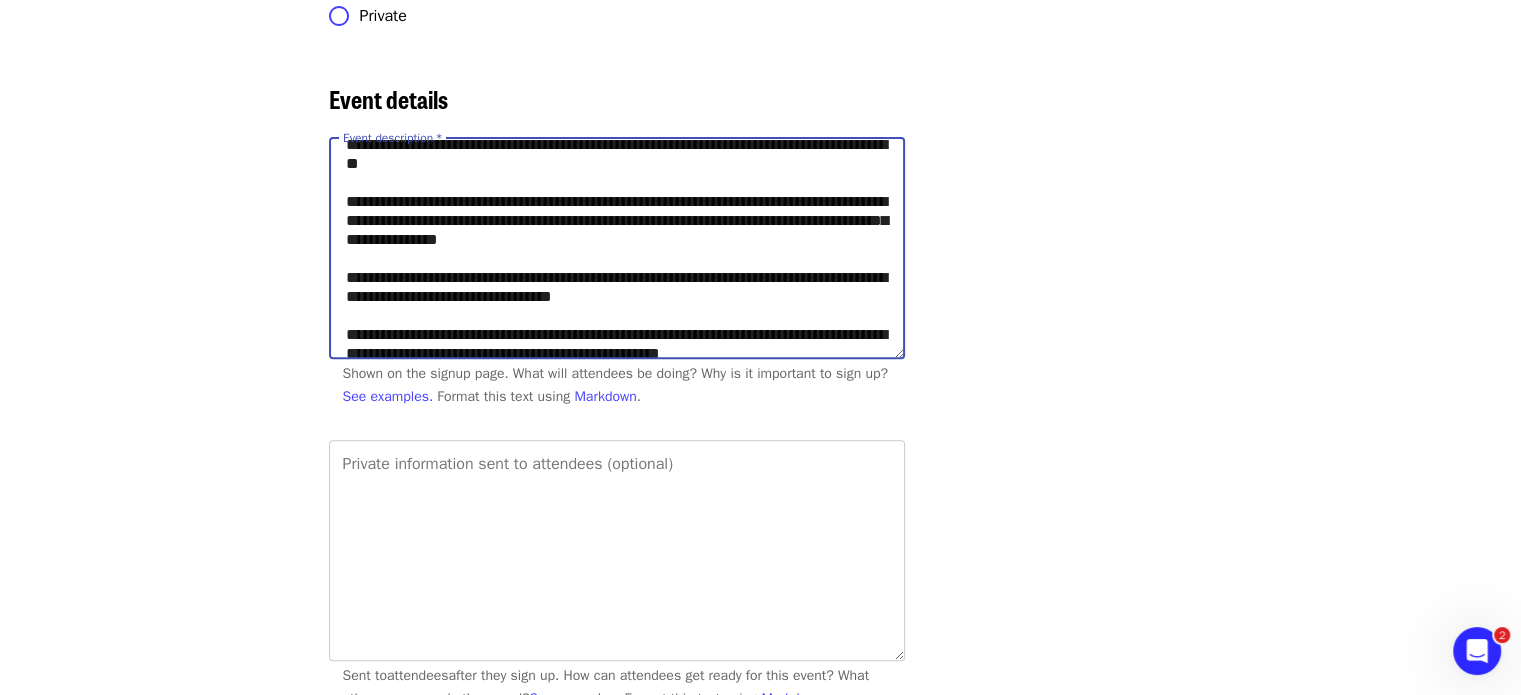 scroll, scrollTop: 100, scrollLeft: 0, axis: vertical 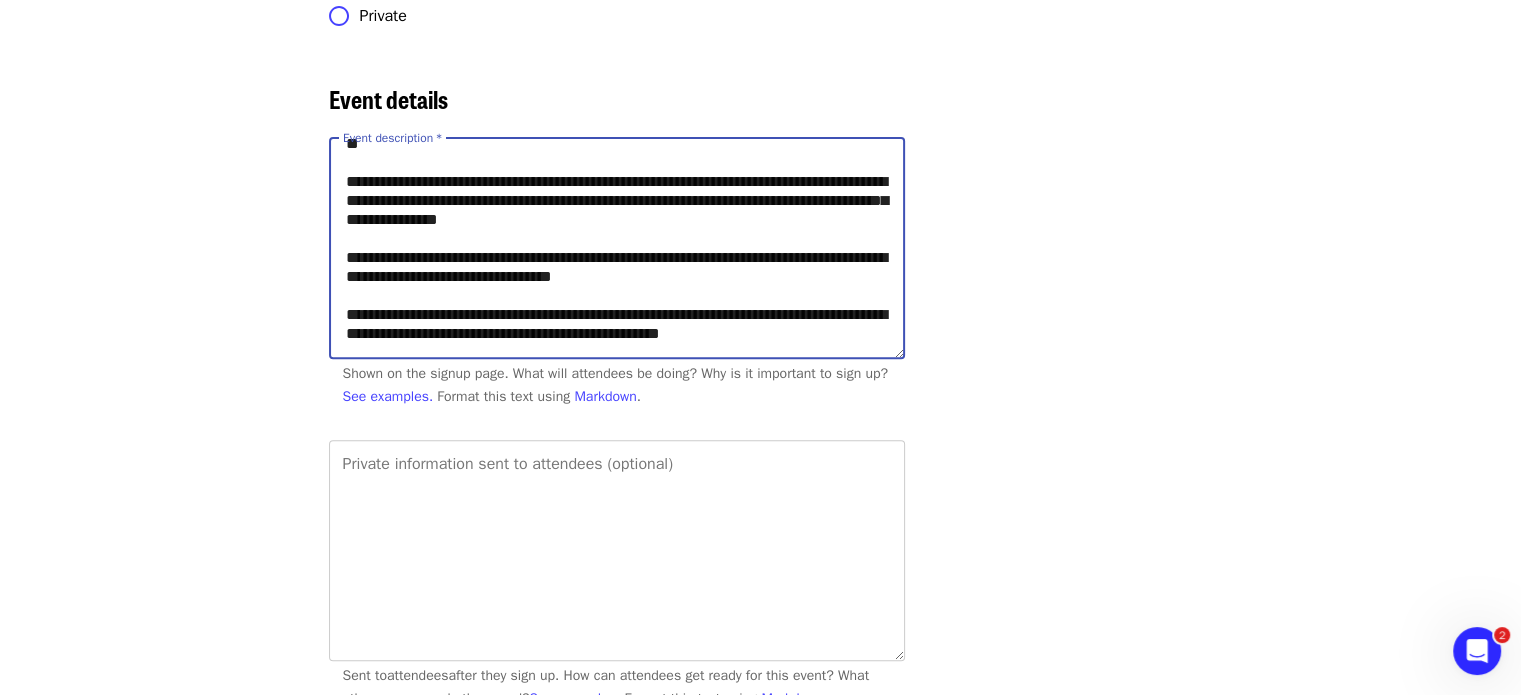 drag, startPoint x: 625, startPoint y: 249, endPoint x: 336, endPoint y: 246, distance: 289.01556 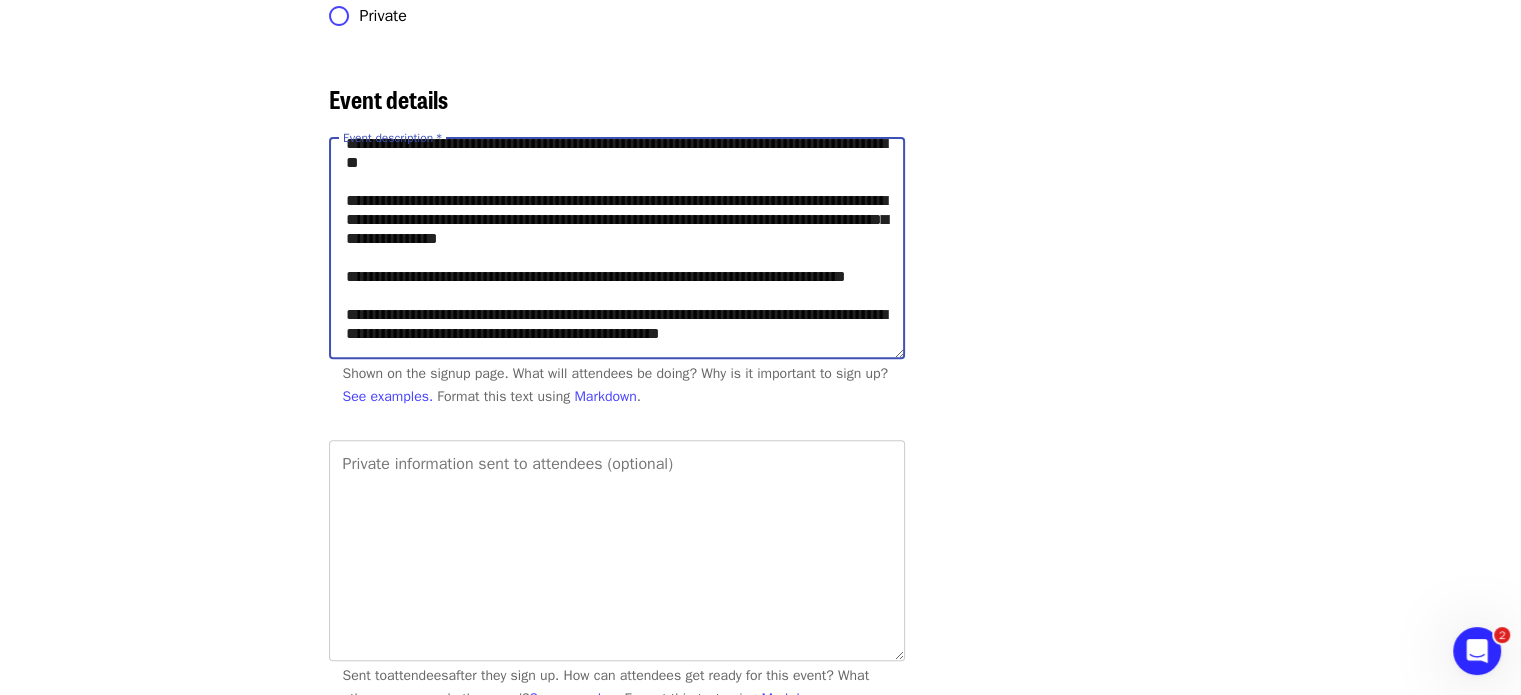 click on "**********" at bounding box center (617, 248) 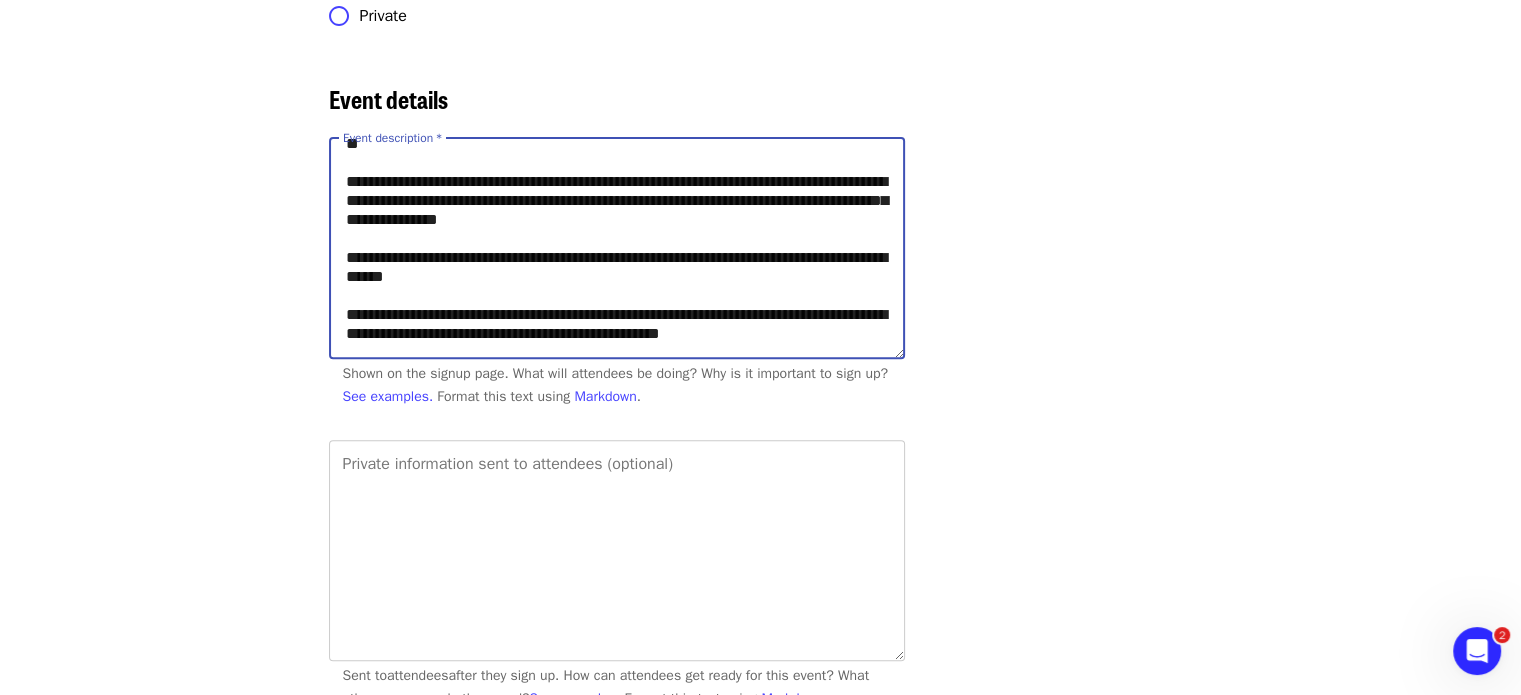 drag, startPoint x: 528, startPoint y: 275, endPoint x: 750, endPoint y: 254, distance: 222.99103 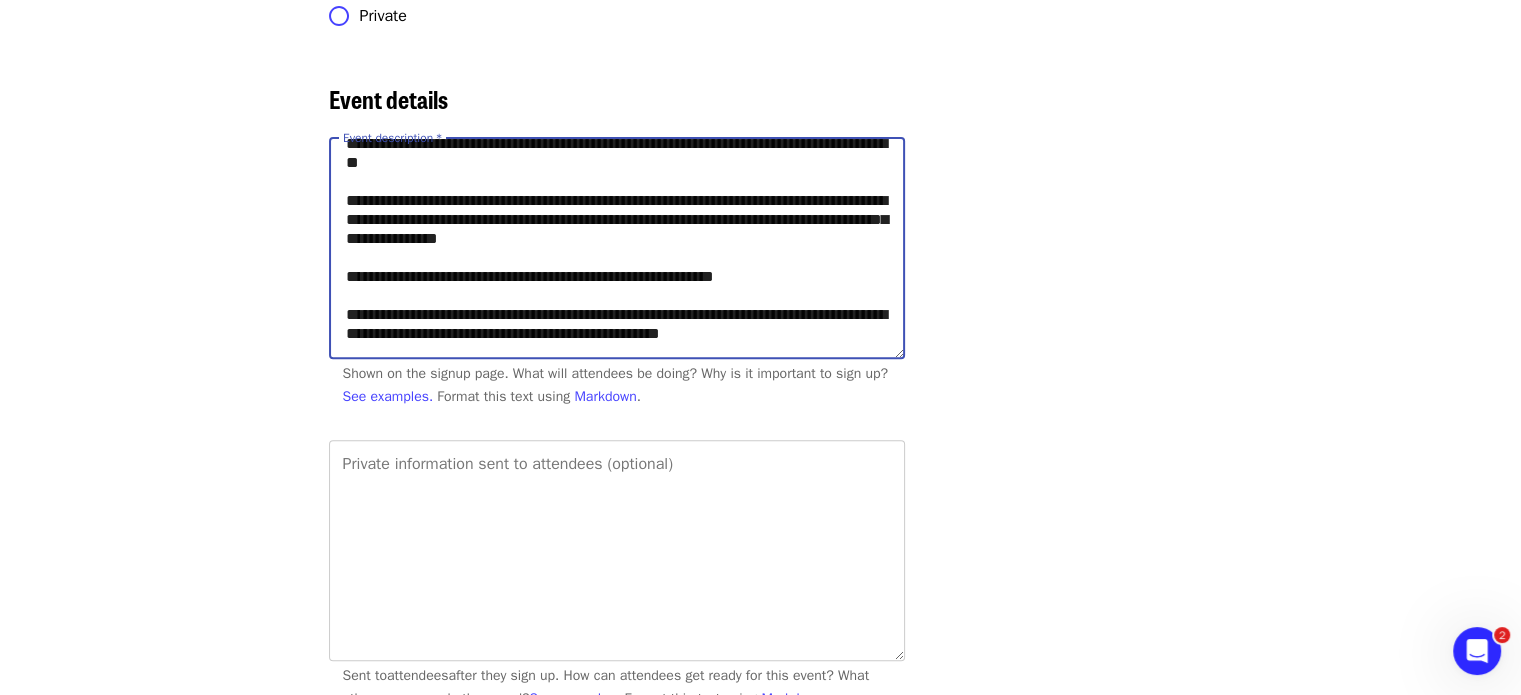 scroll, scrollTop: 95, scrollLeft: 0, axis: vertical 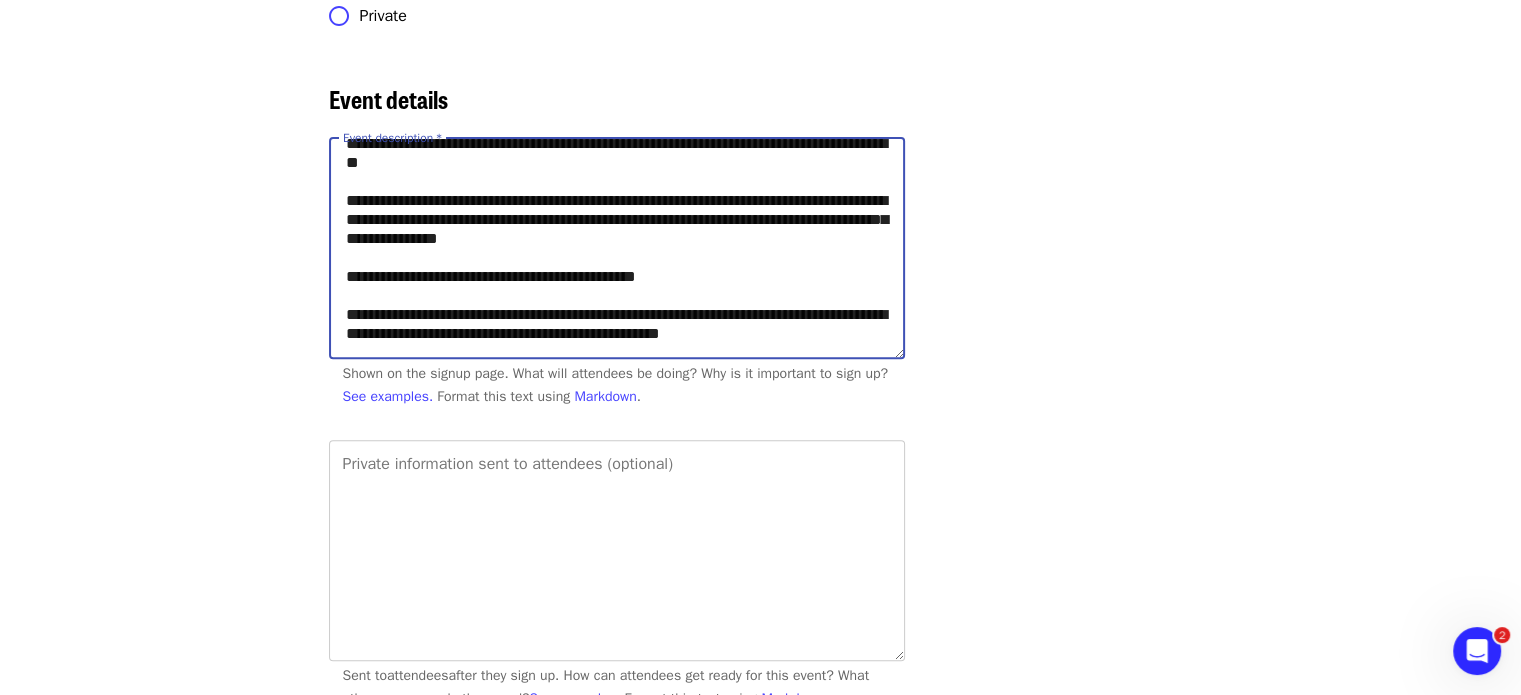 click on "**********" at bounding box center [617, 248] 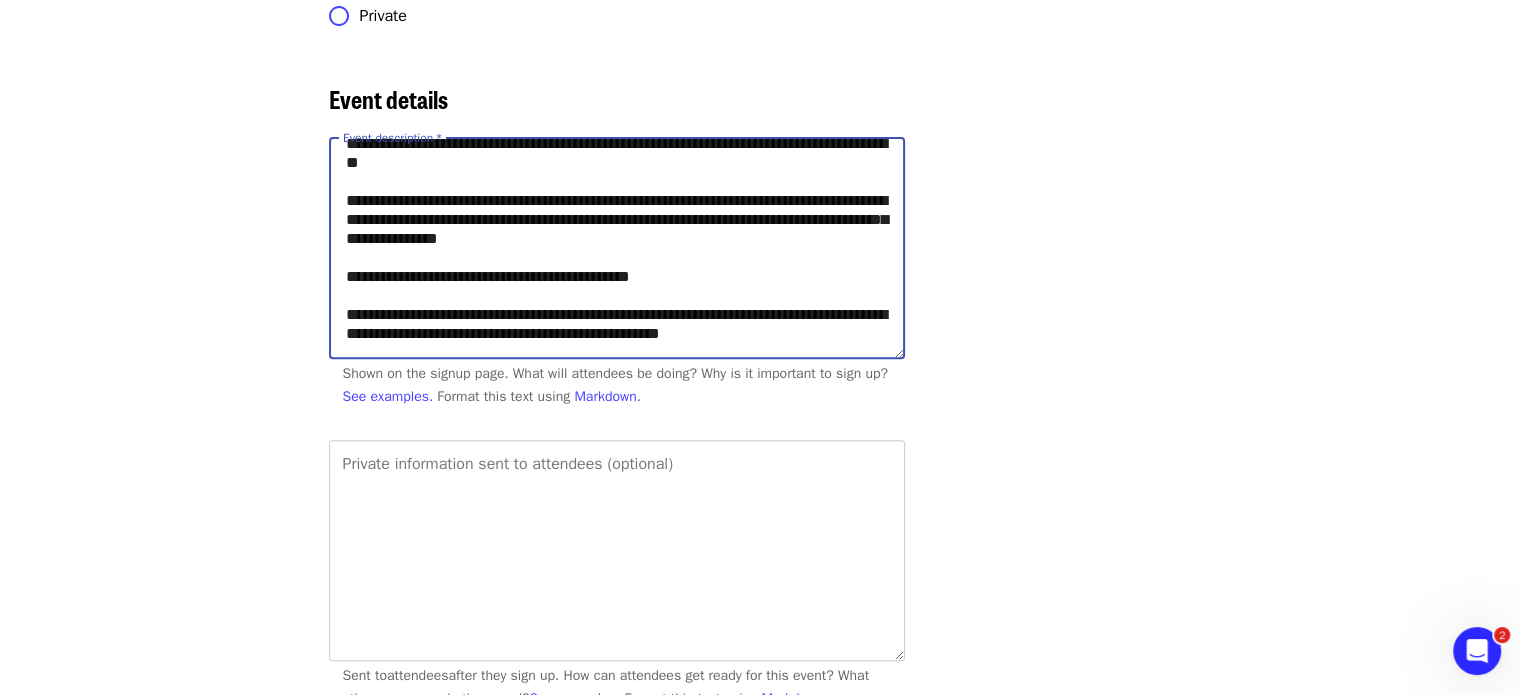click on "**********" at bounding box center (617, 248) 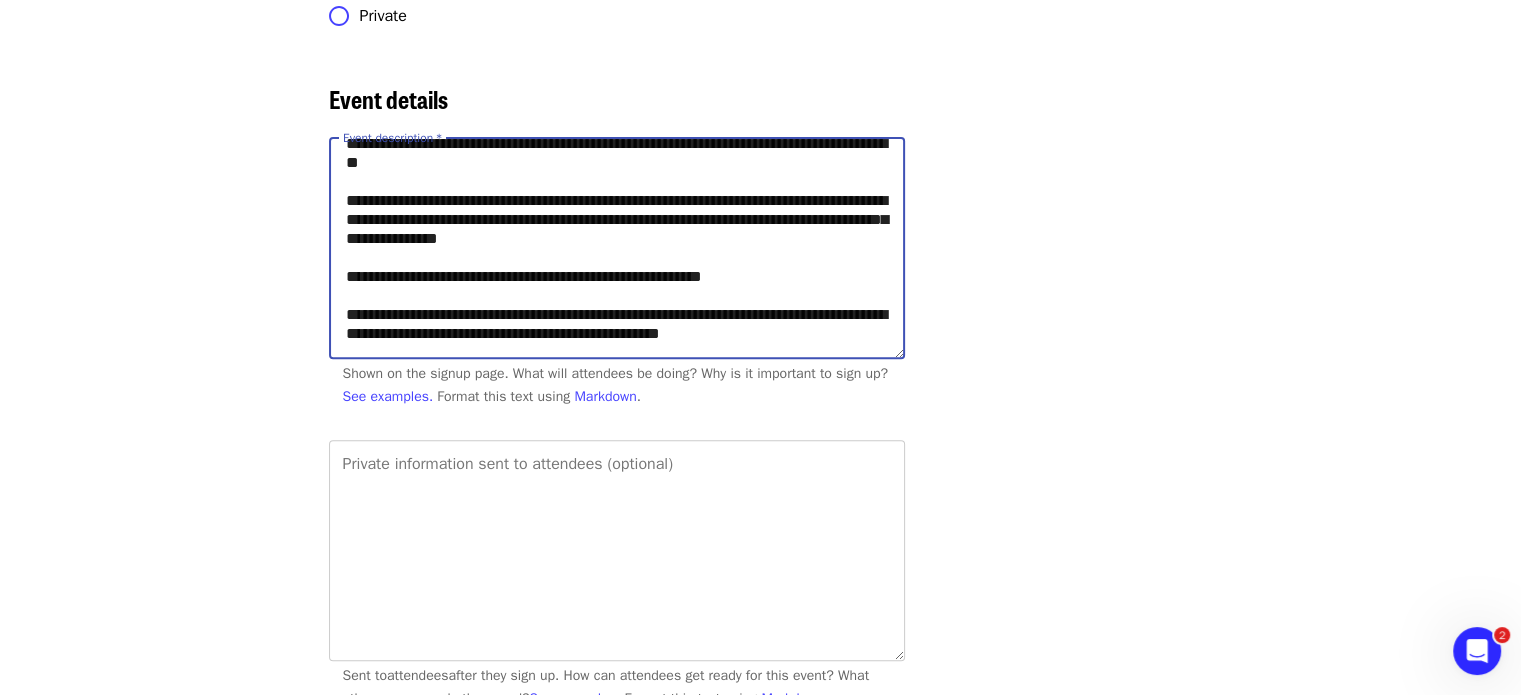 drag, startPoint x: 443, startPoint y: 308, endPoint x: 543, endPoint y: 319, distance: 100.60318 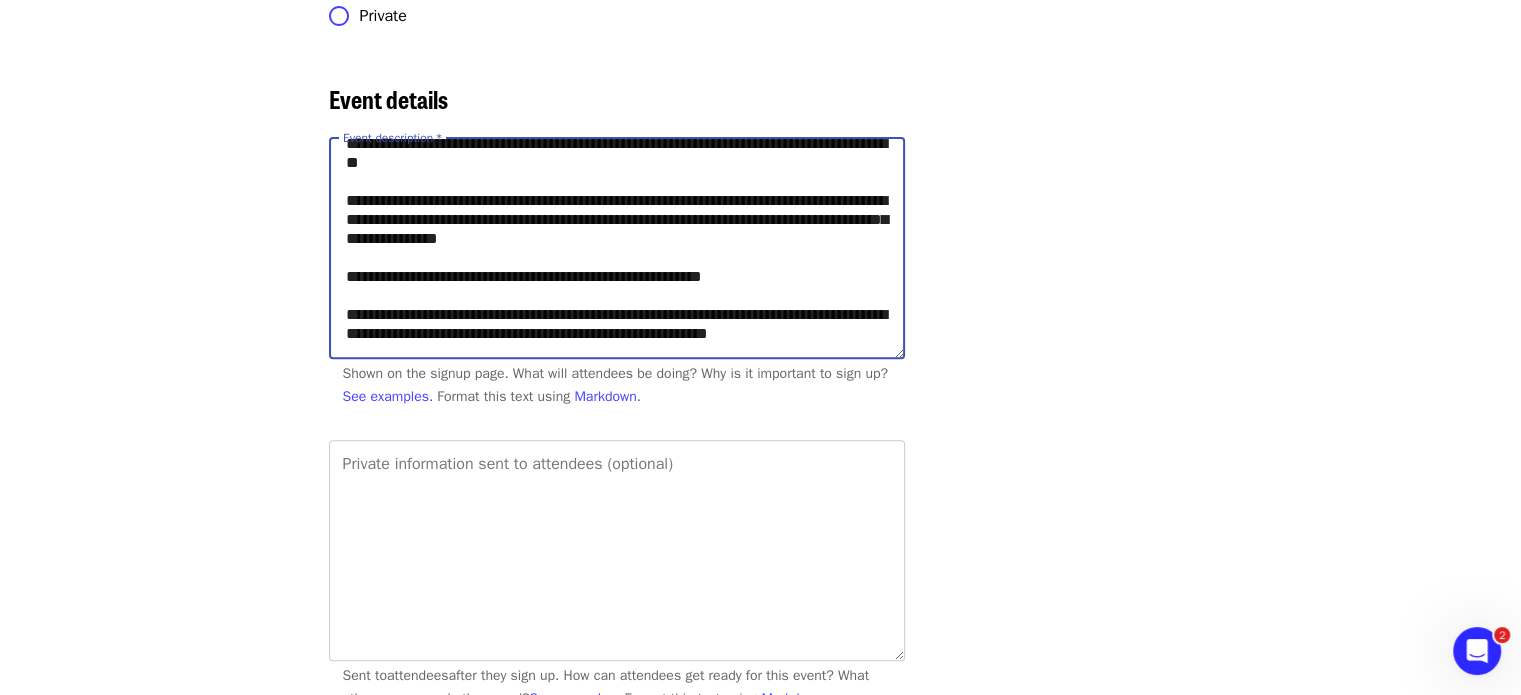 scroll, scrollTop: 100, scrollLeft: 0, axis: vertical 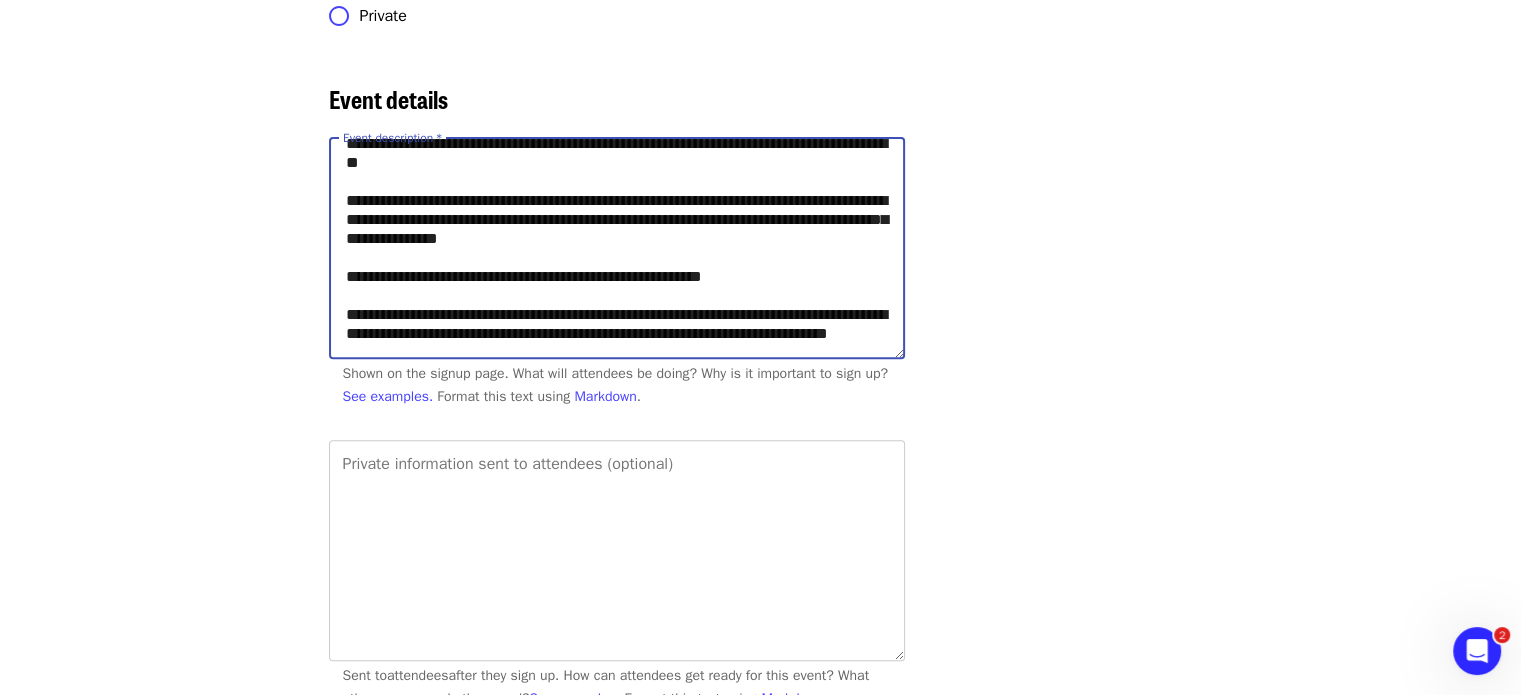 click on "**********" at bounding box center (617, 248) 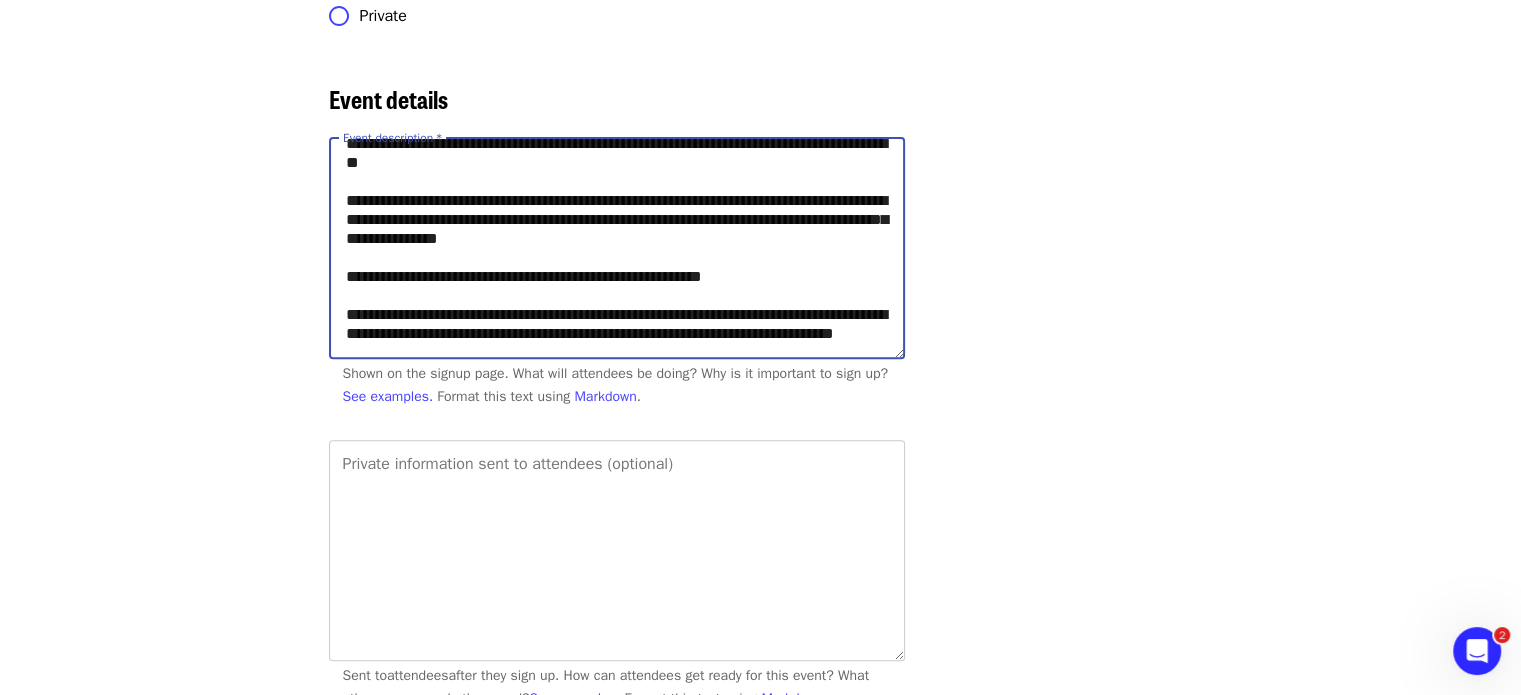 click on "**********" at bounding box center [617, 248] 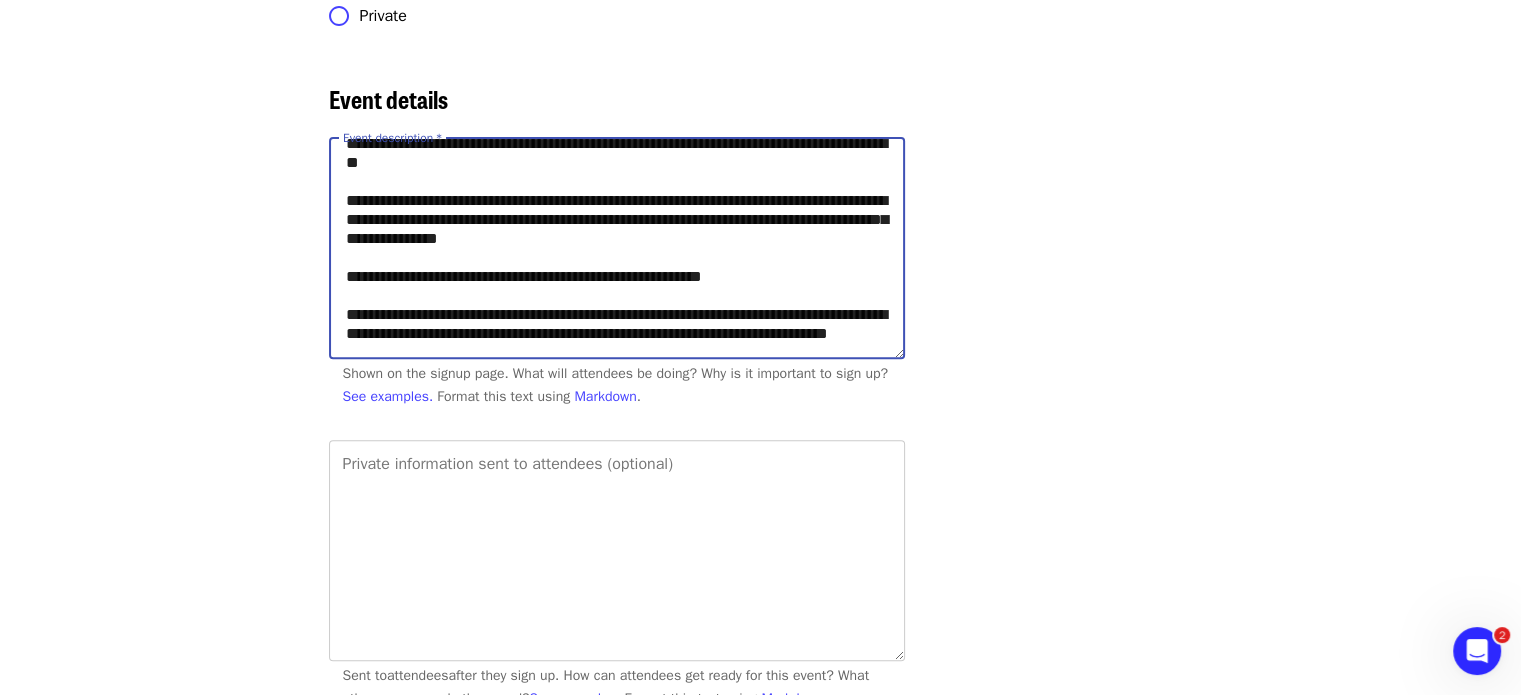click on "**********" at bounding box center (617, 248) 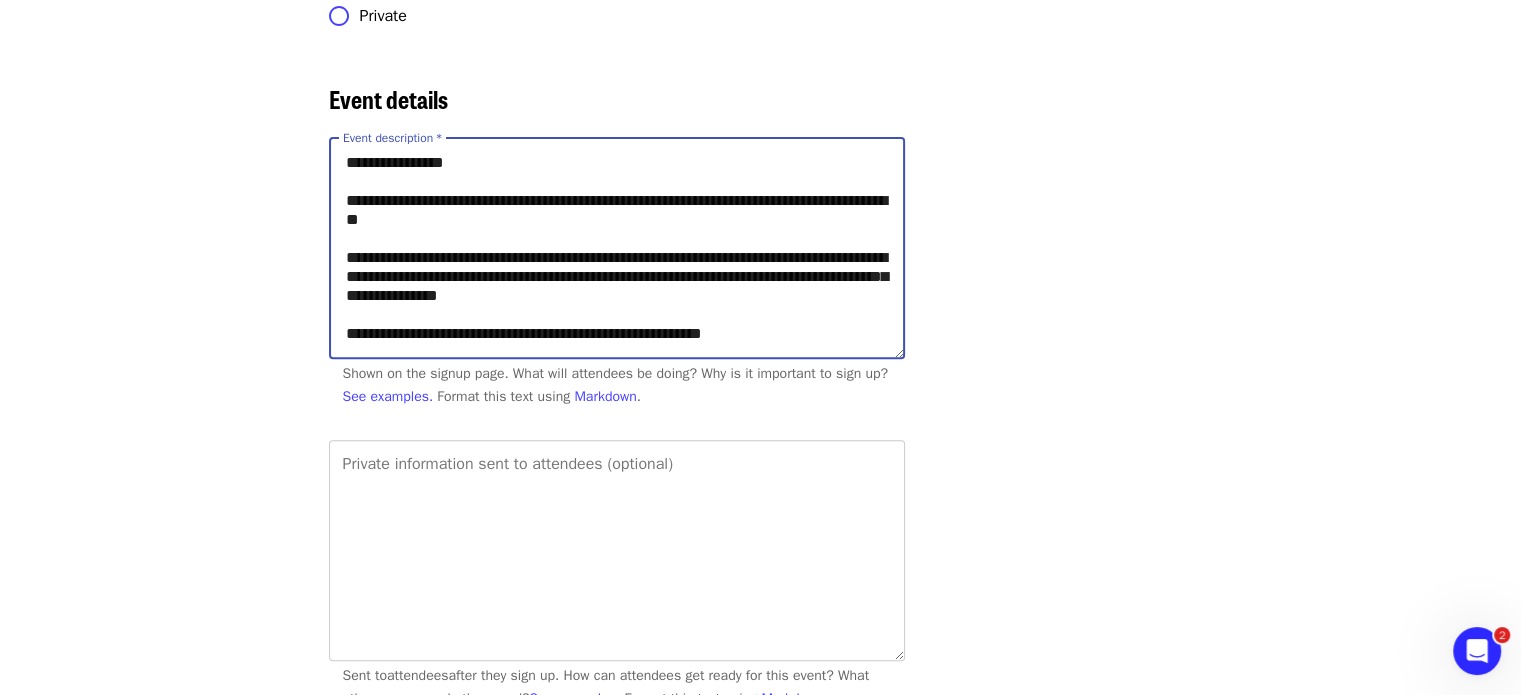 click on "**********" at bounding box center (617, 248) 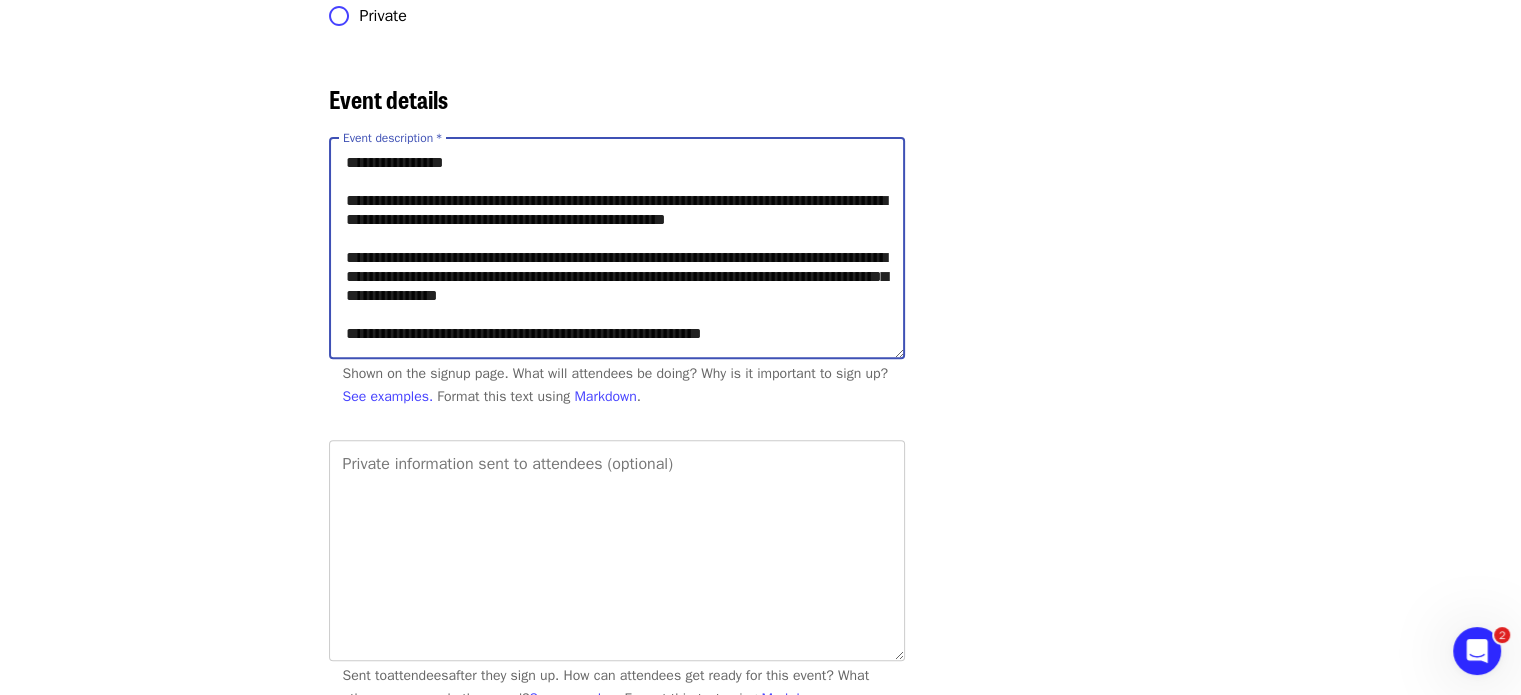 click on "**********" at bounding box center (617, 248) 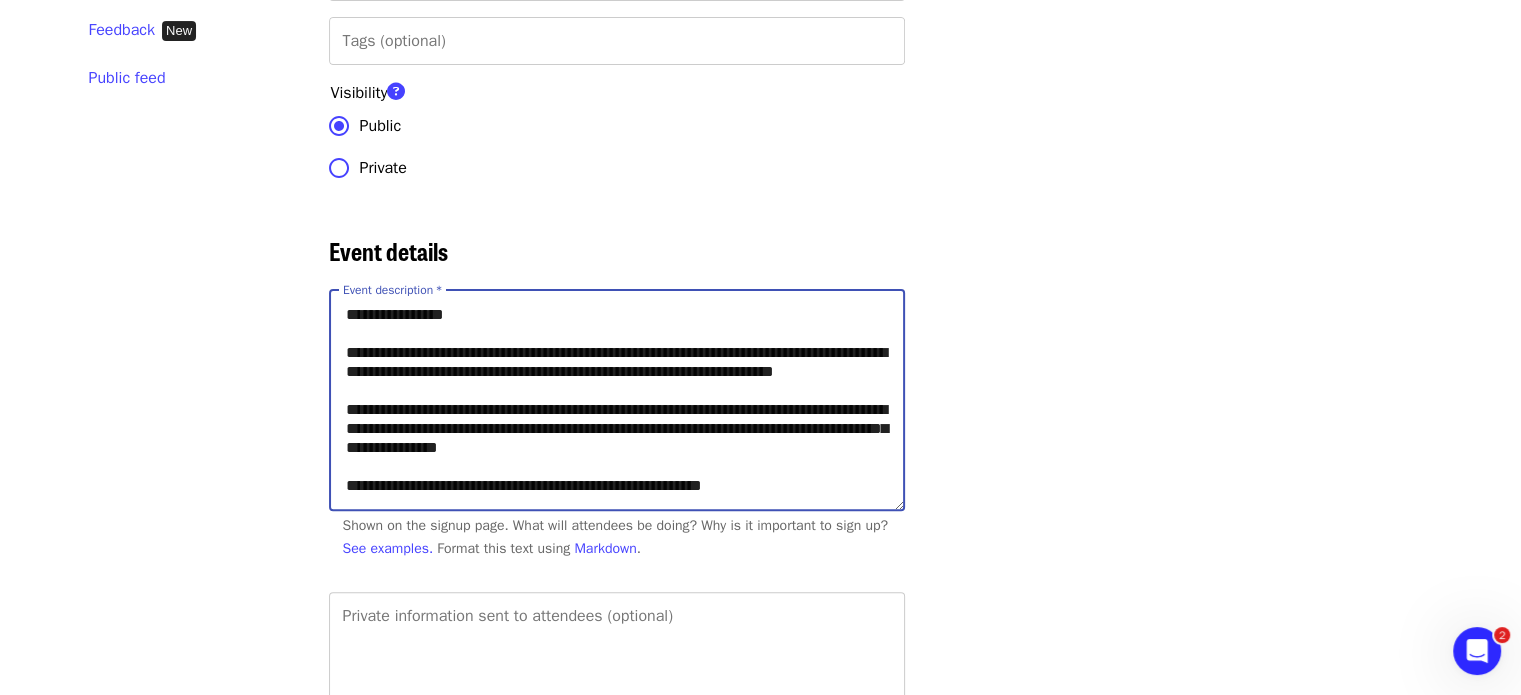 scroll, scrollTop: 0, scrollLeft: 0, axis: both 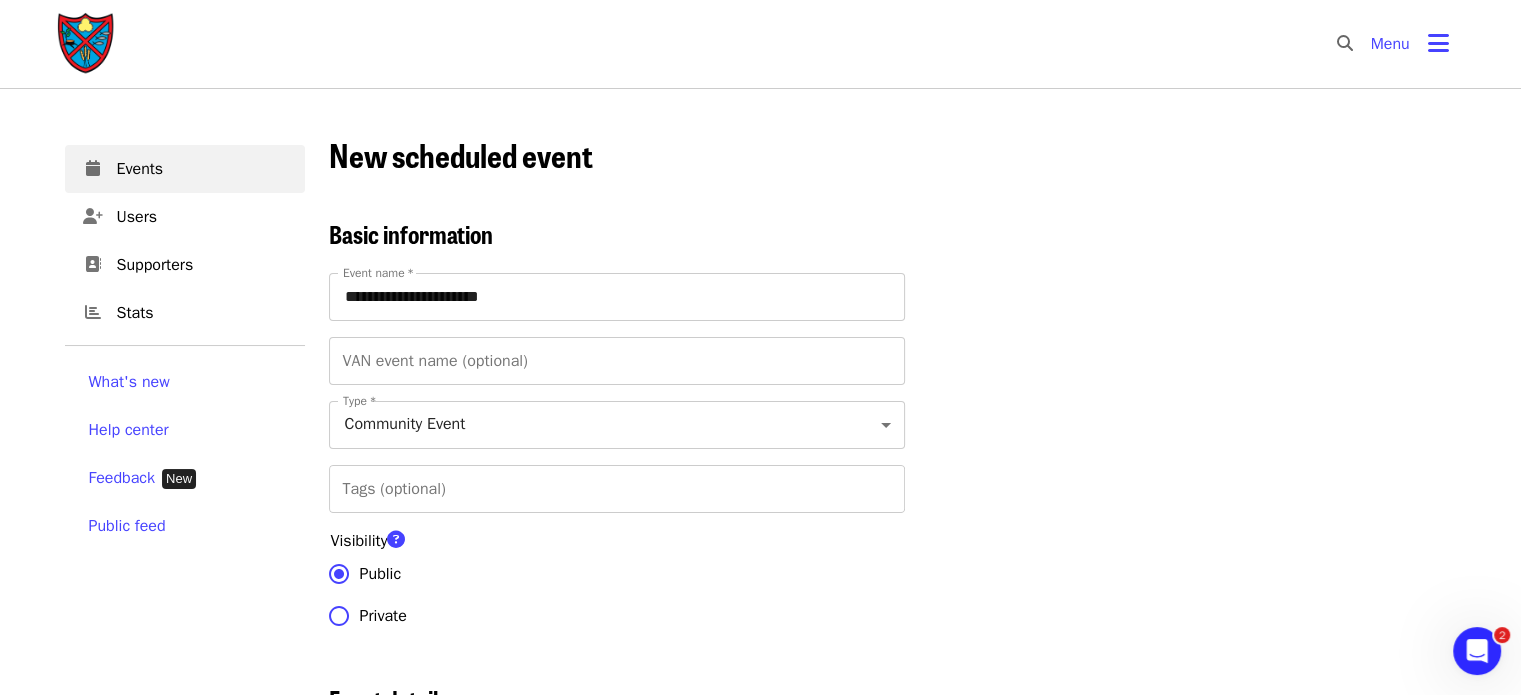 type on "**********" 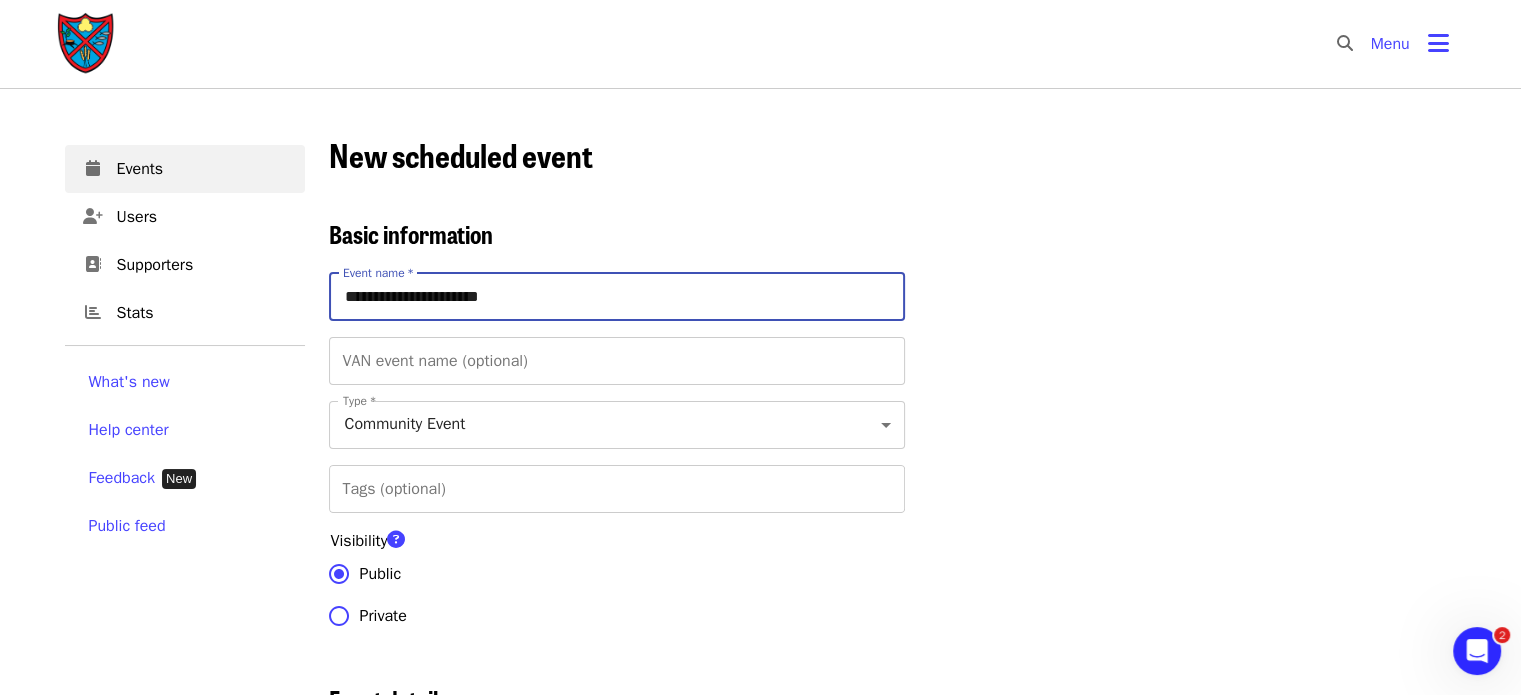 click on "**********" at bounding box center (617, 297) 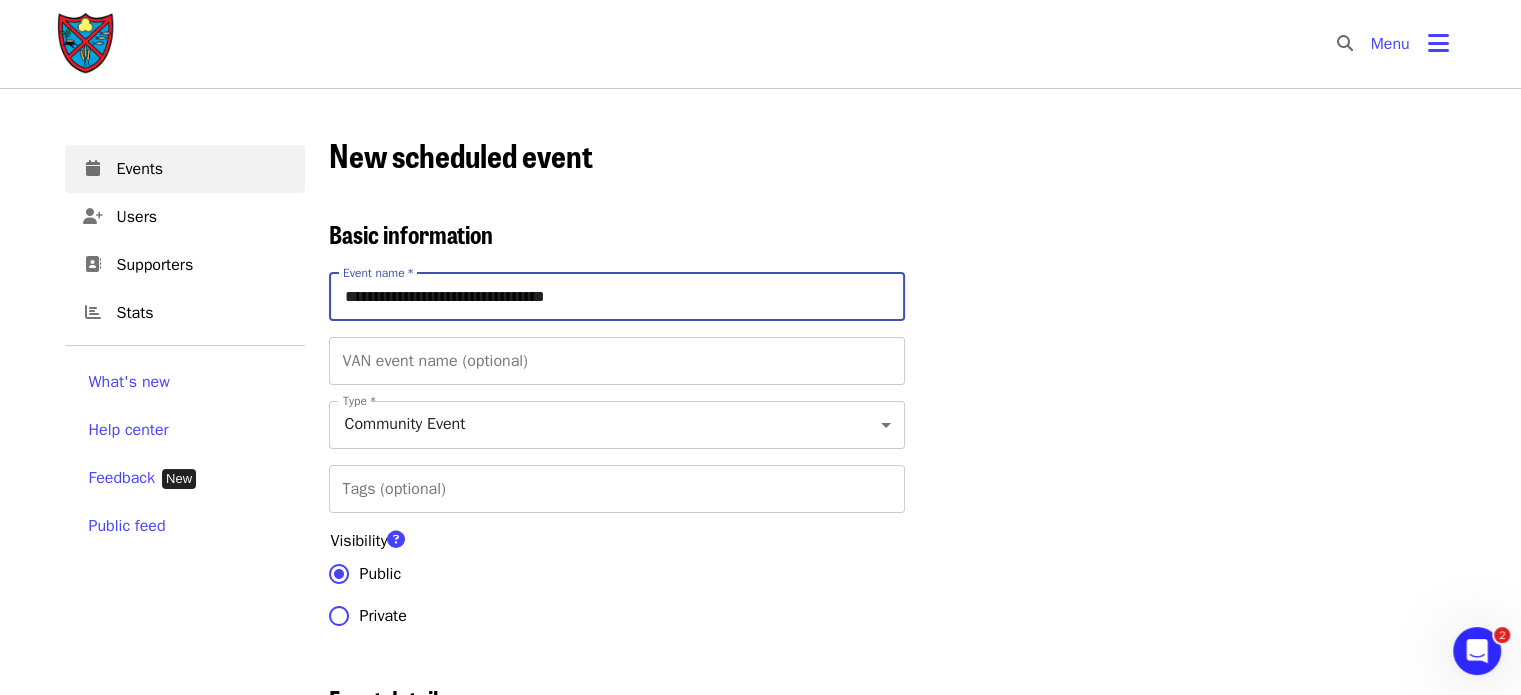 type on "**********" 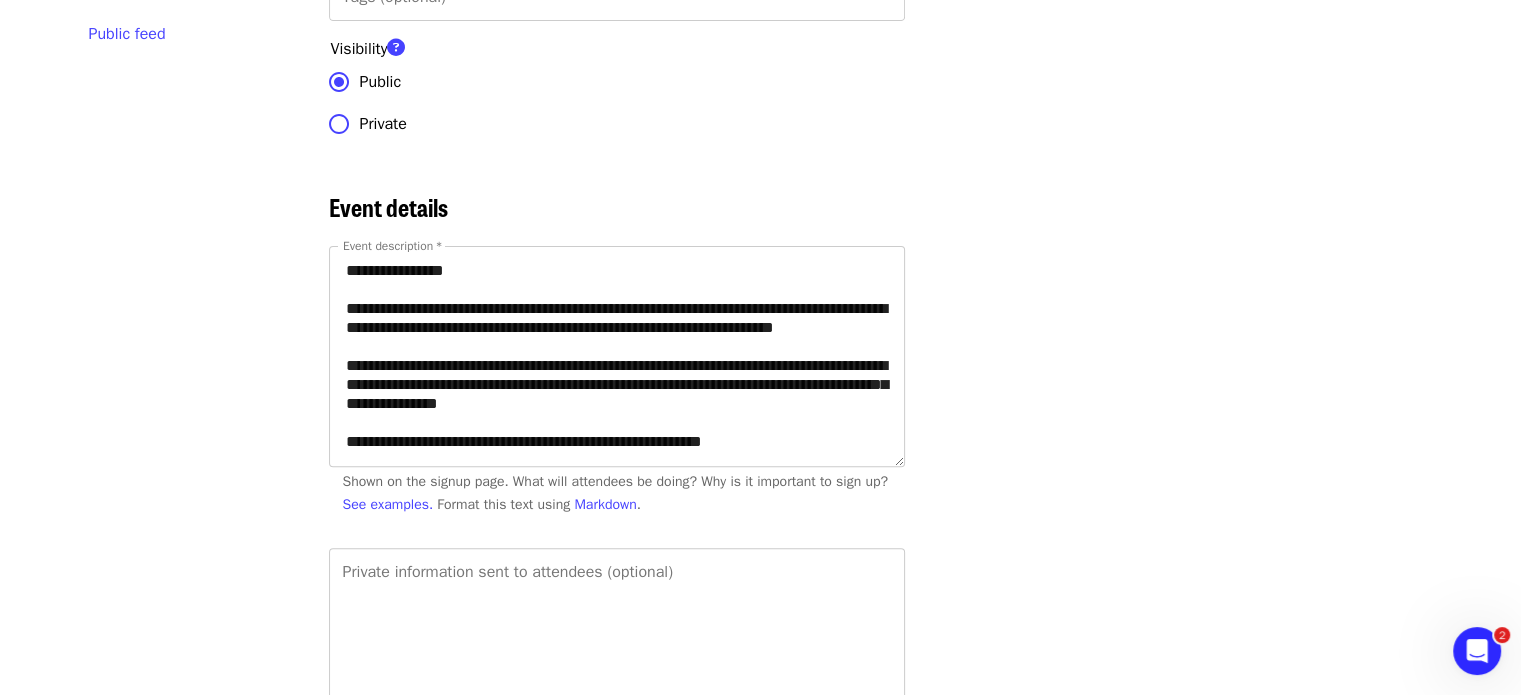 scroll, scrollTop: 500, scrollLeft: 0, axis: vertical 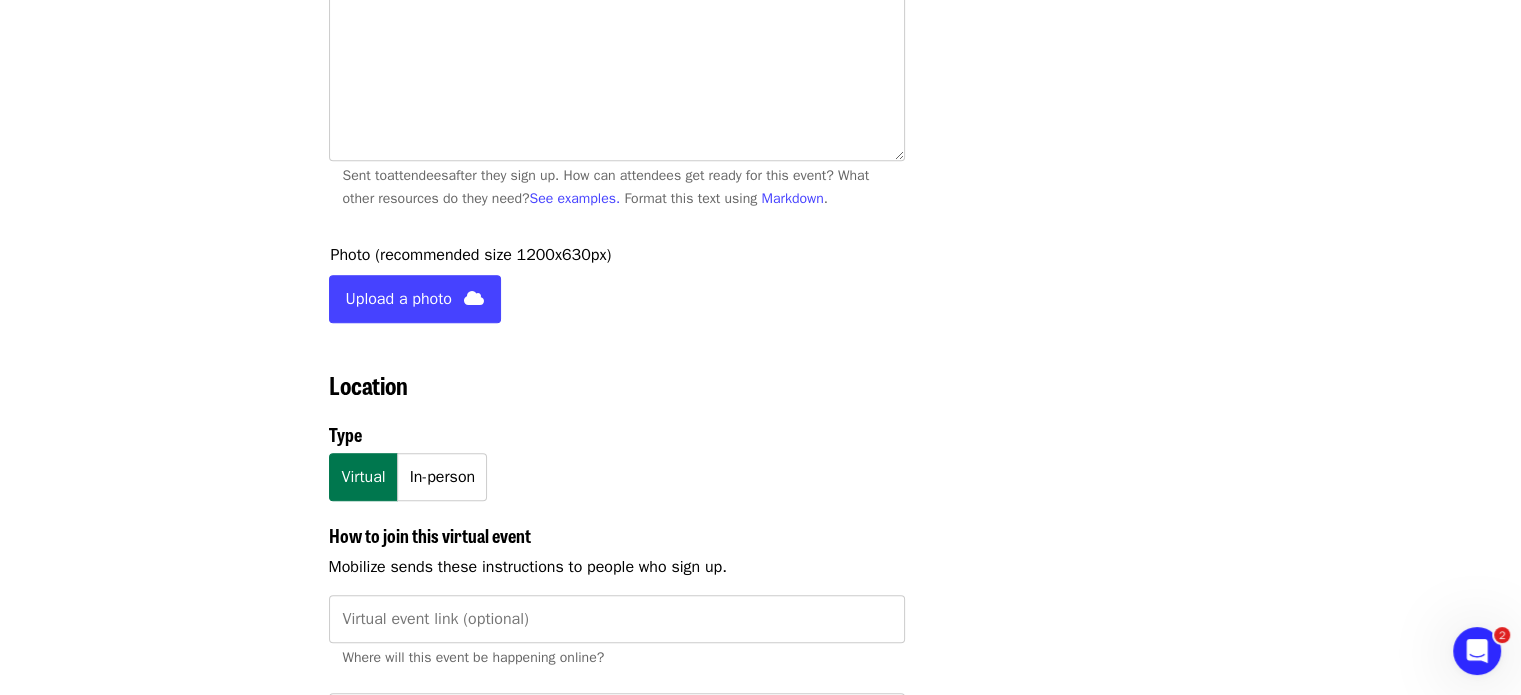 click on "Upload a photo" at bounding box center [415, 299] 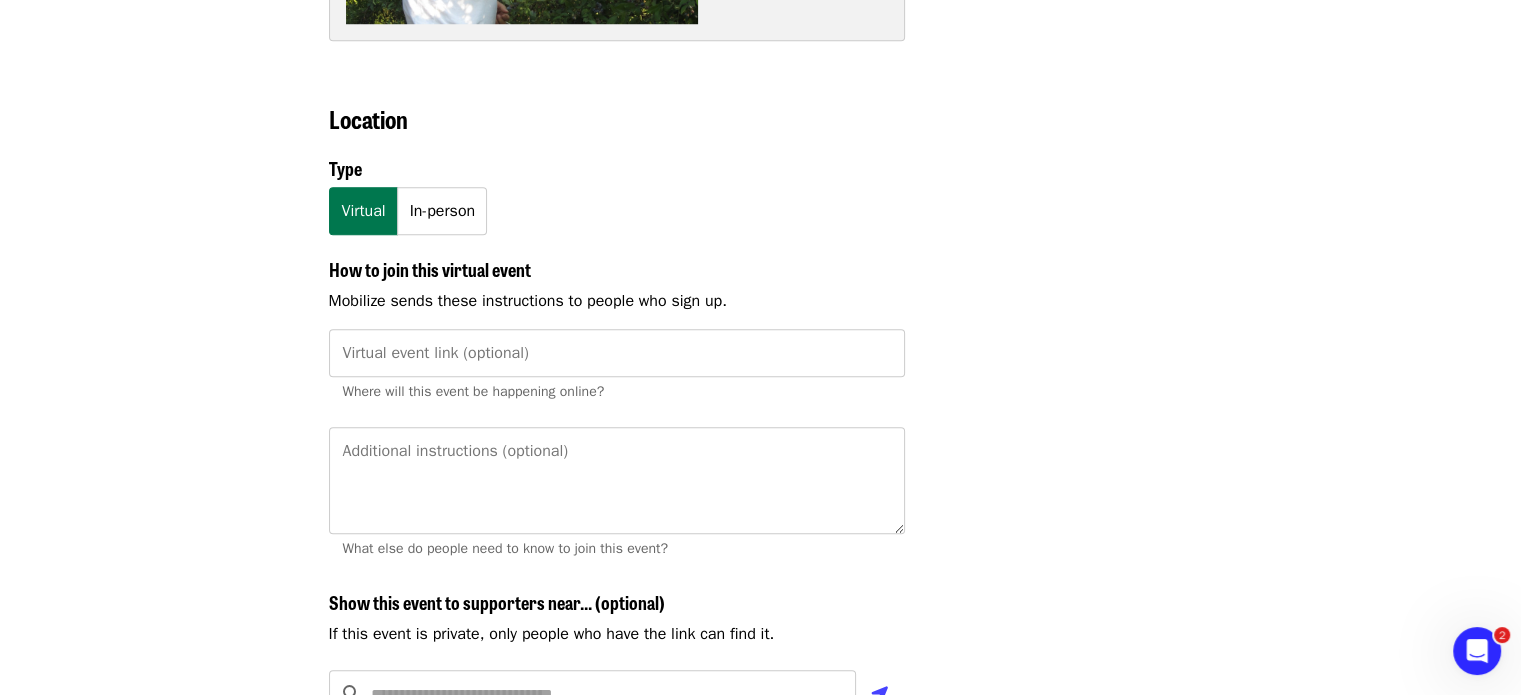 scroll, scrollTop: 1700, scrollLeft: 0, axis: vertical 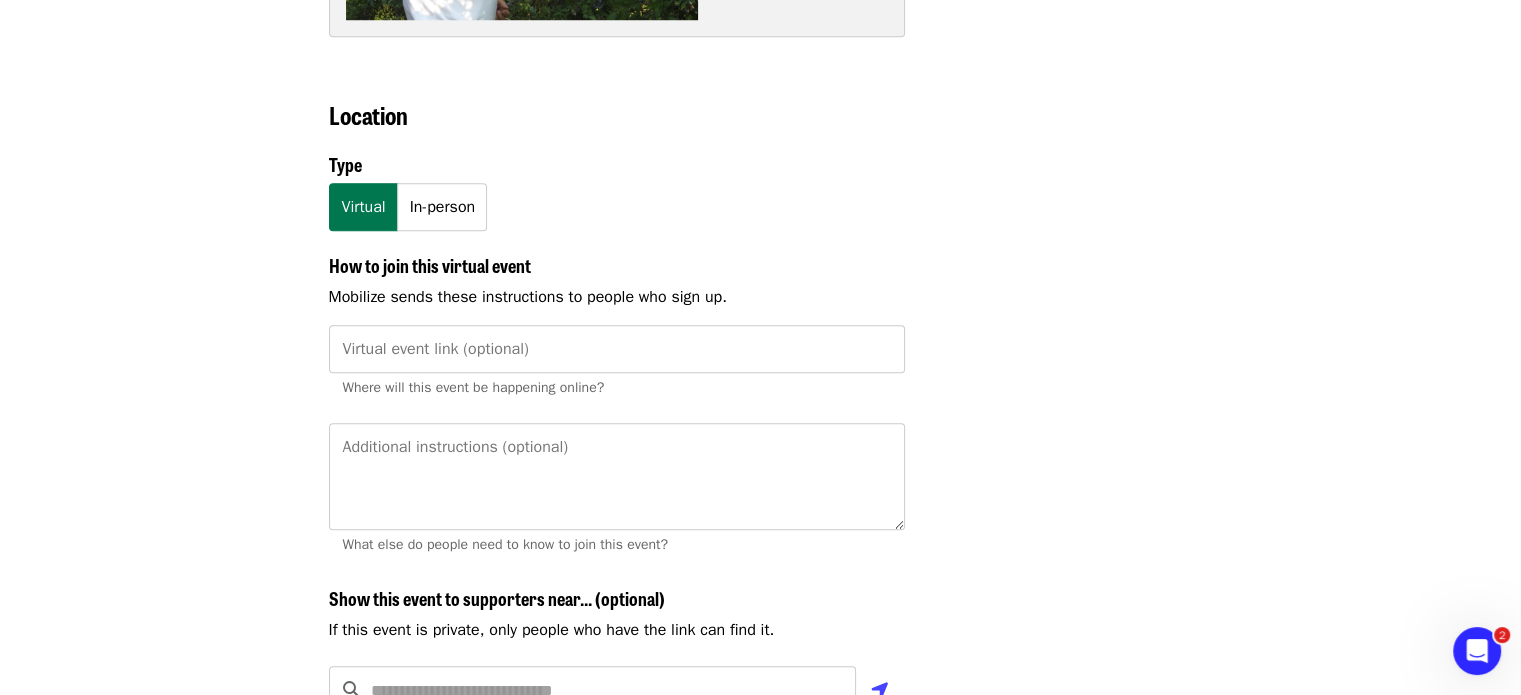 click on "In-person" at bounding box center [442, 207] 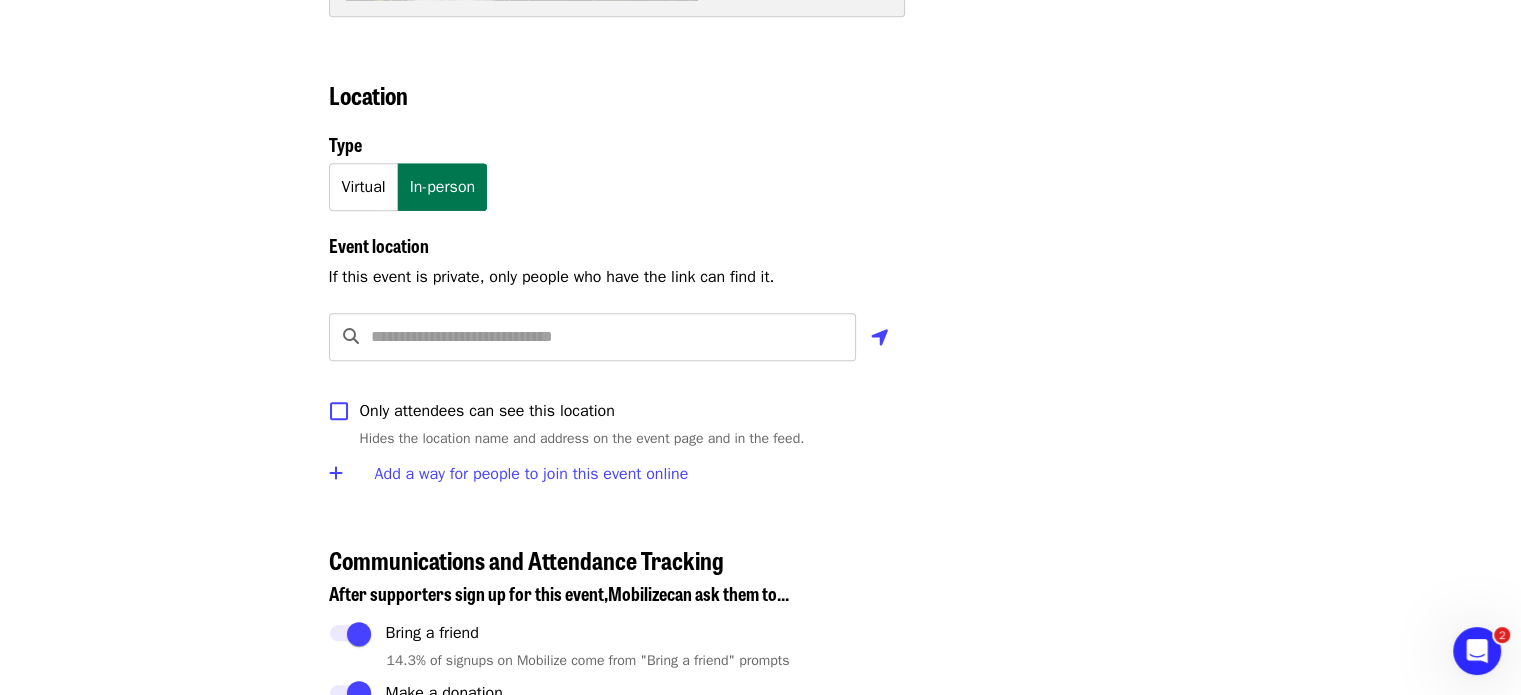 scroll, scrollTop: 1700, scrollLeft: 0, axis: vertical 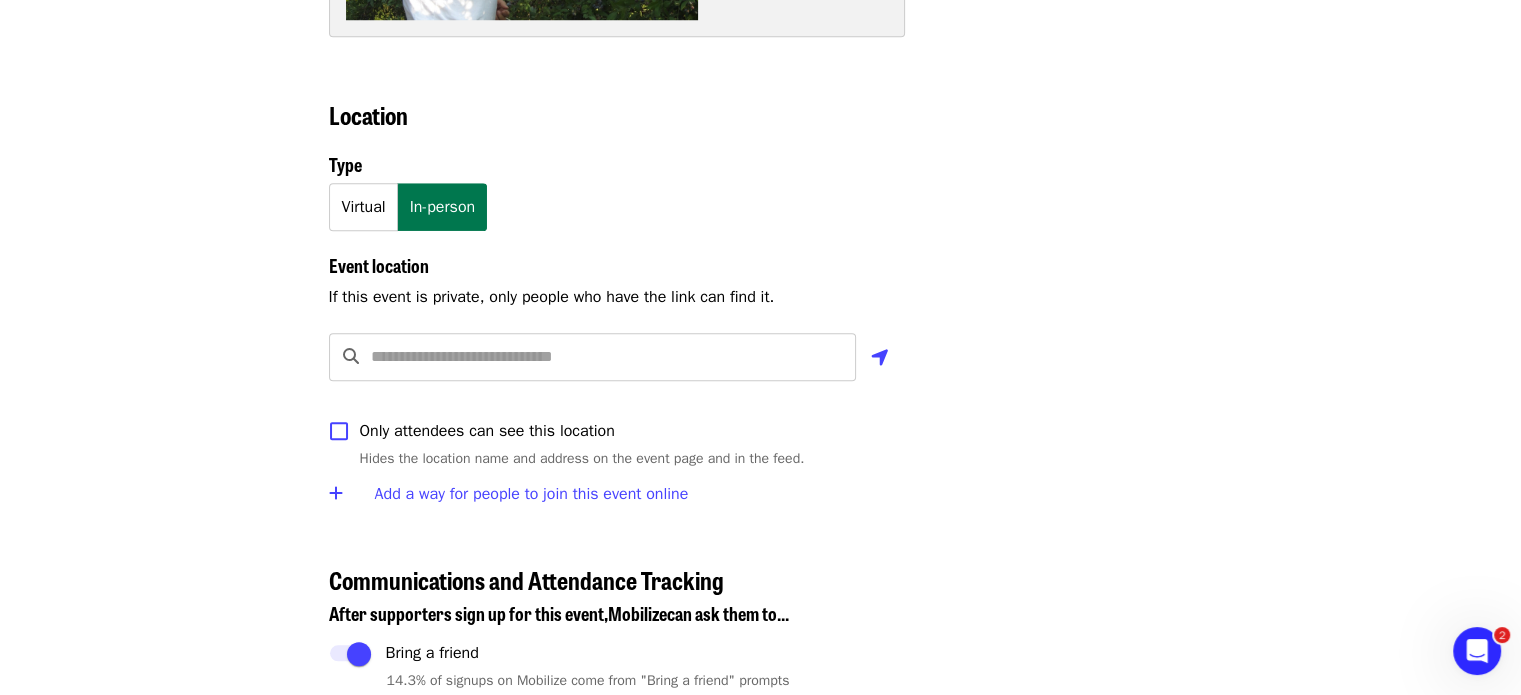 click at bounding box center (614, 357) 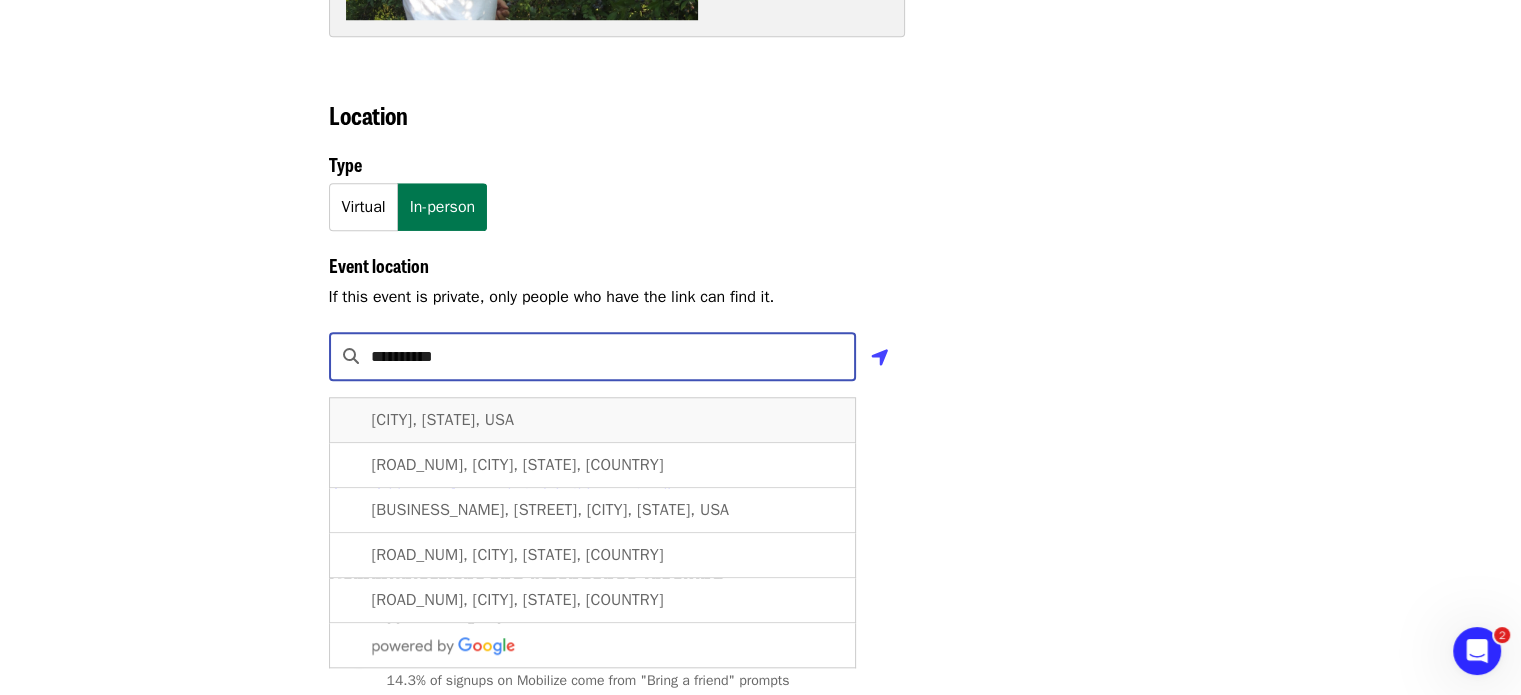click on "Mebane, NC, USA" at bounding box center [593, 420] 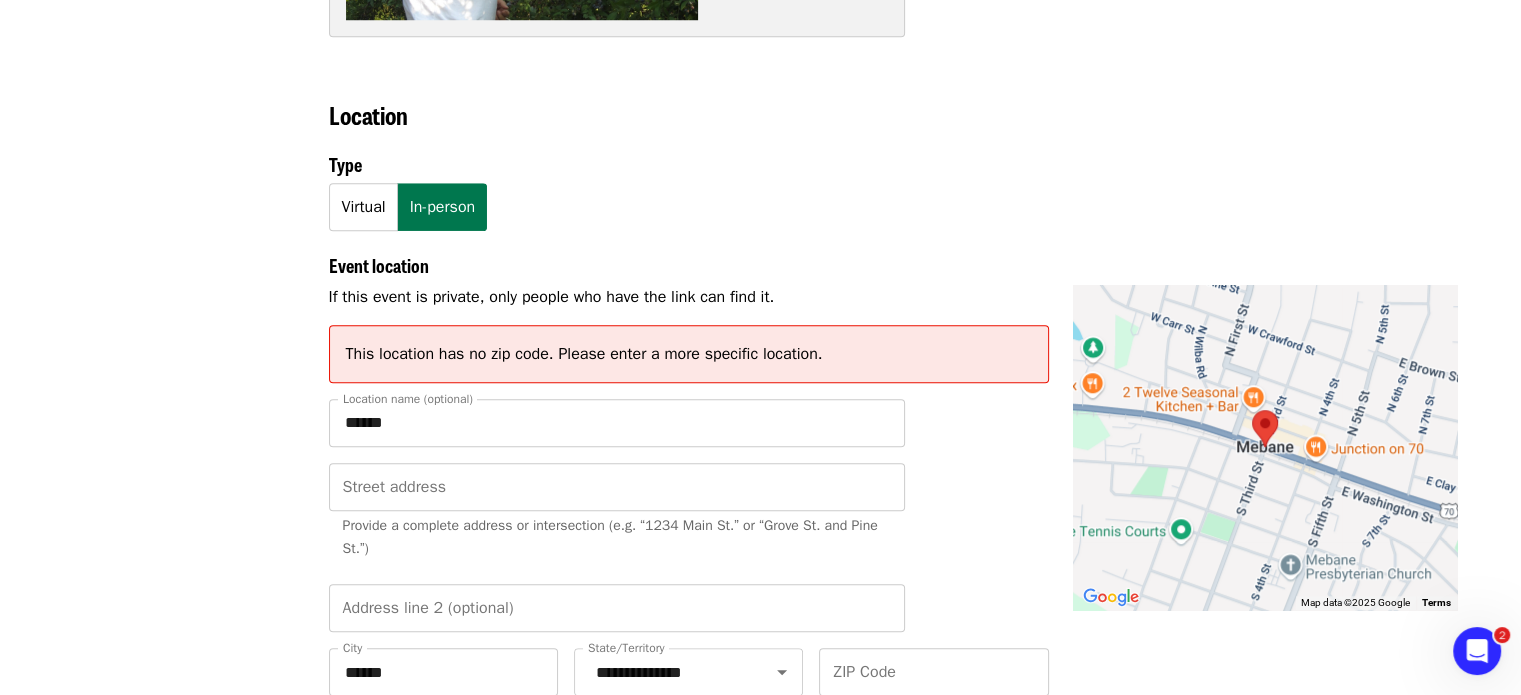 click on "Events Users Supporters Stats What's new Help center Feedback New Public feed Organize for  Society of St. Andrew" at bounding box center (185, 1526) 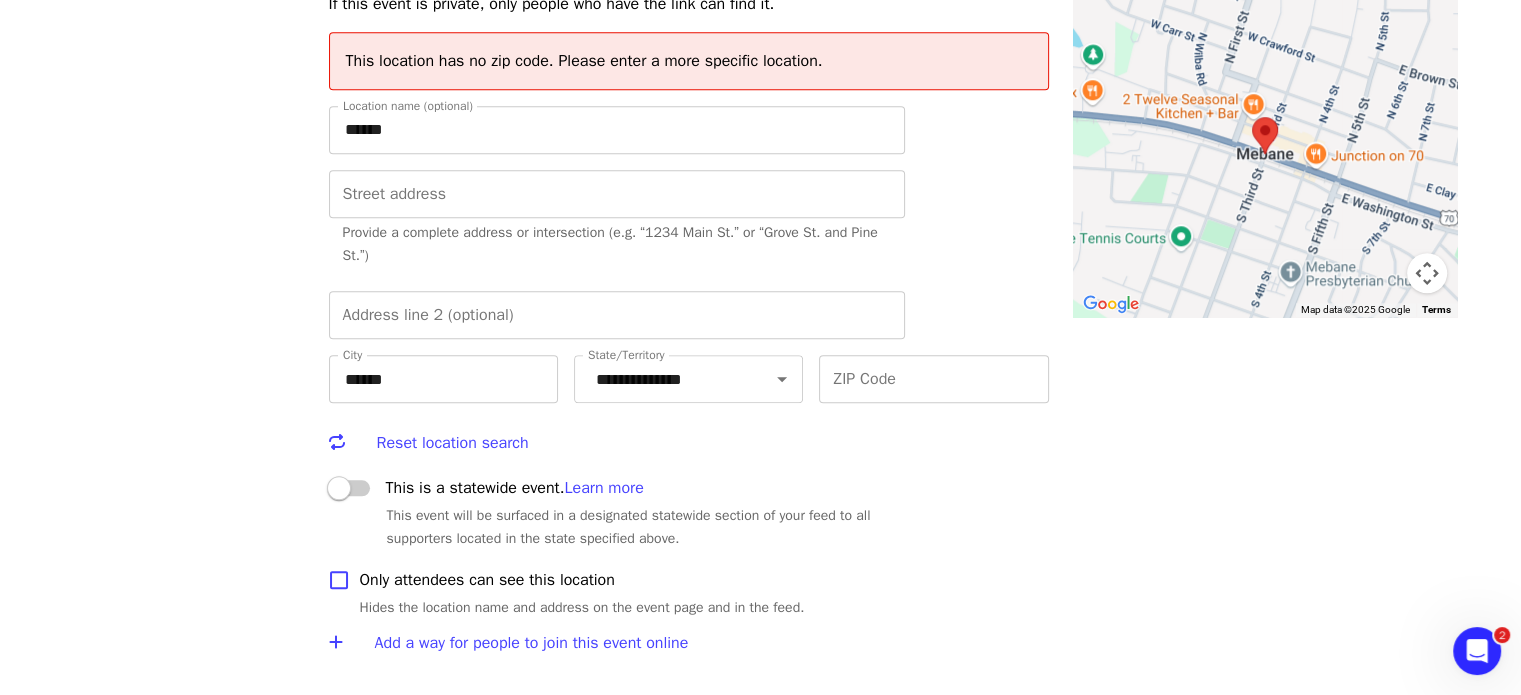 scroll, scrollTop: 2000, scrollLeft: 0, axis: vertical 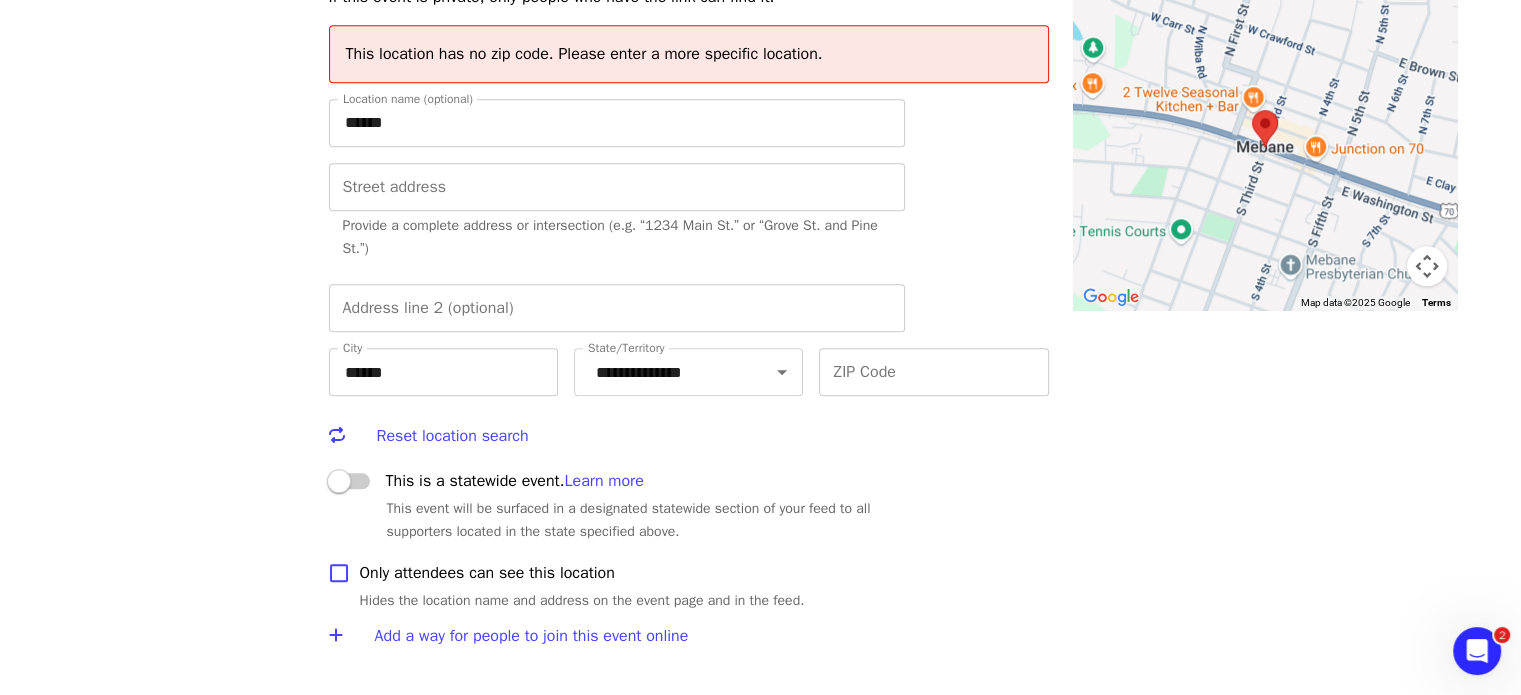 click on "ZIP Code" at bounding box center (933, 372) 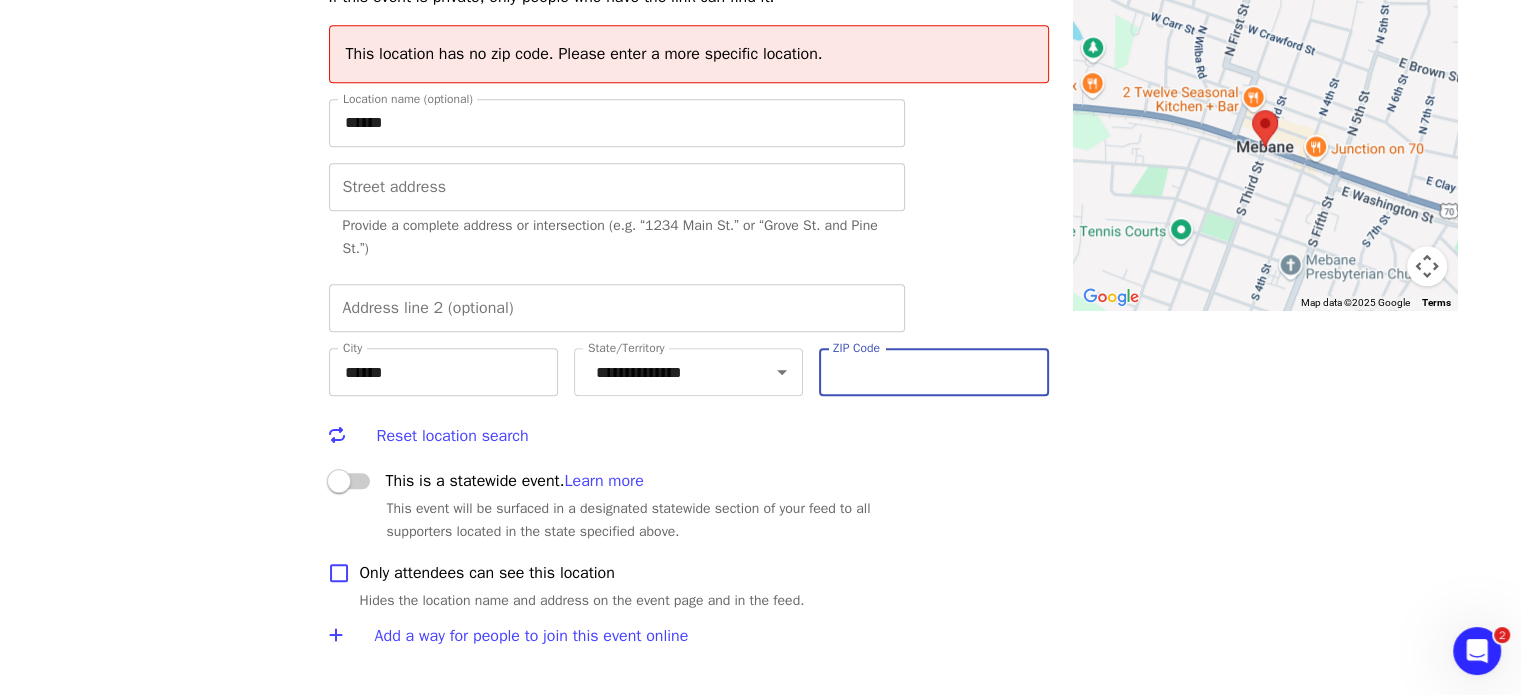 click on "ZIP Code" at bounding box center (933, 372) 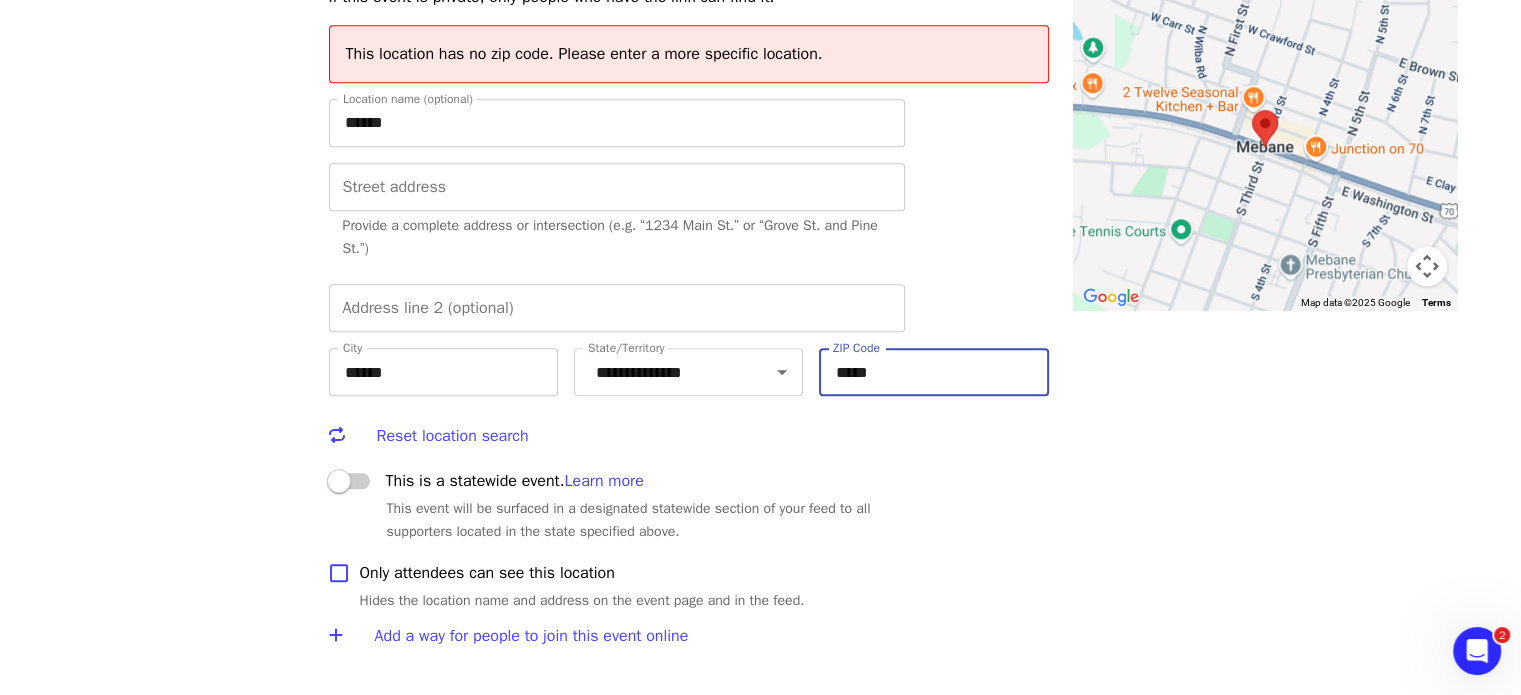 scroll, scrollTop: 1900, scrollLeft: 0, axis: vertical 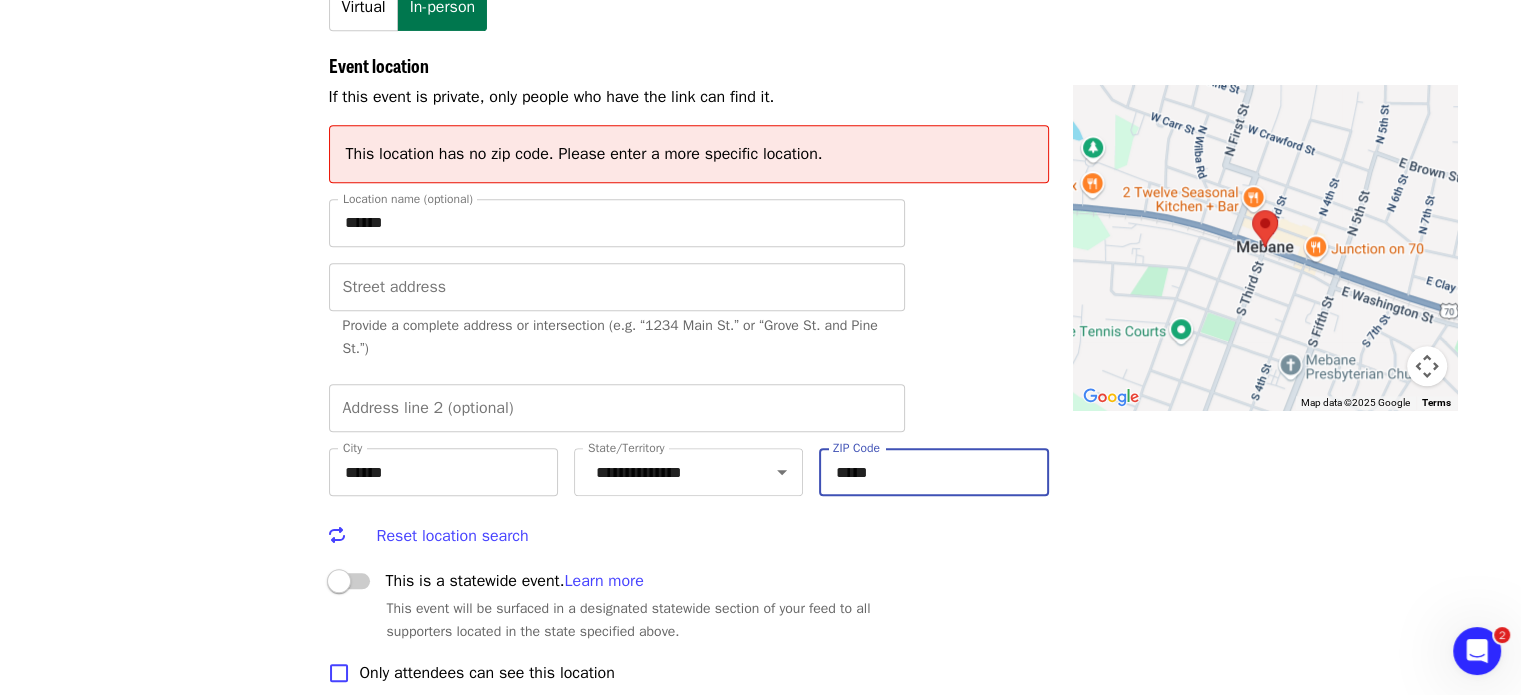 type on "*****" 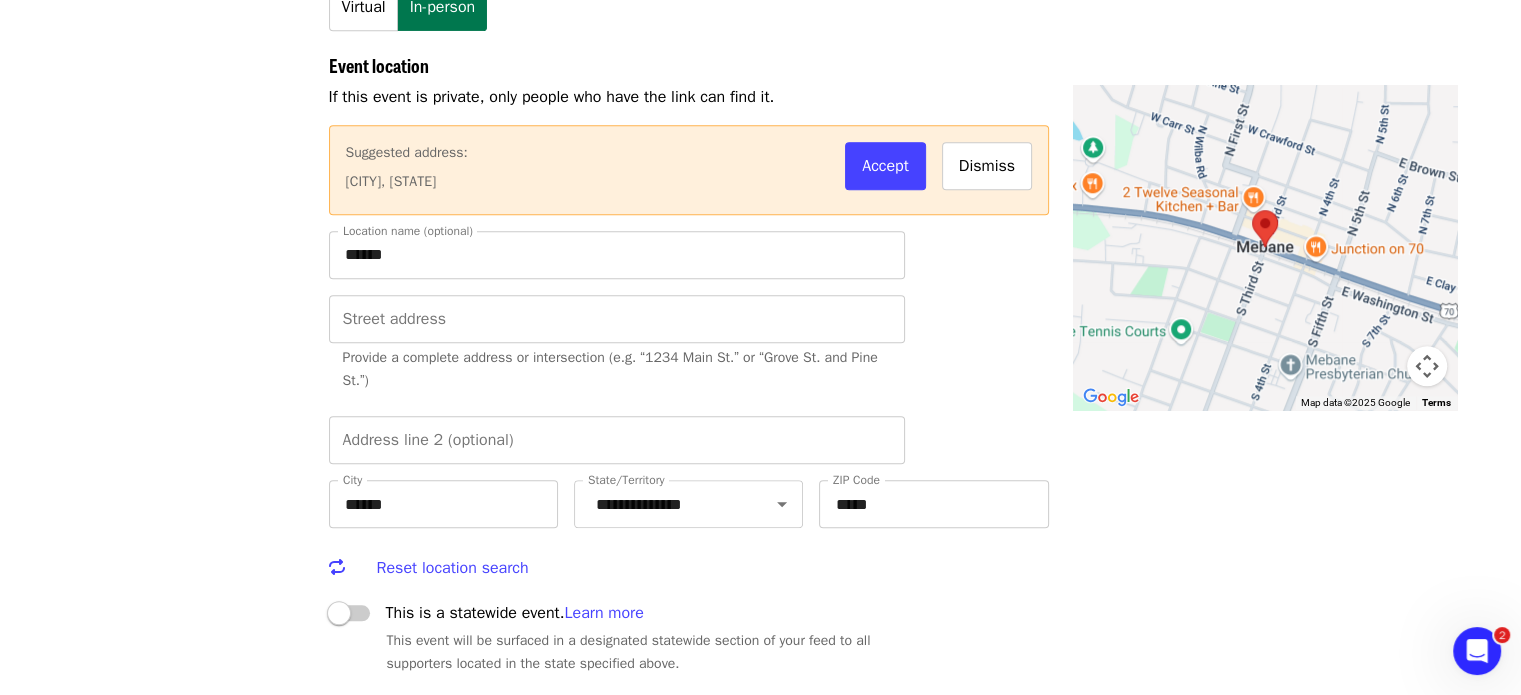 click on "Dismiss" at bounding box center (987, 166) 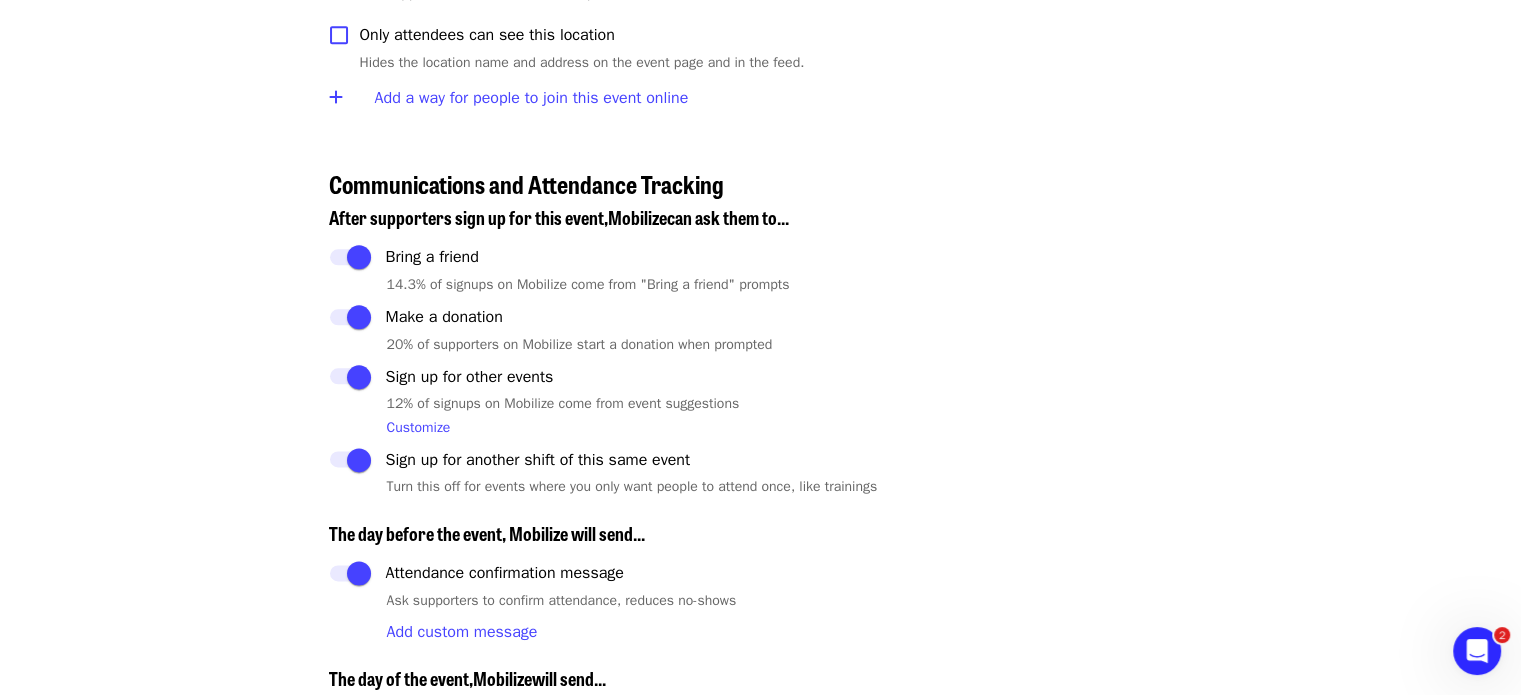 scroll, scrollTop: 2500, scrollLeft: 0, axis: vertical 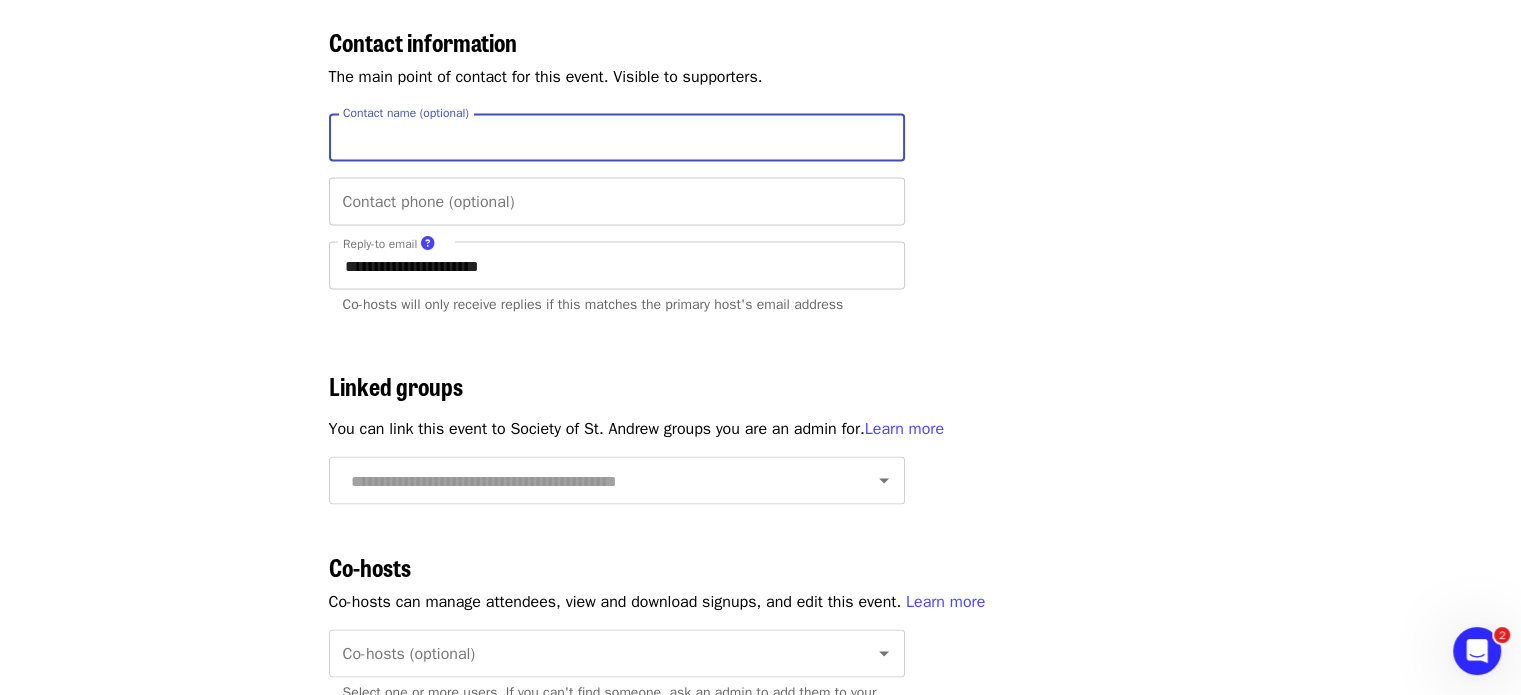 click on "Contact name (optional)" at bounding box center [617, 137] 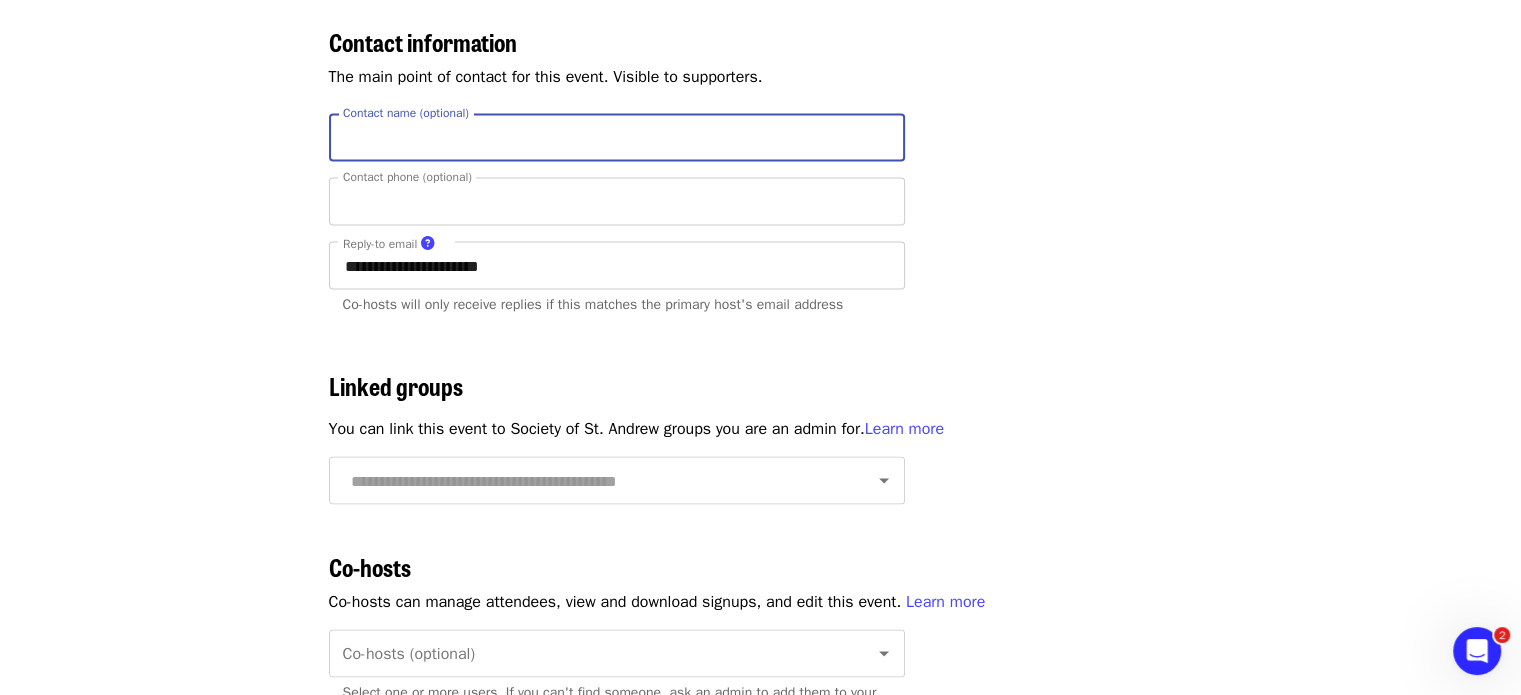 type on "**********" 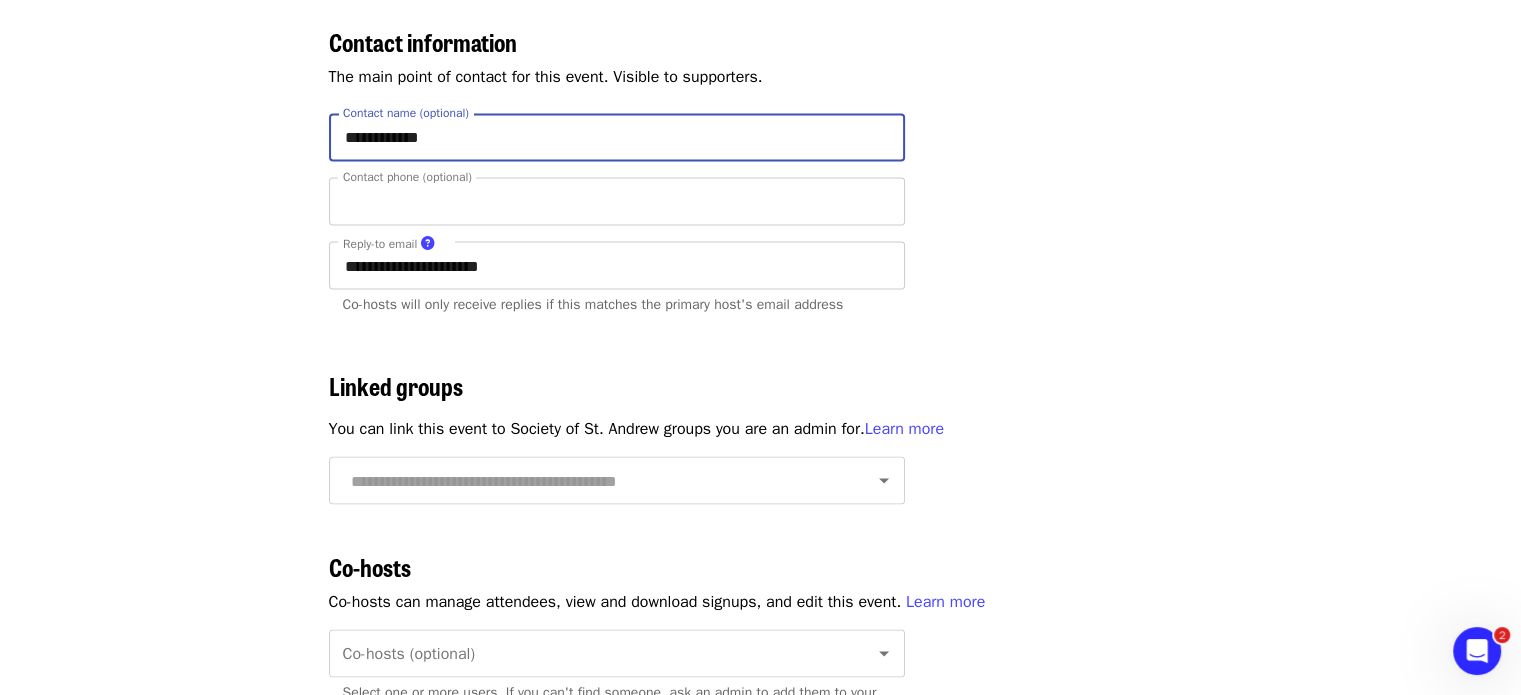 type on "**********" 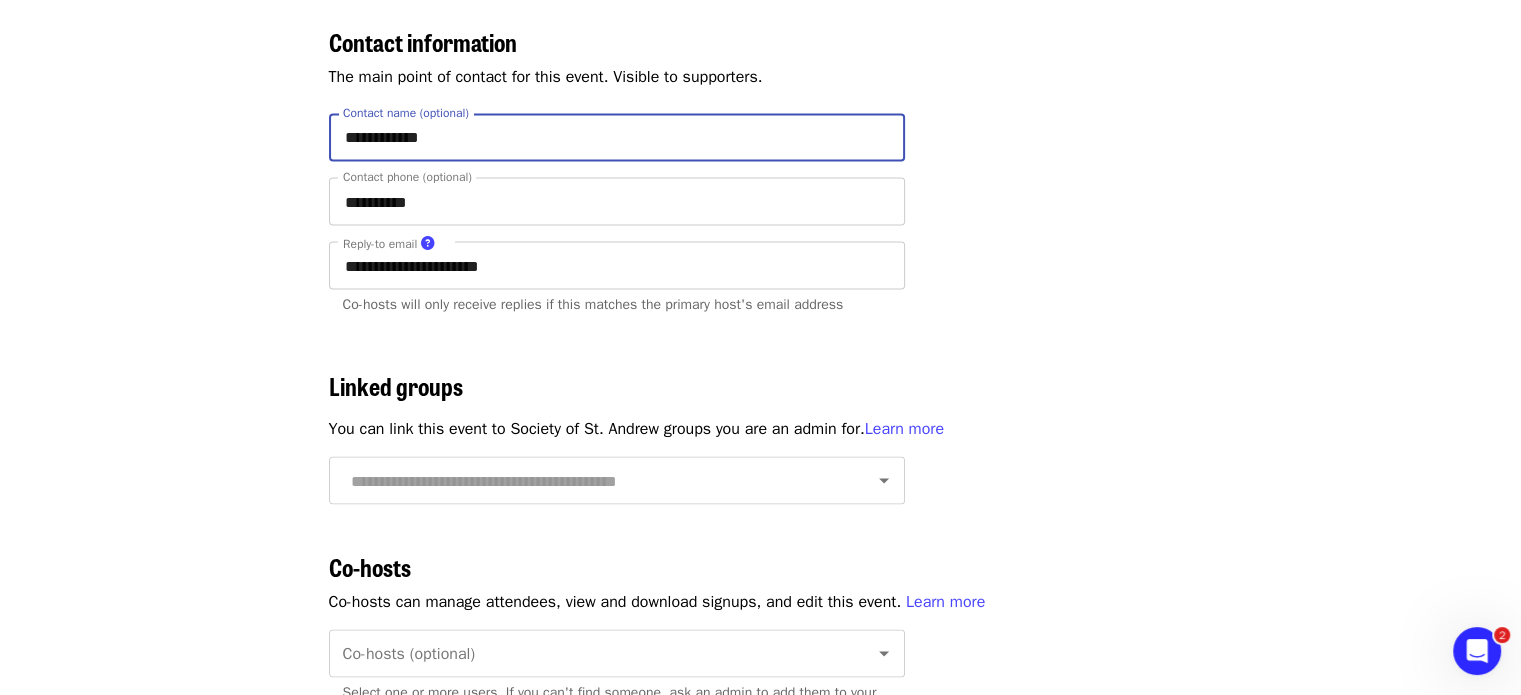 click on "Events Users Supporters Stats What's new Help center Feedback New Public feed Organize for  Society of St. Andrew" at bounding box center [185, -411] 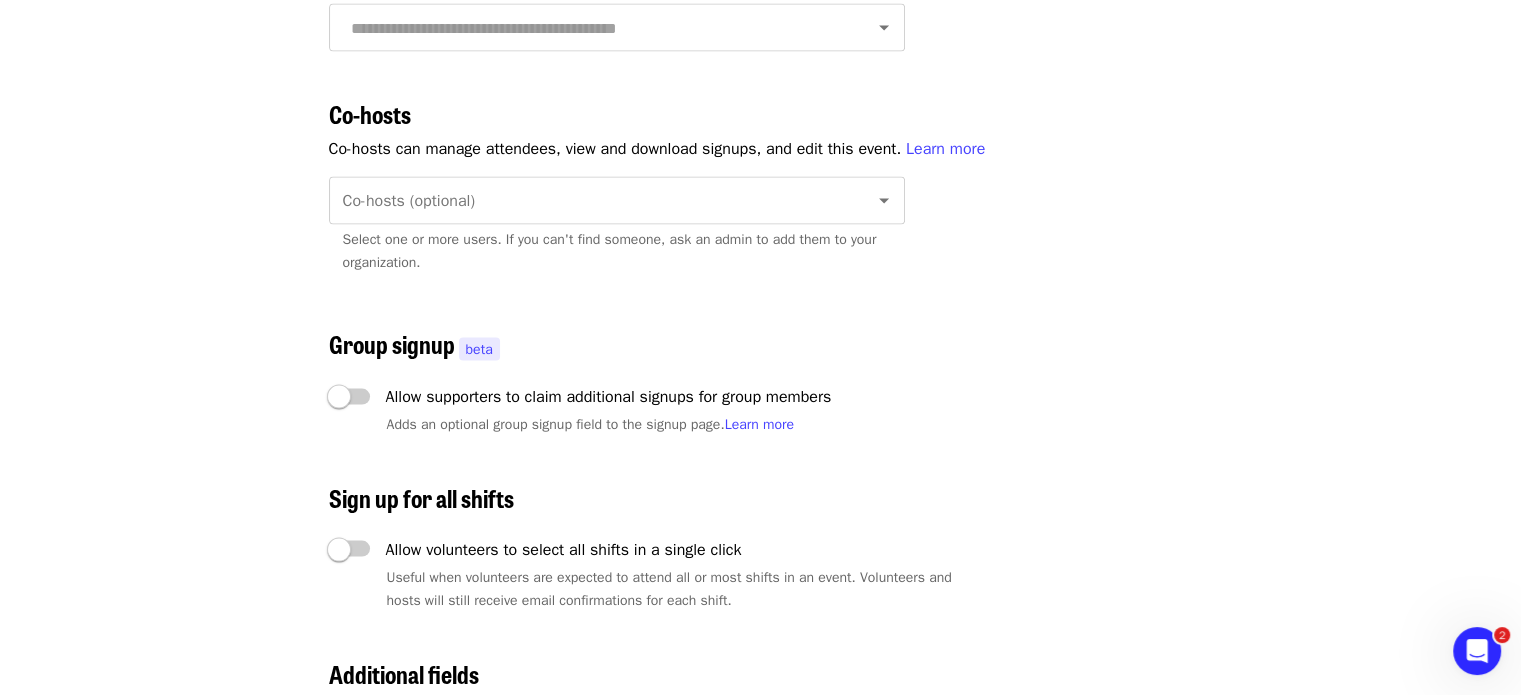scroll, scrollTop: 4100, scrollLeft: 0, axis: vertical 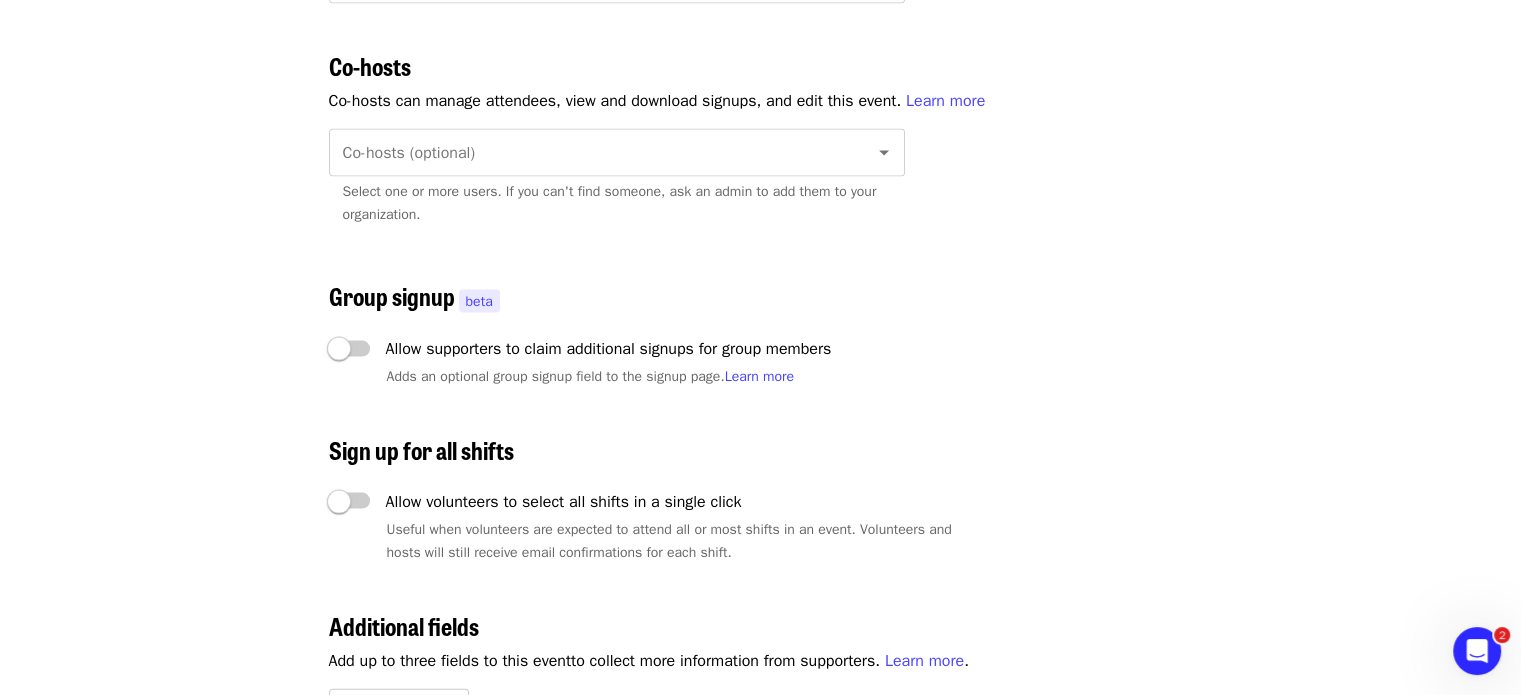 click on "Co-hosts (optional)" at bounding box center [592, 153] 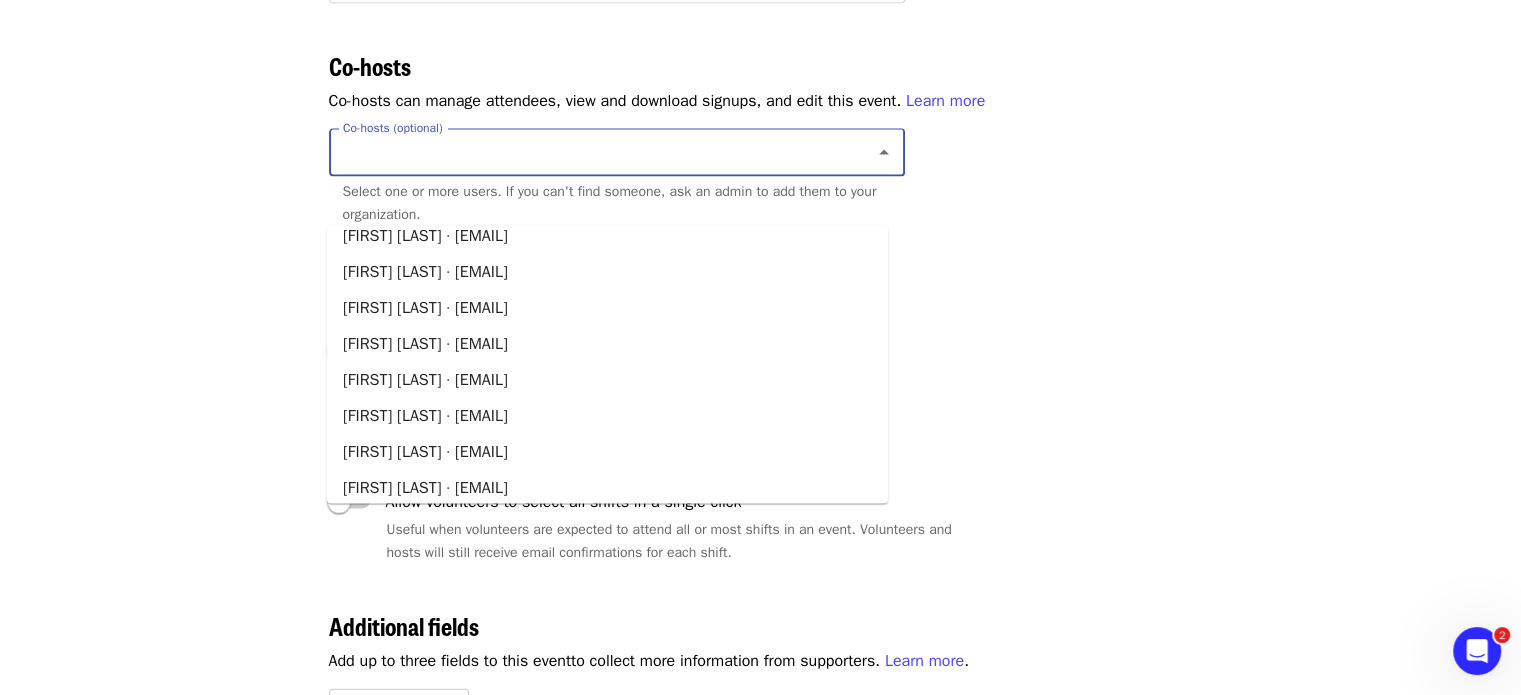 scroll, scrollTop: 300, scrollLeft: 0, axis: vertical 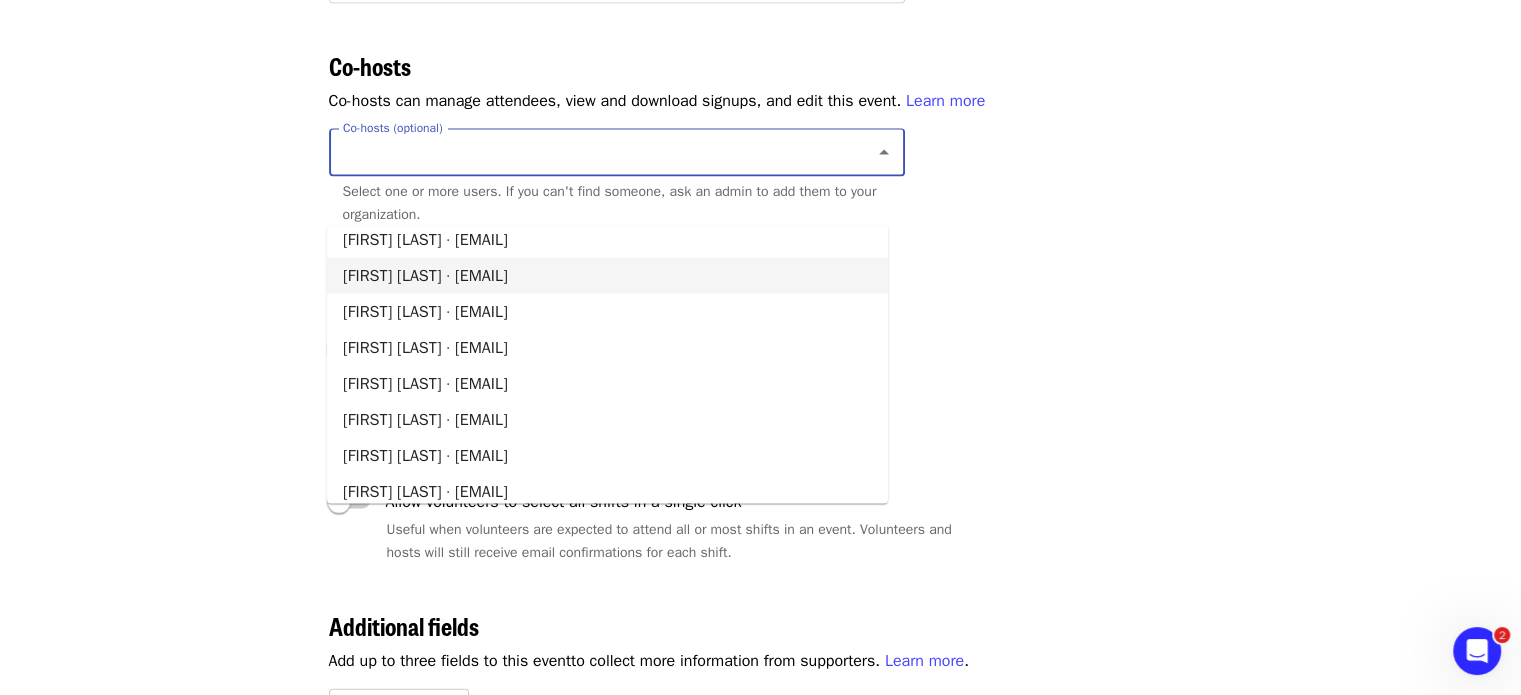 click on "Paul Thombs · gleantriad@endhunger.org" at bounding box center (607, 276) 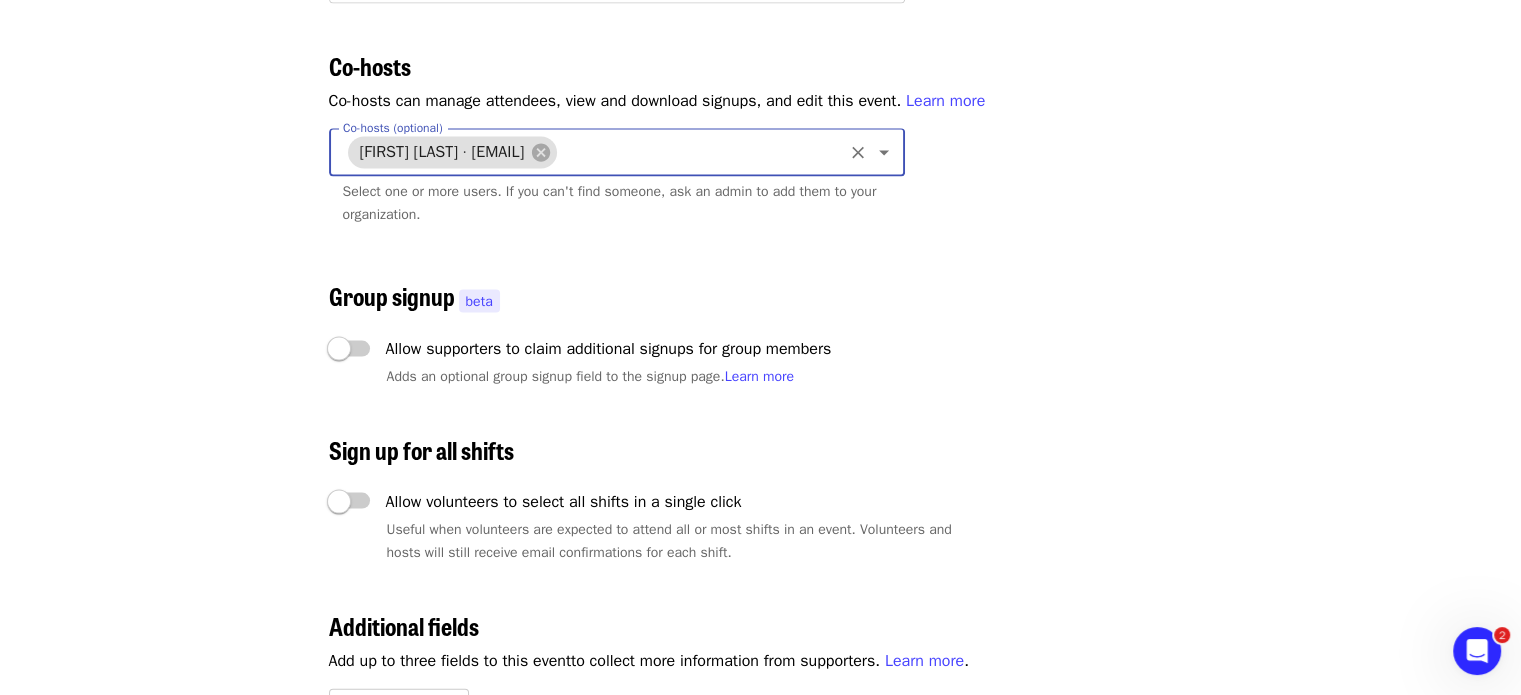 click on "Co-hosts (optional)" at bounding box center (699, 153) 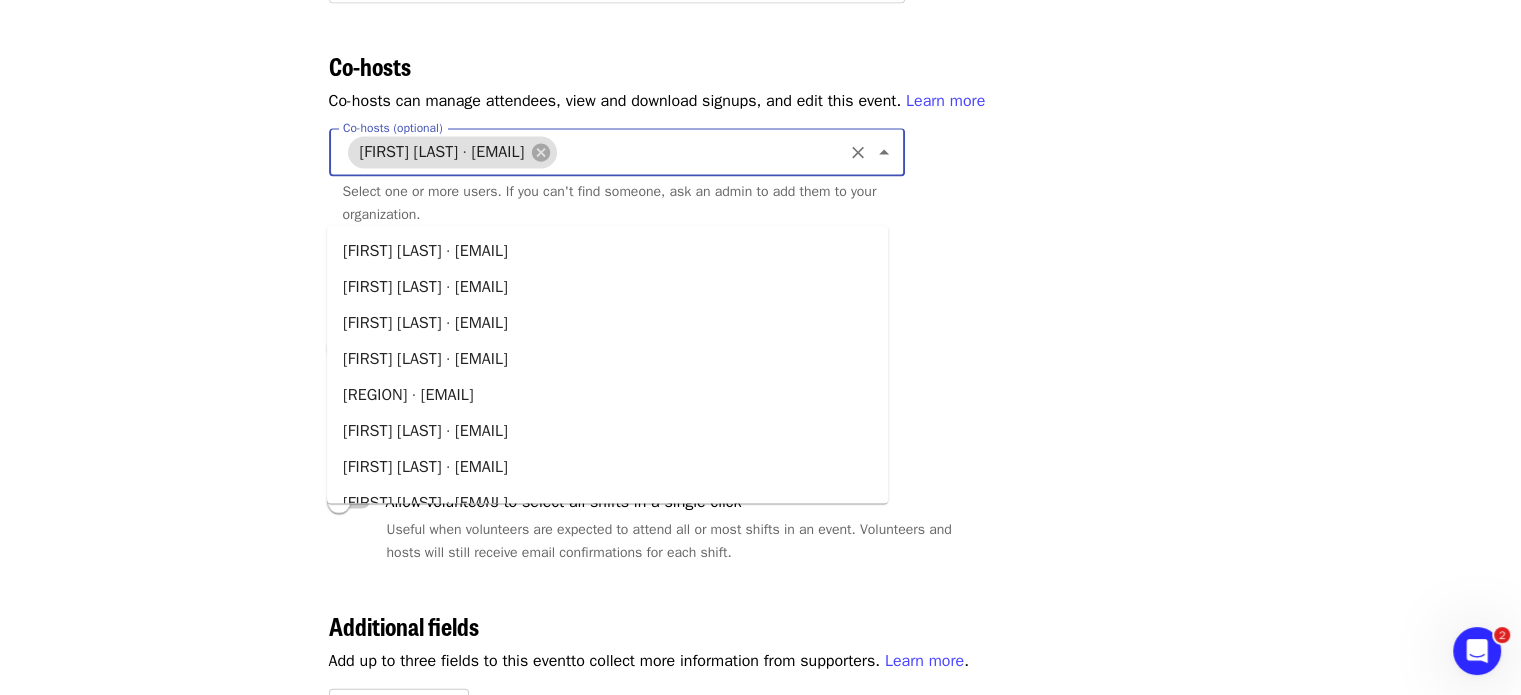 scroll, scrollTop: 0, scrollLeft: 0, axis: both 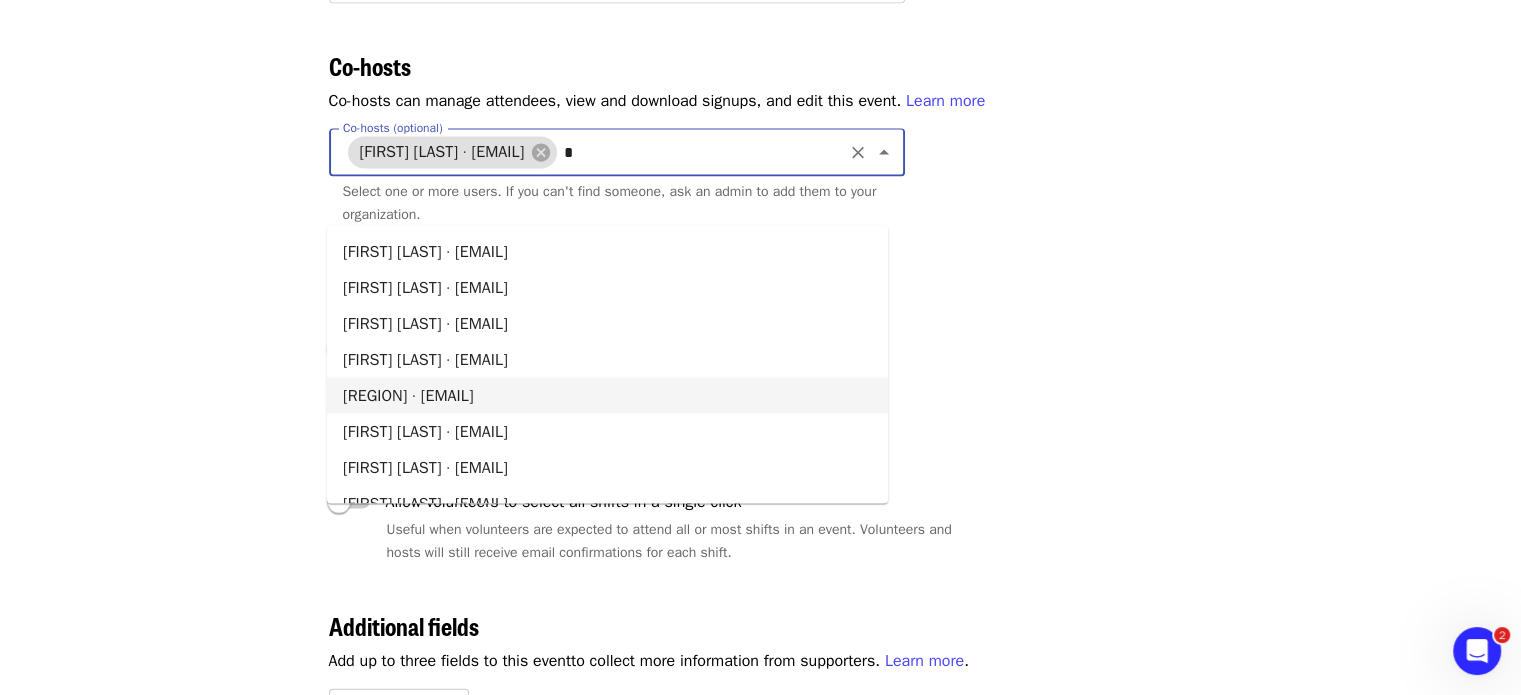 type on "**" 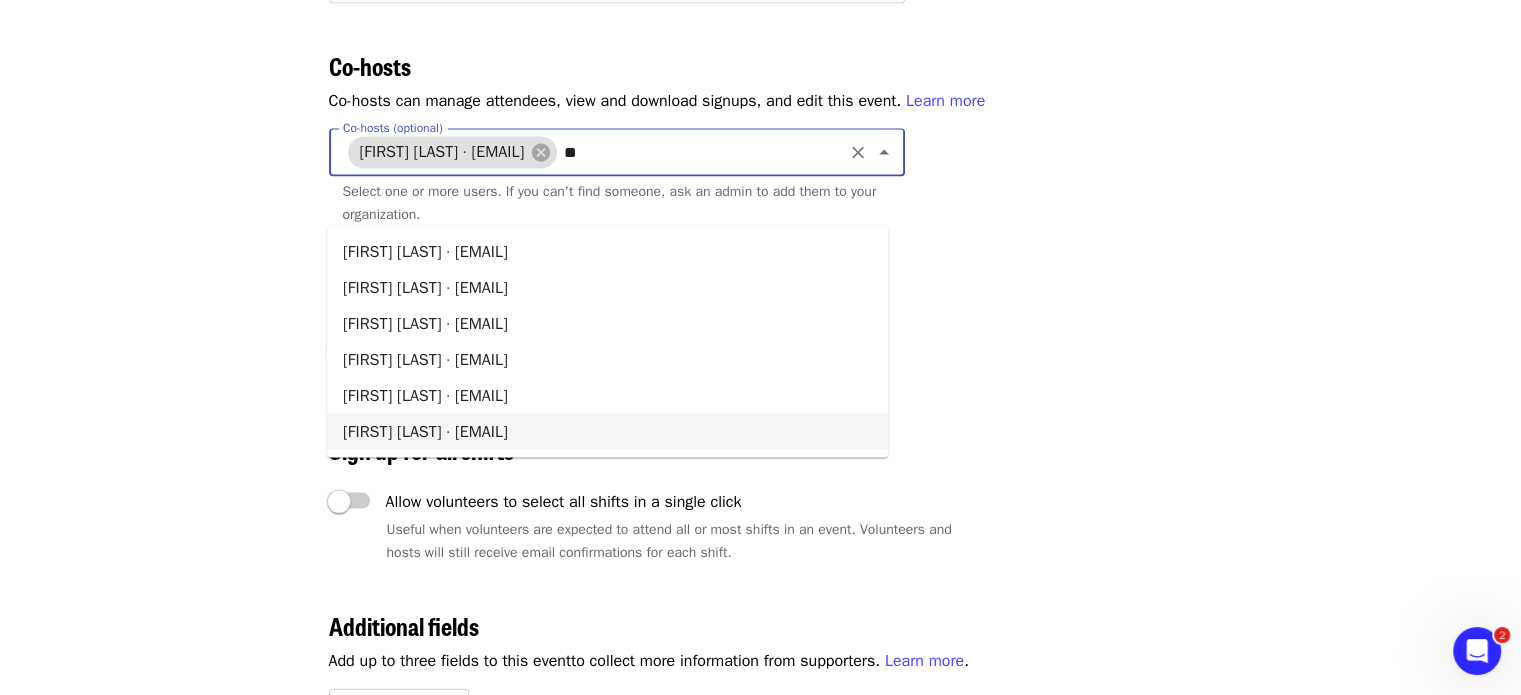 click on "Brant Copen · ncintern@endhunger.org" at bounding box center (607, 432) 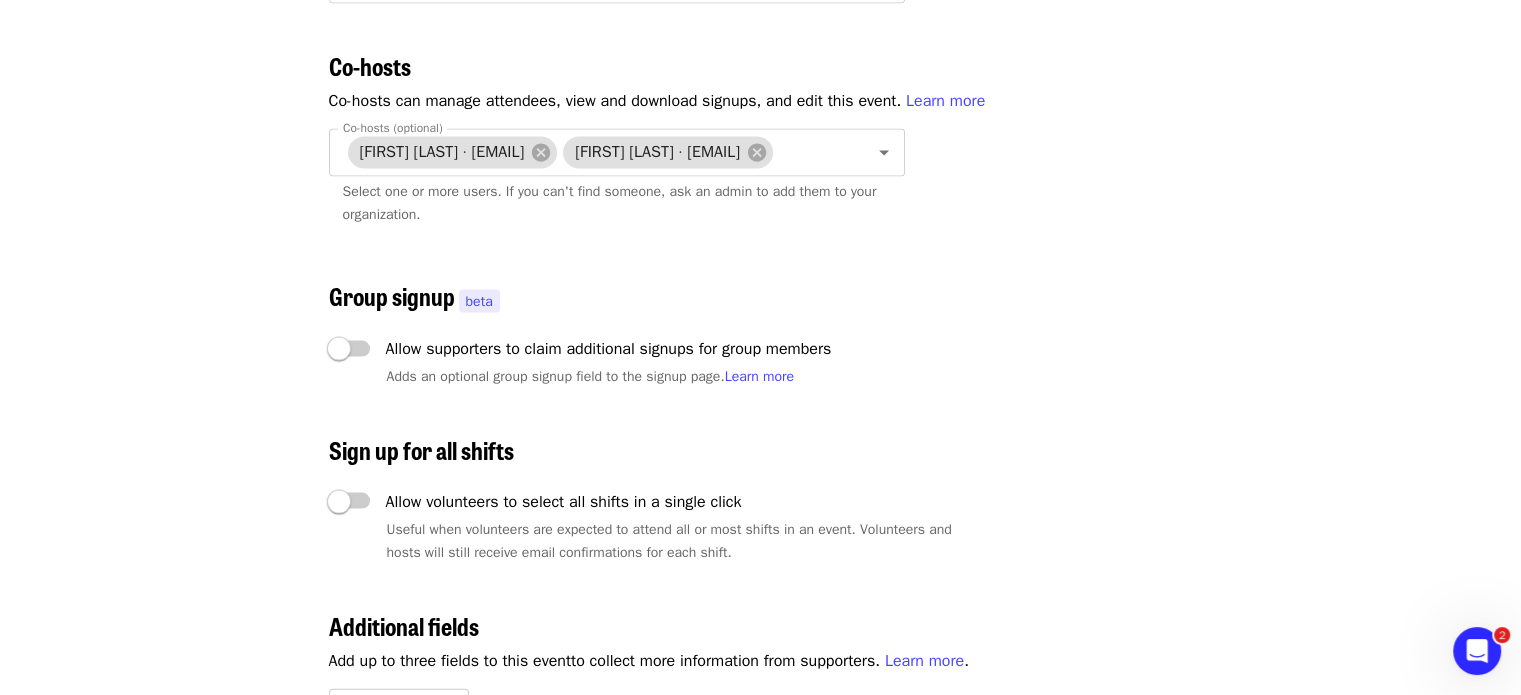 click on "Events Users Supporters Stats What's new Help center Feedback New Public feed Organize for  Society of St. Andrew" at bounding box center (185, -911) 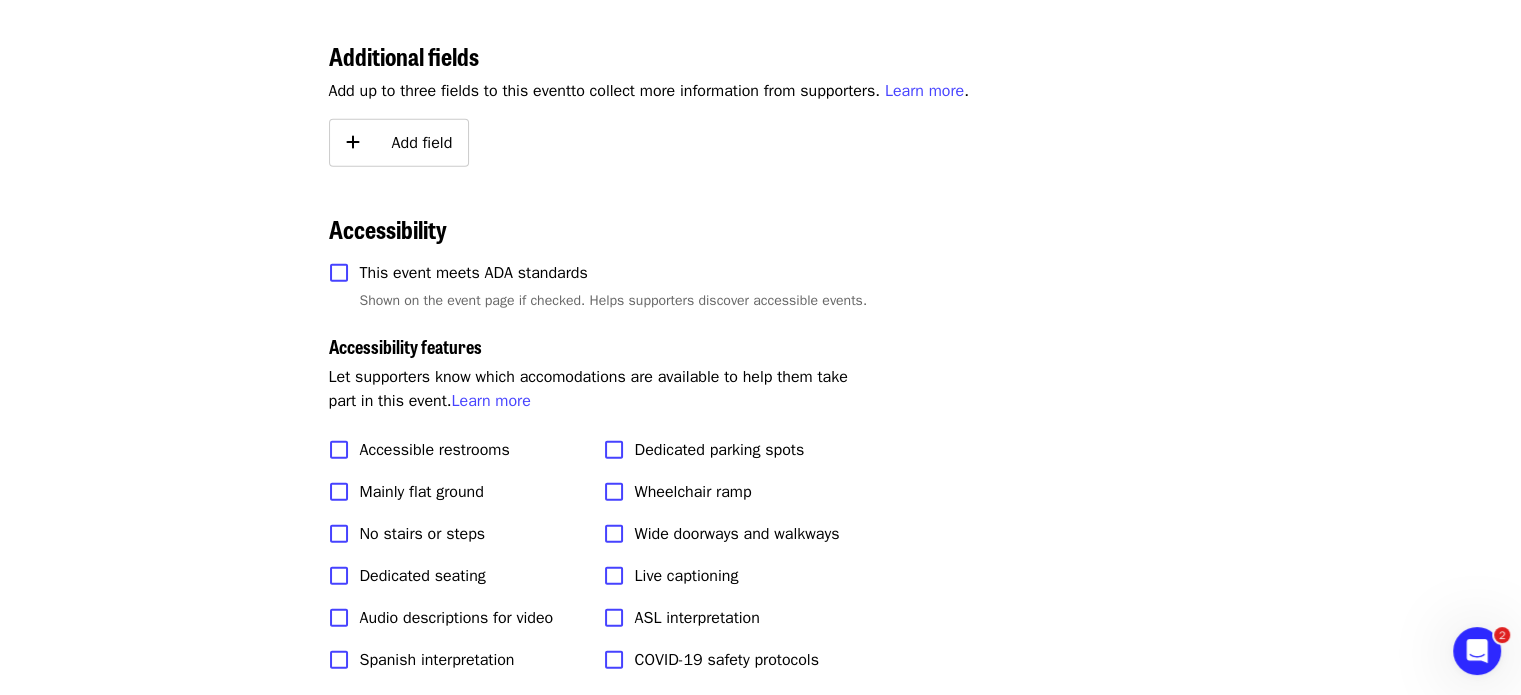 scroll, scrollTop: 4700, scrollLeft: 0, axis: vertical 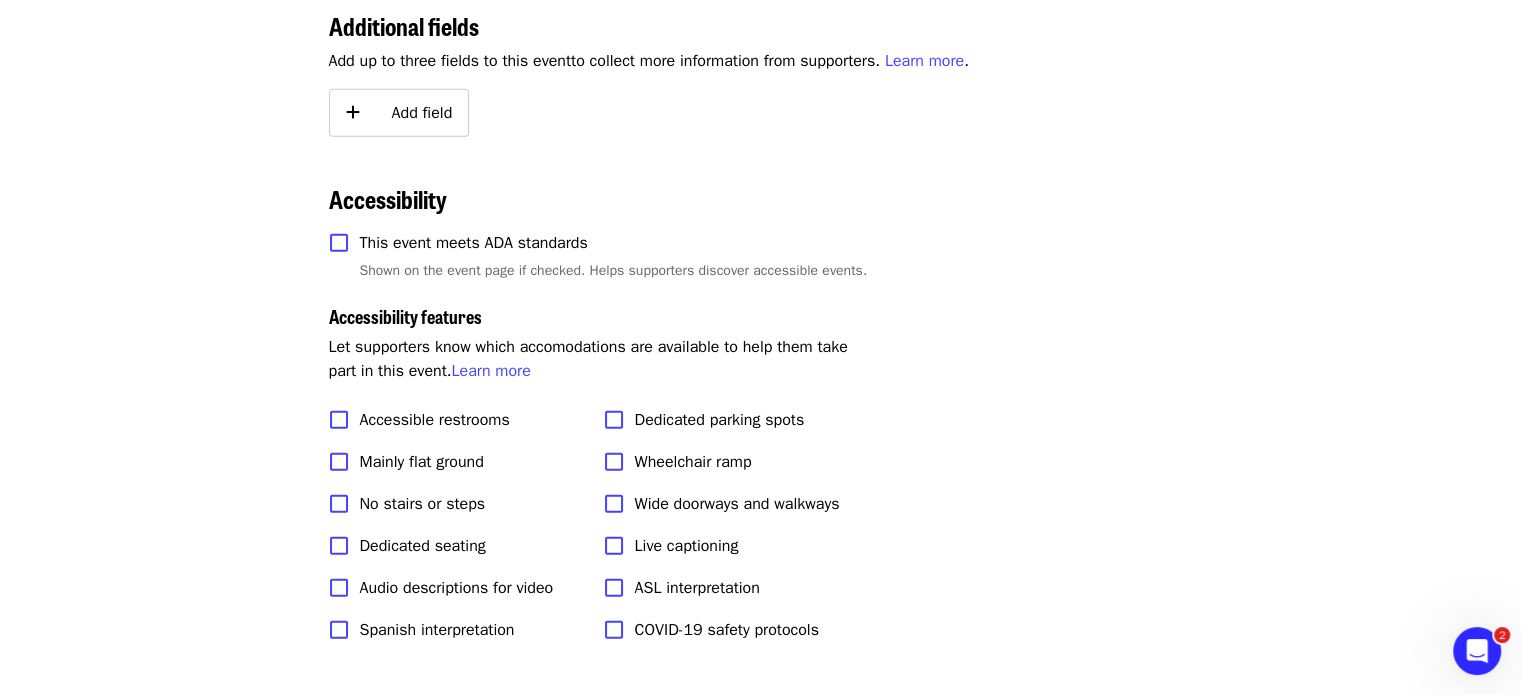 click on "Add field" at bounding box center (422, 113) 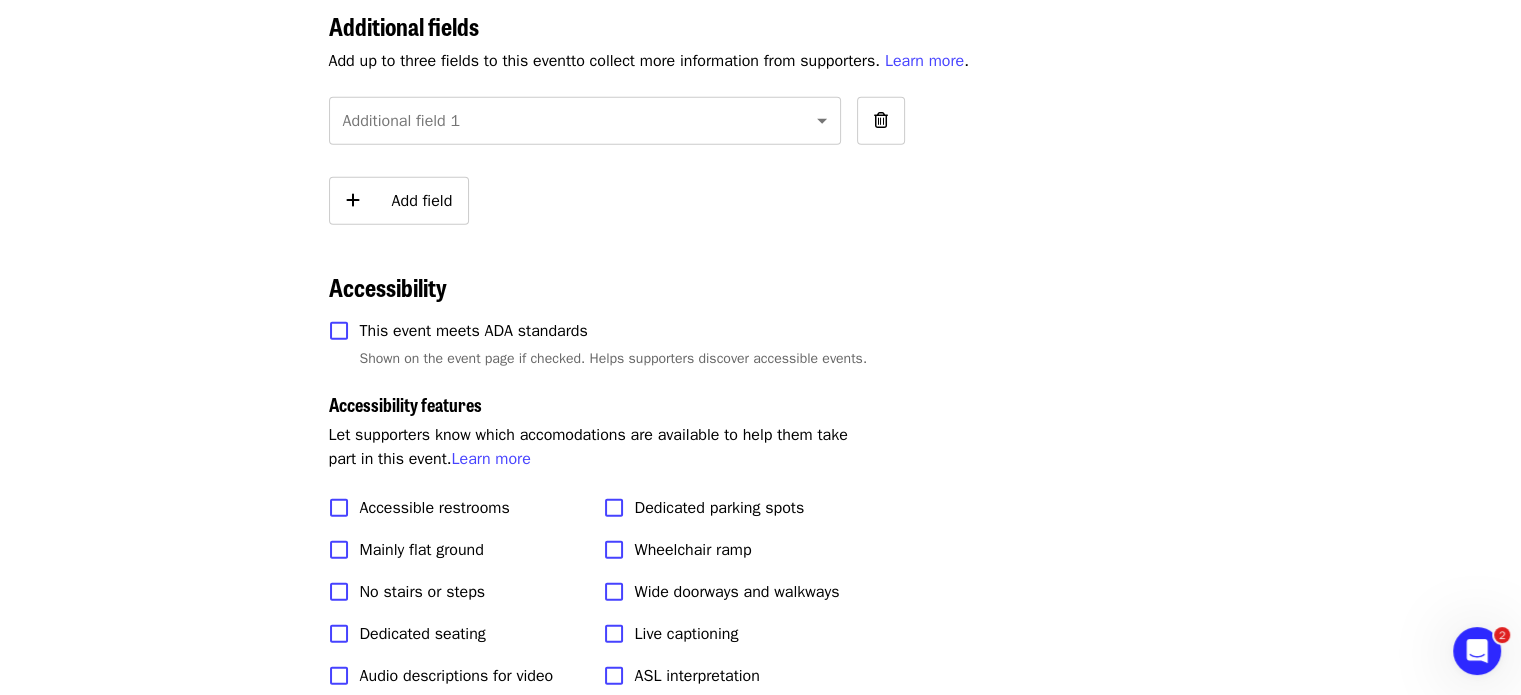 click on "**********" at bounding box center [760, -1530] 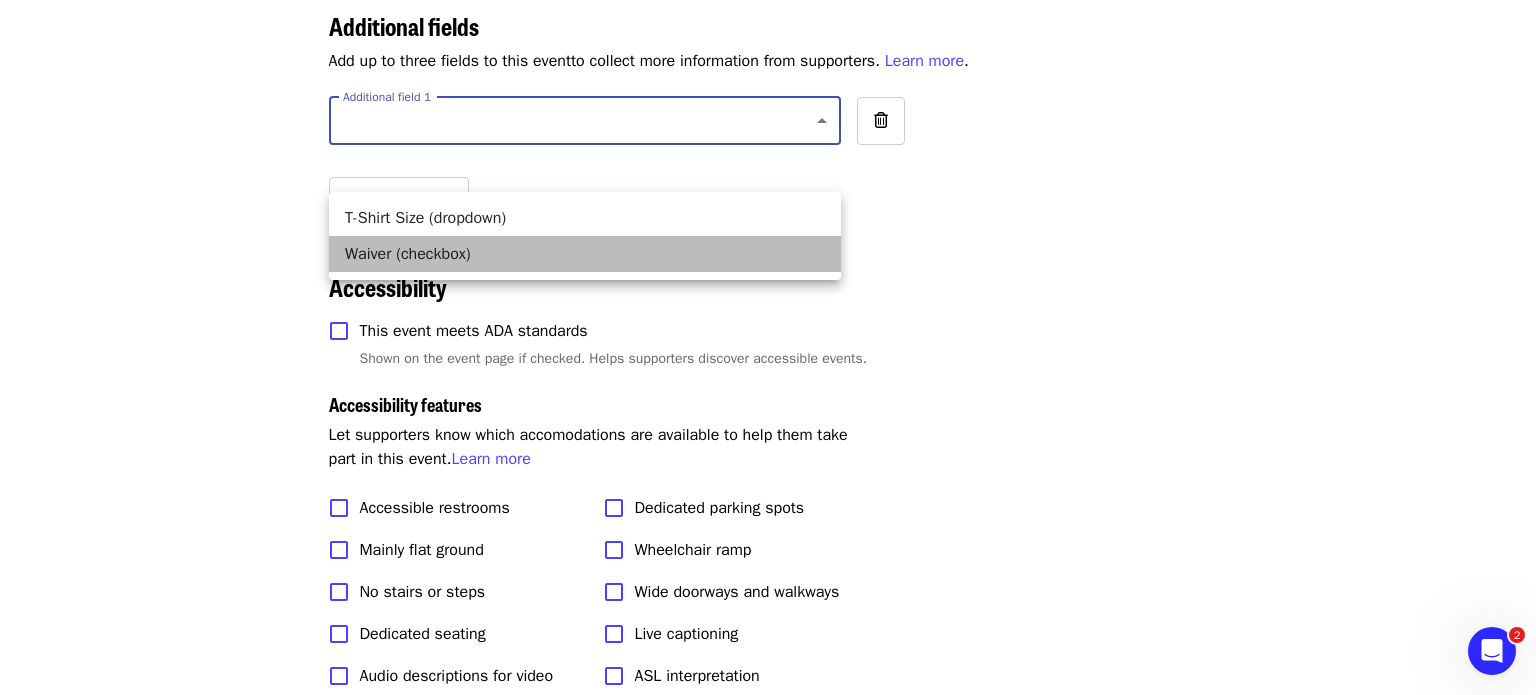 click on "Waiver (checkbox)" at bounding box center (585, 254) 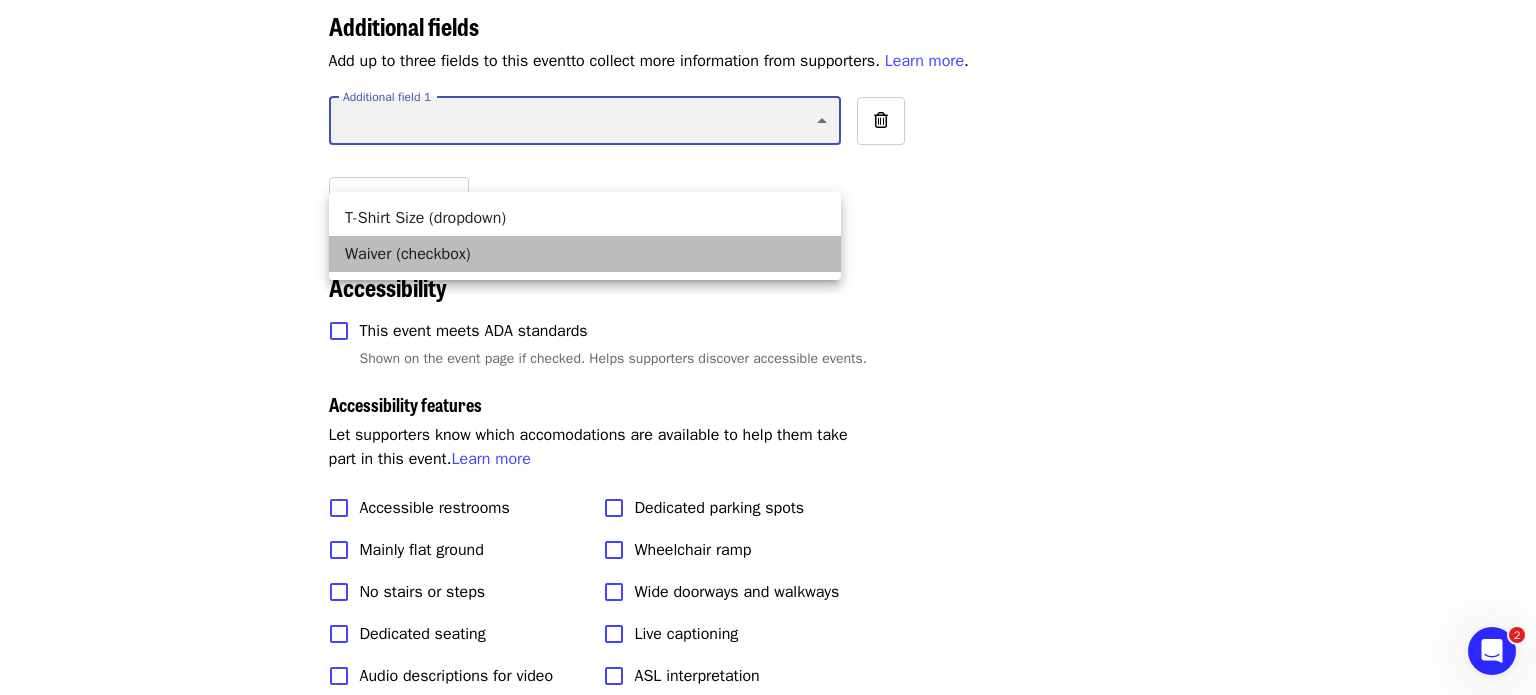 type on "*****" 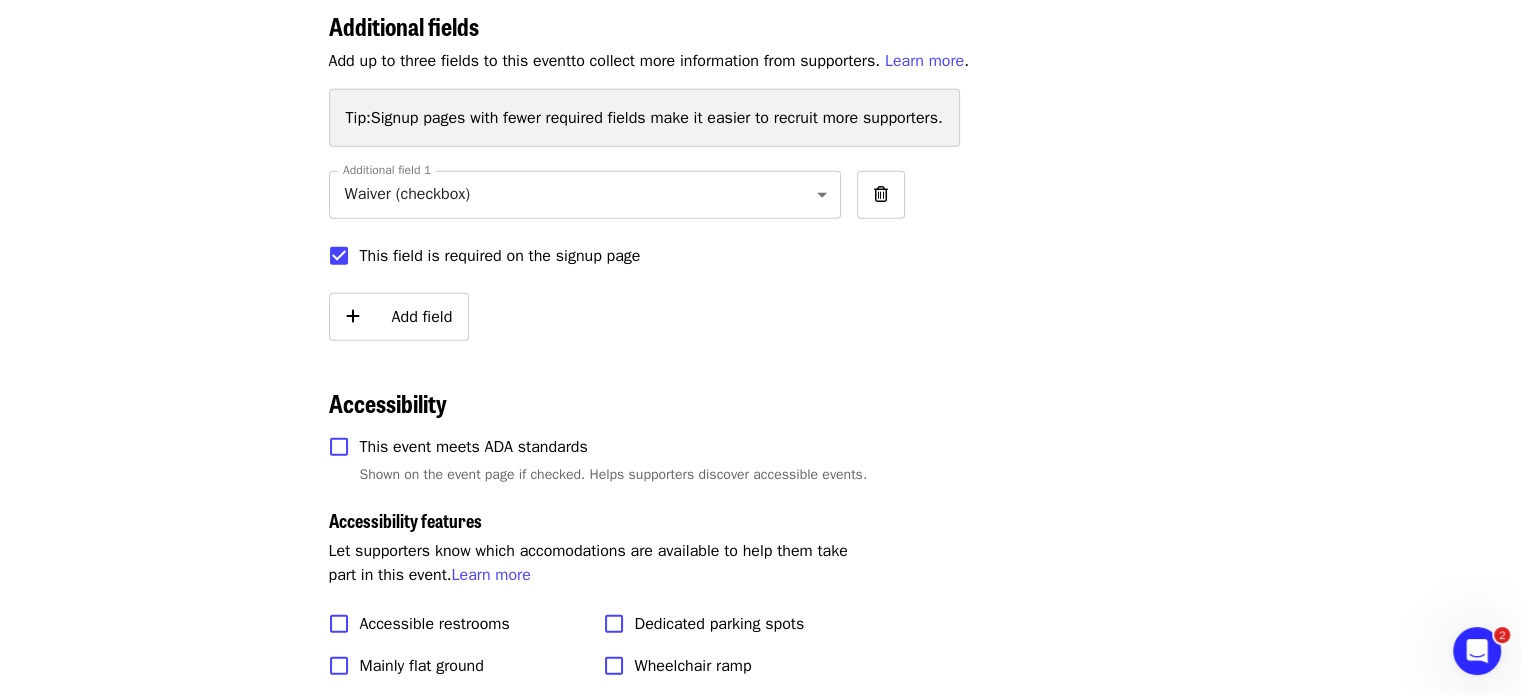 click on "Events Users Supporters Stats What's new Help center Feedback New Public feed Organize for  Society of St. Andrew" at bounding box center (185, -1409) 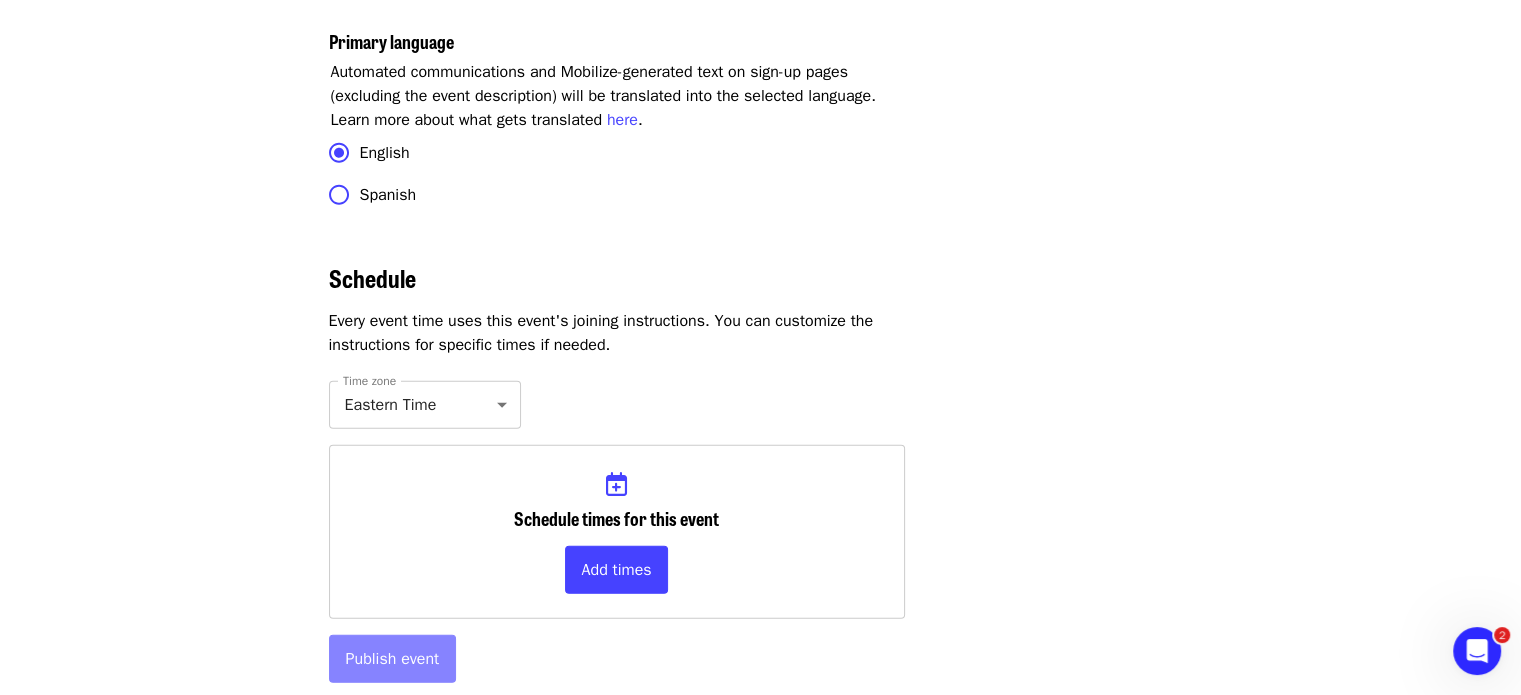 scroll, scrollTop: 5856, scrollLeft: 0, axis: vertical 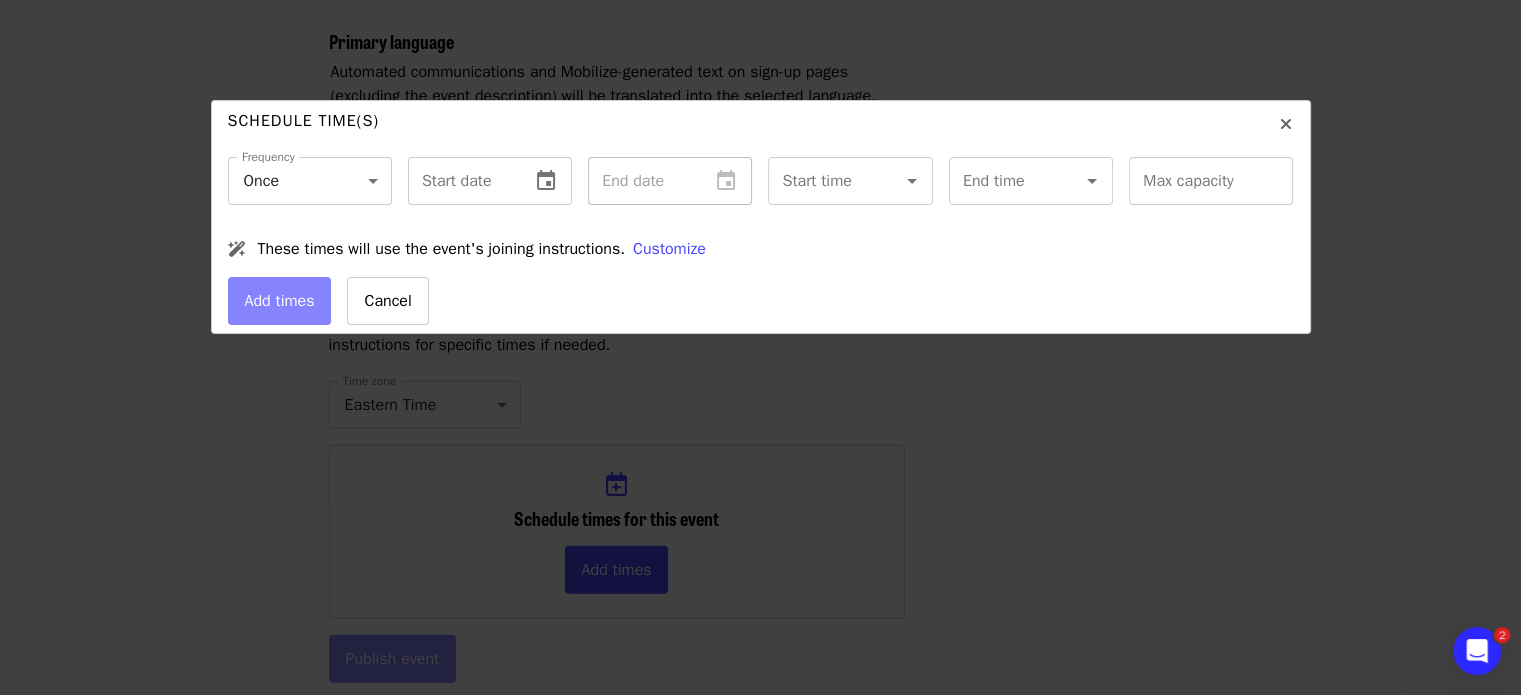 click at bounding box center (461, 181) 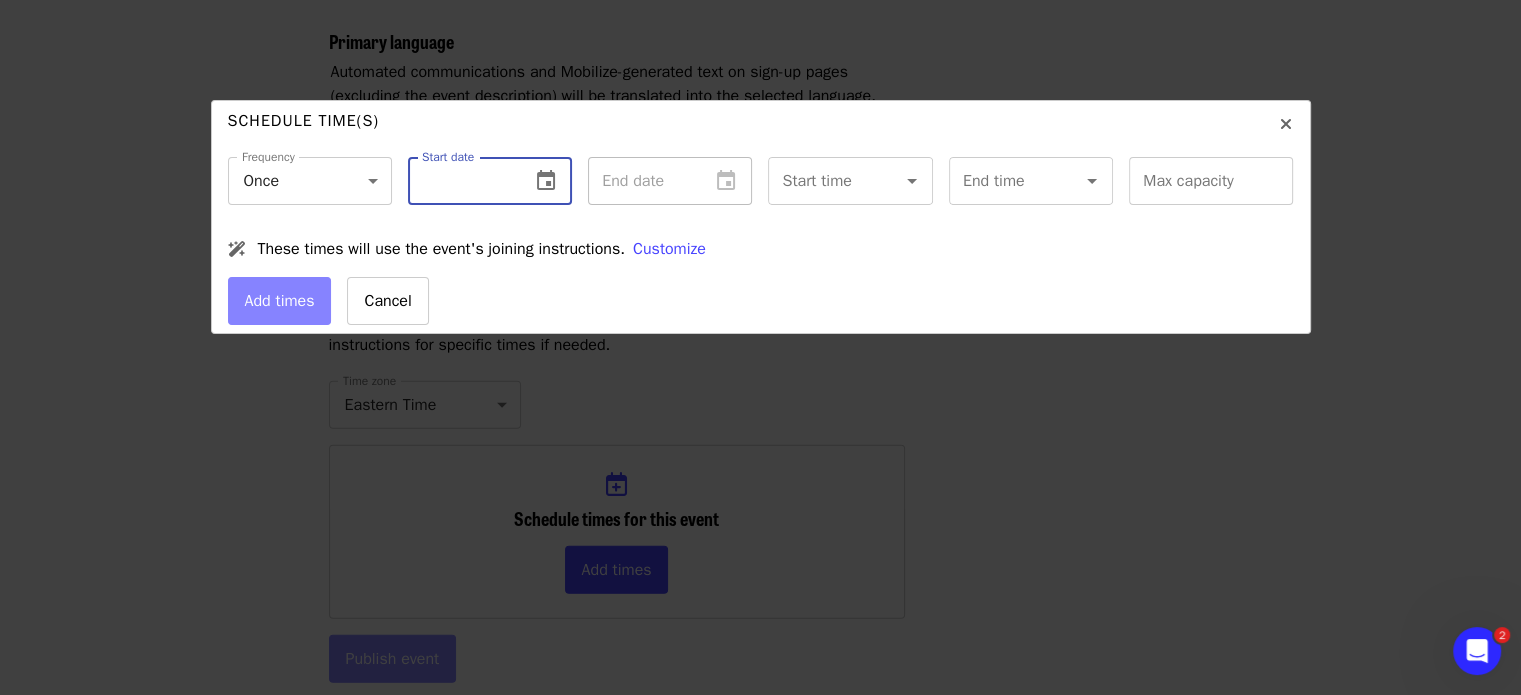 click at bounding box center [546, 181] 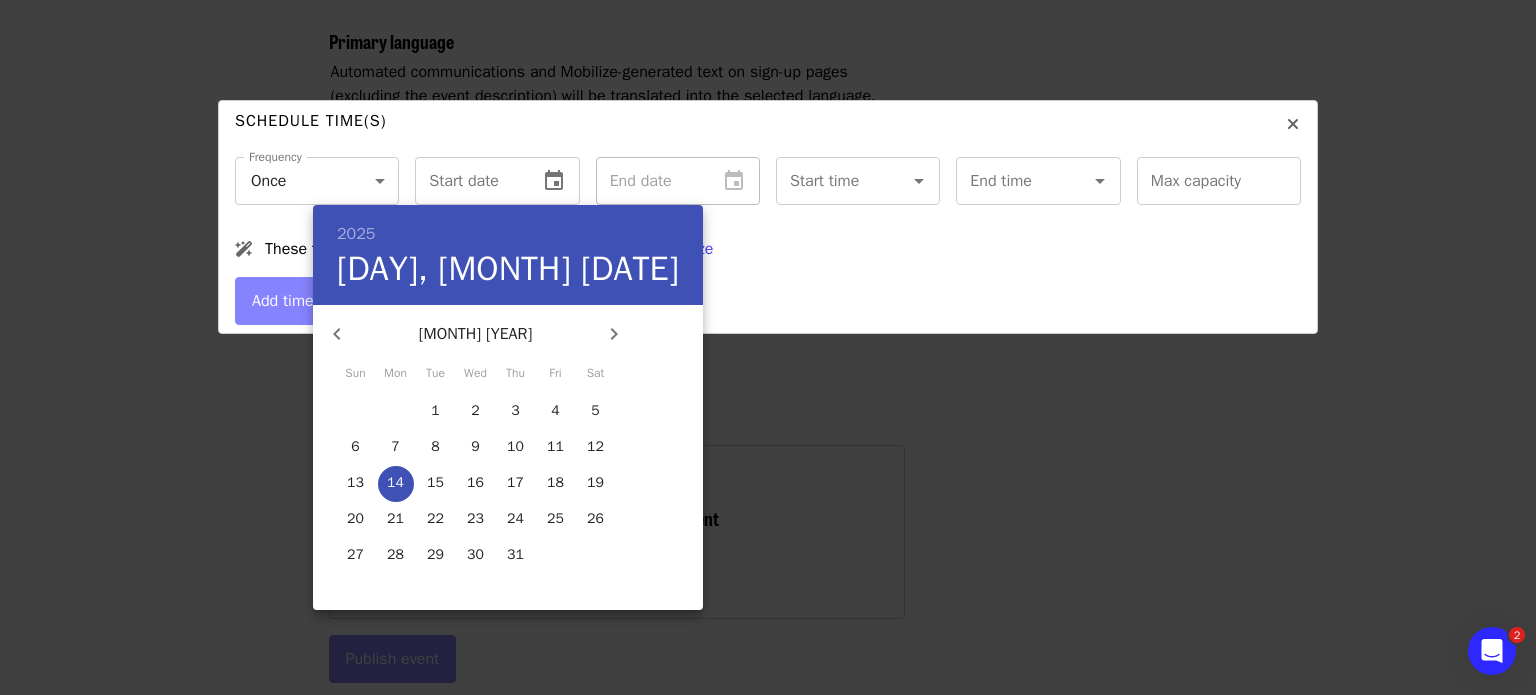click on "17" at bounding box center [515, 483] 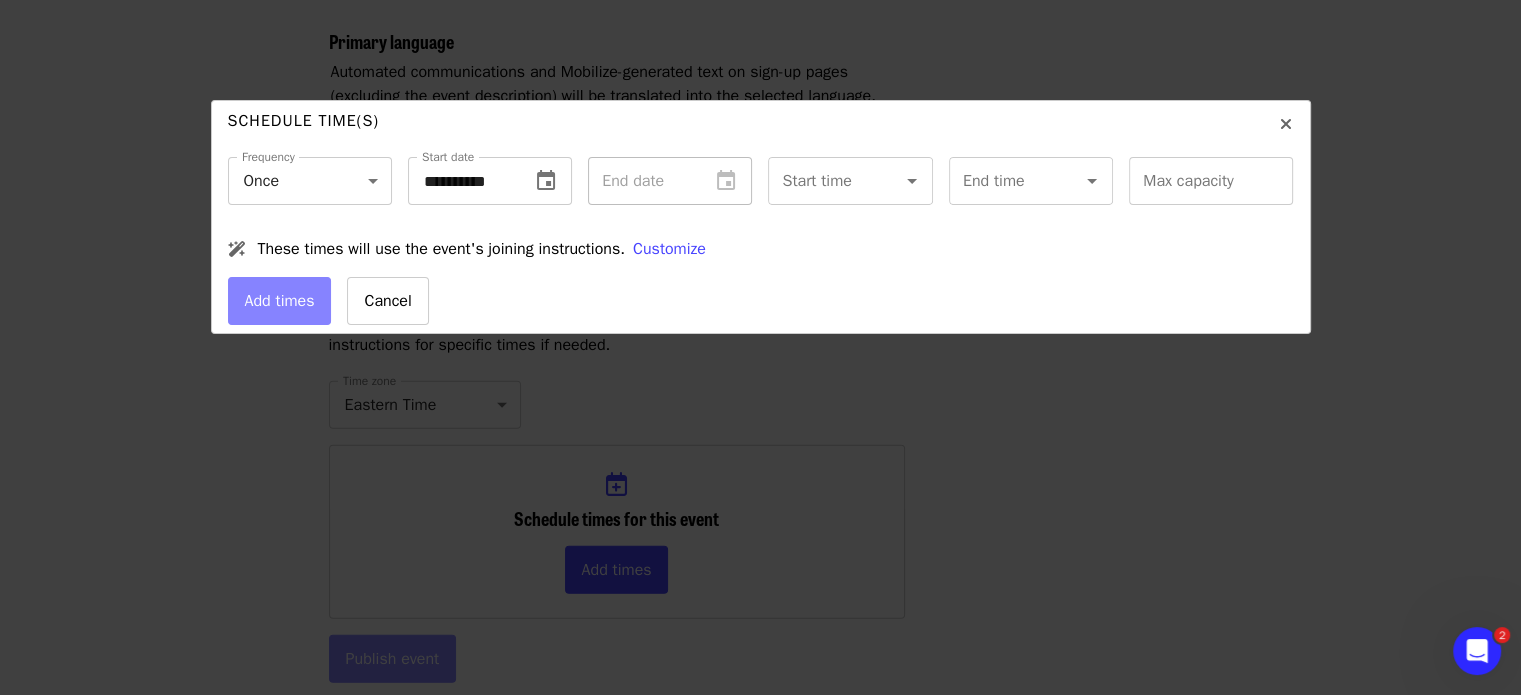 click on "Start time" at bounding box center (850, 181) 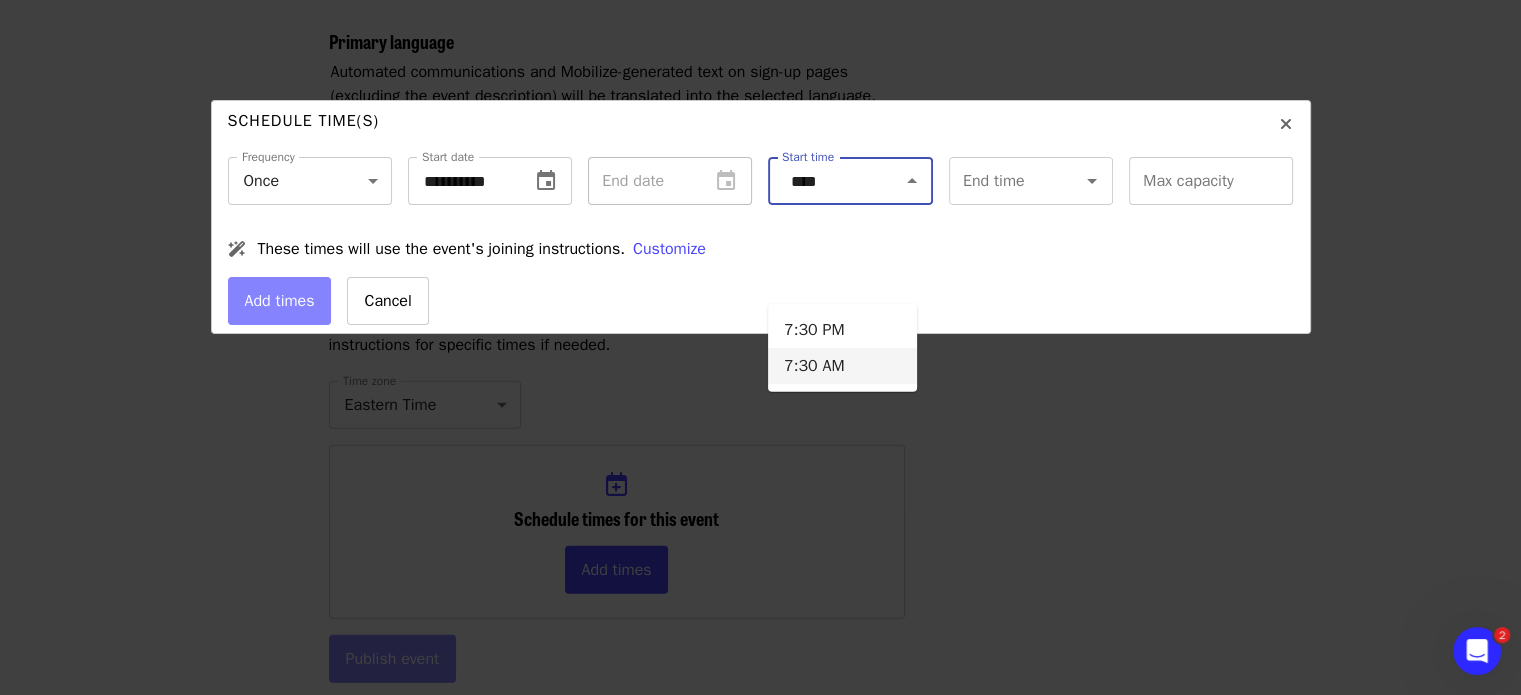 click on "7:30 AM" at bounding box center [842, 366] 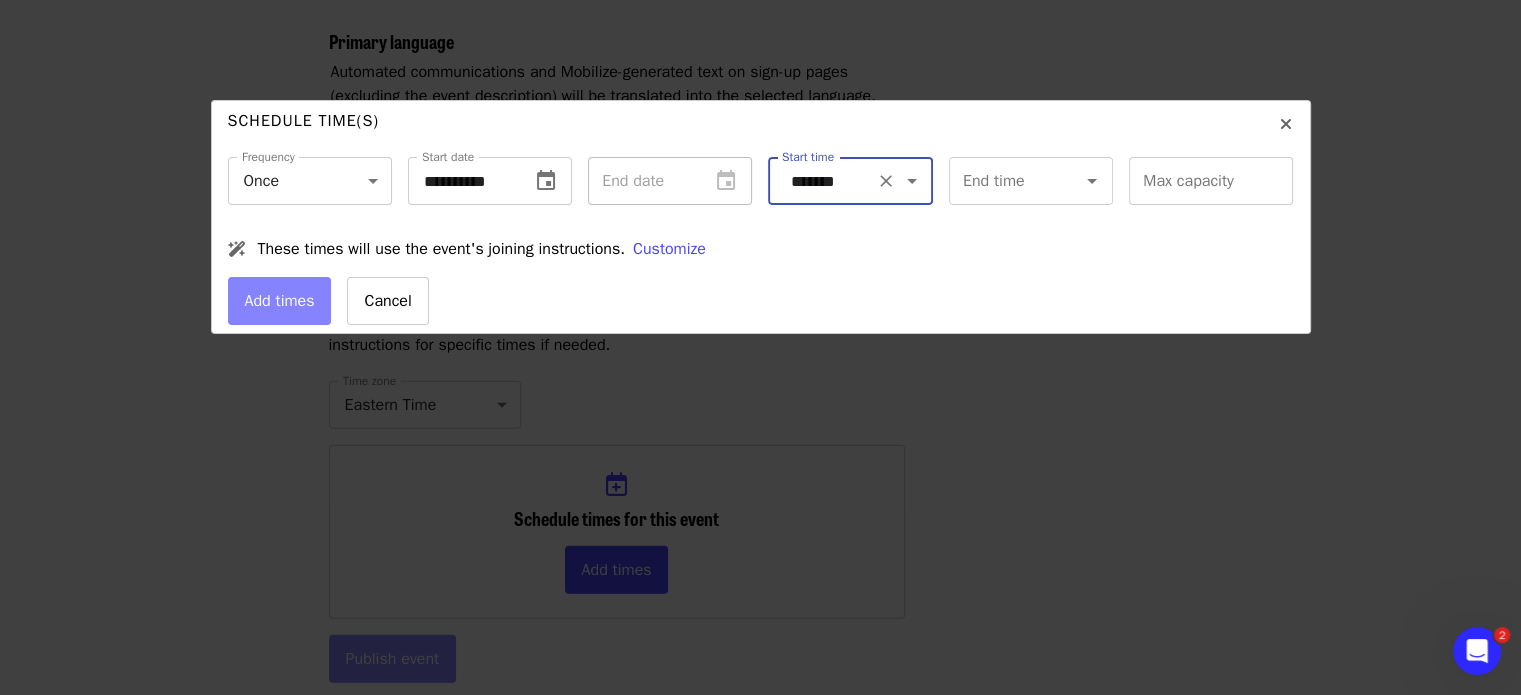 type on "*******" 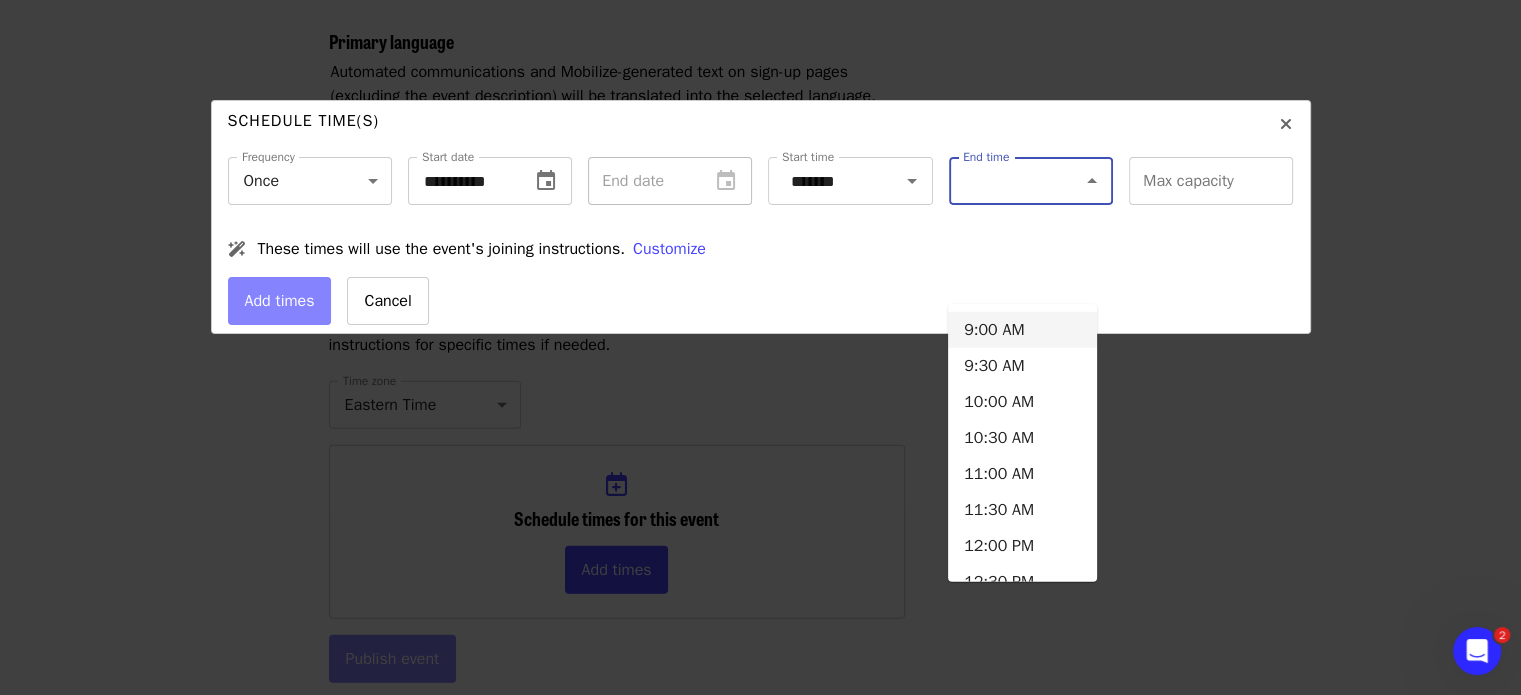 click on "End time" at bounding box center (1006, 181) 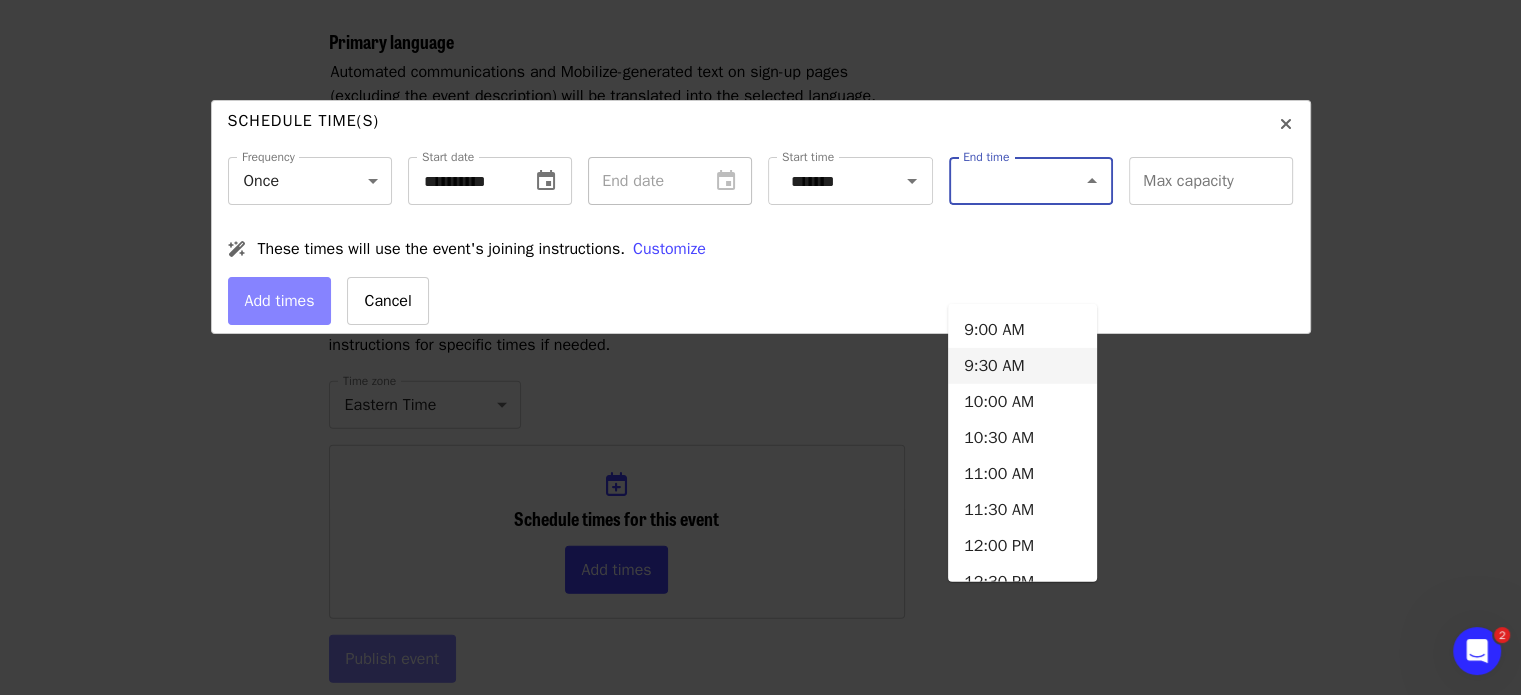 click on "9:30 AM" at bounding box center [1022, 366] 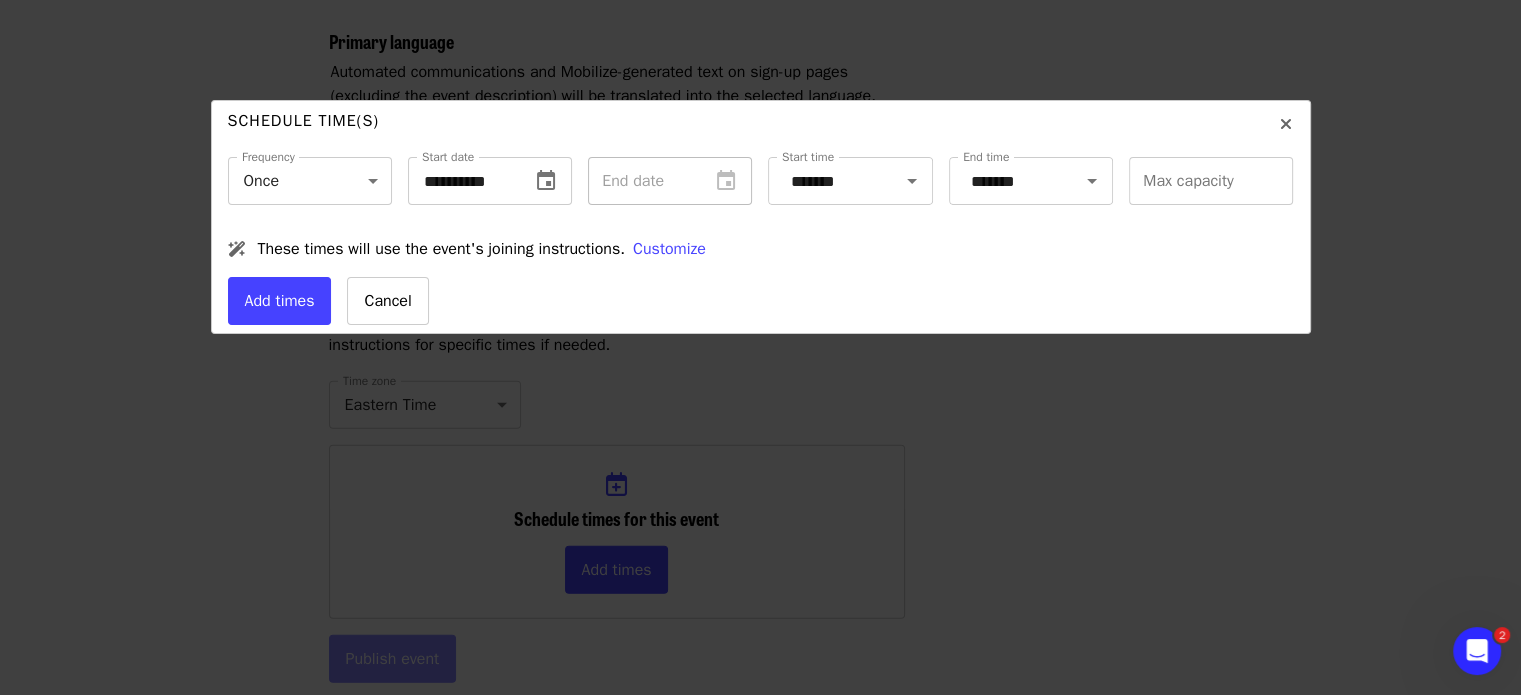 click on "Add times" at bounding box center (280, 301) 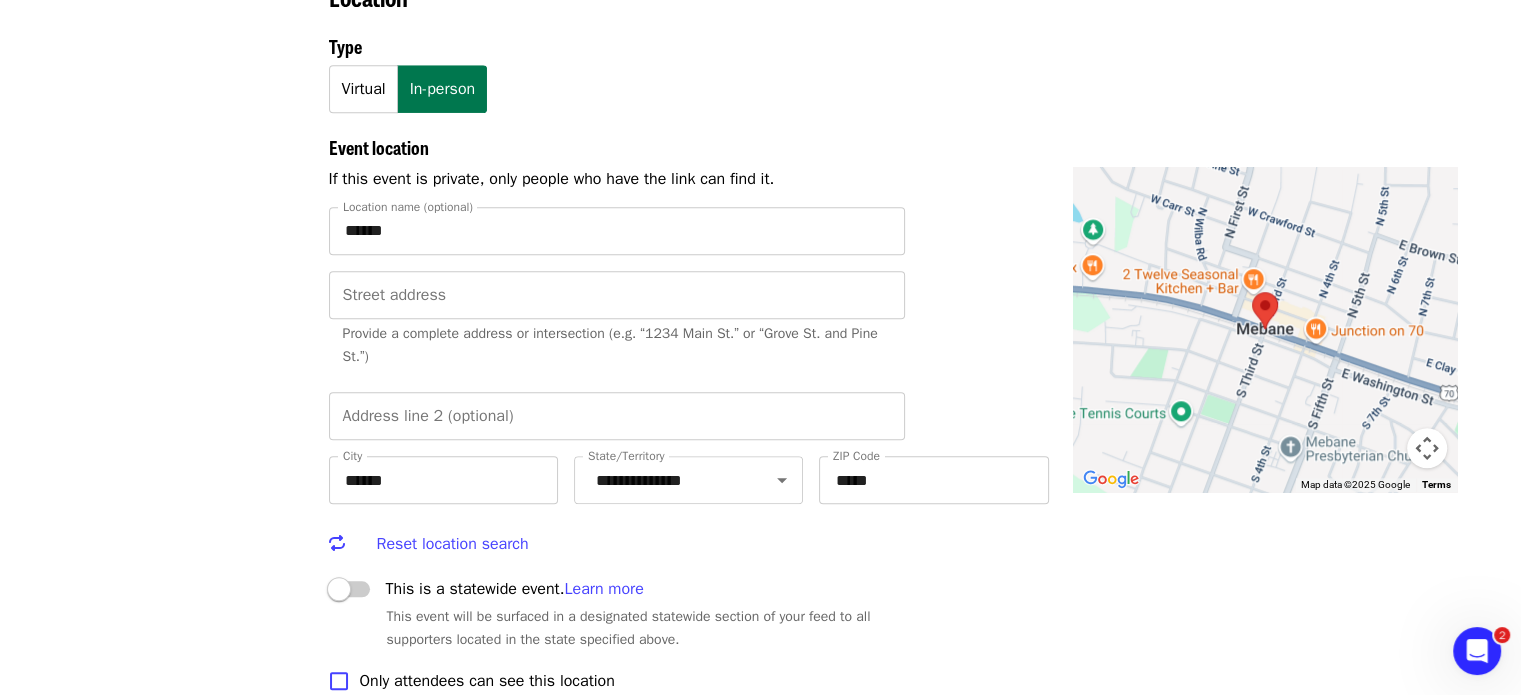 scroll, scrollTop: 1718, scrollLeft: 0, axis: vertical 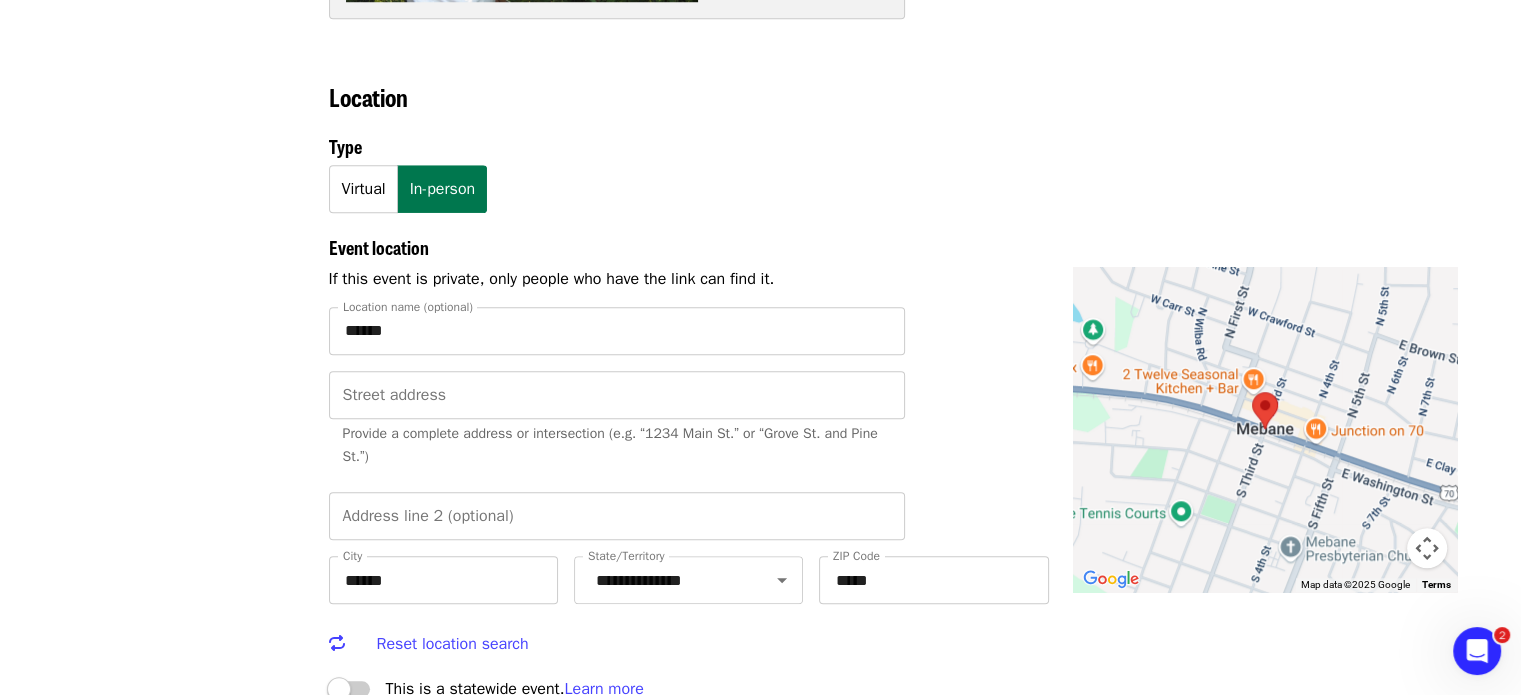 click on "******" at bounding box center [617, 331] 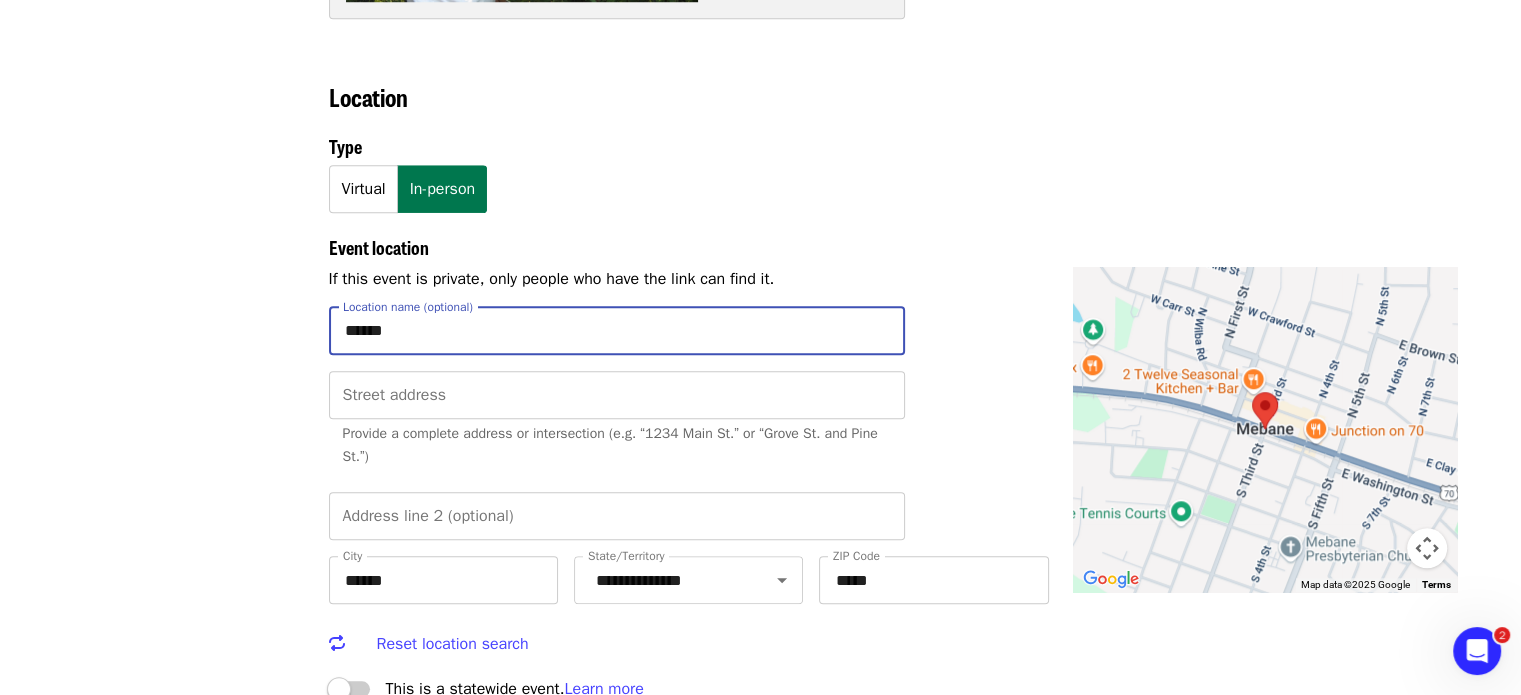 click on "******" at bounding box center [617, 331] 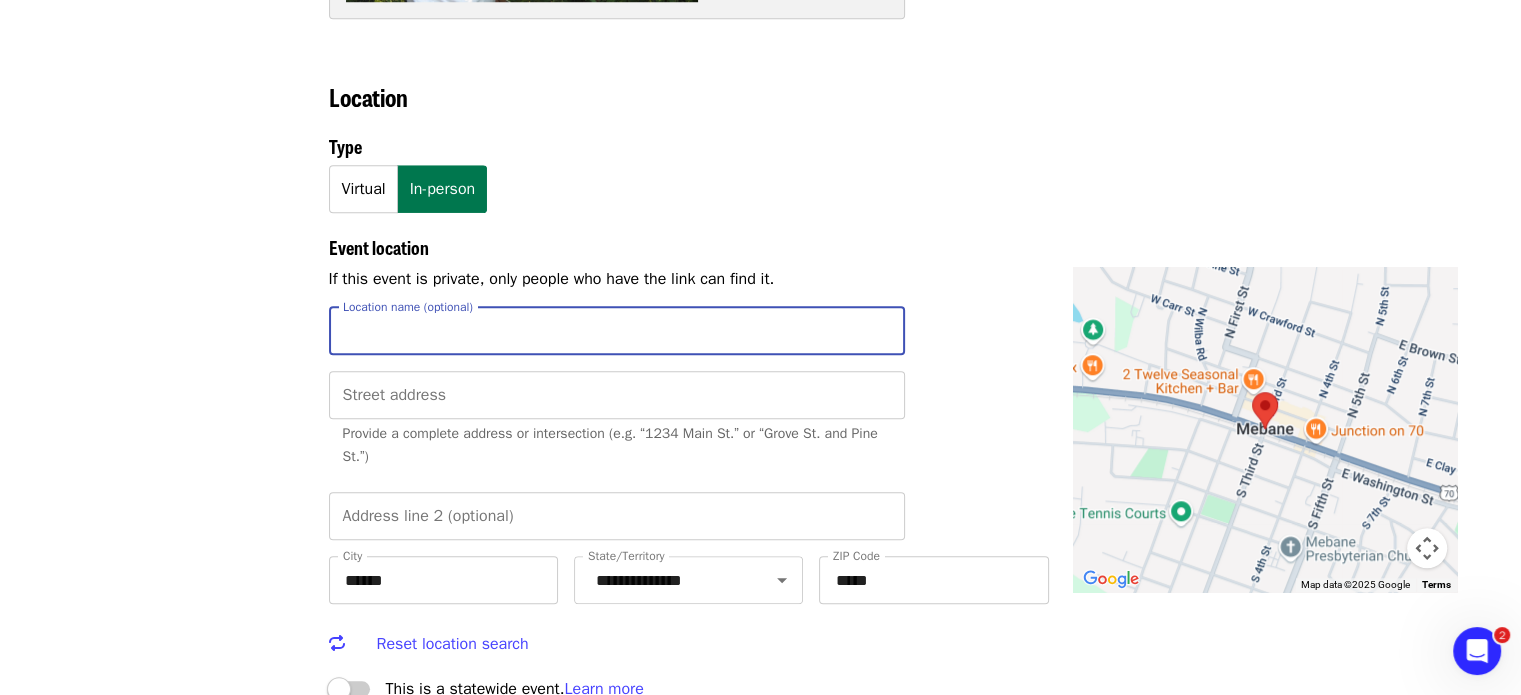 type 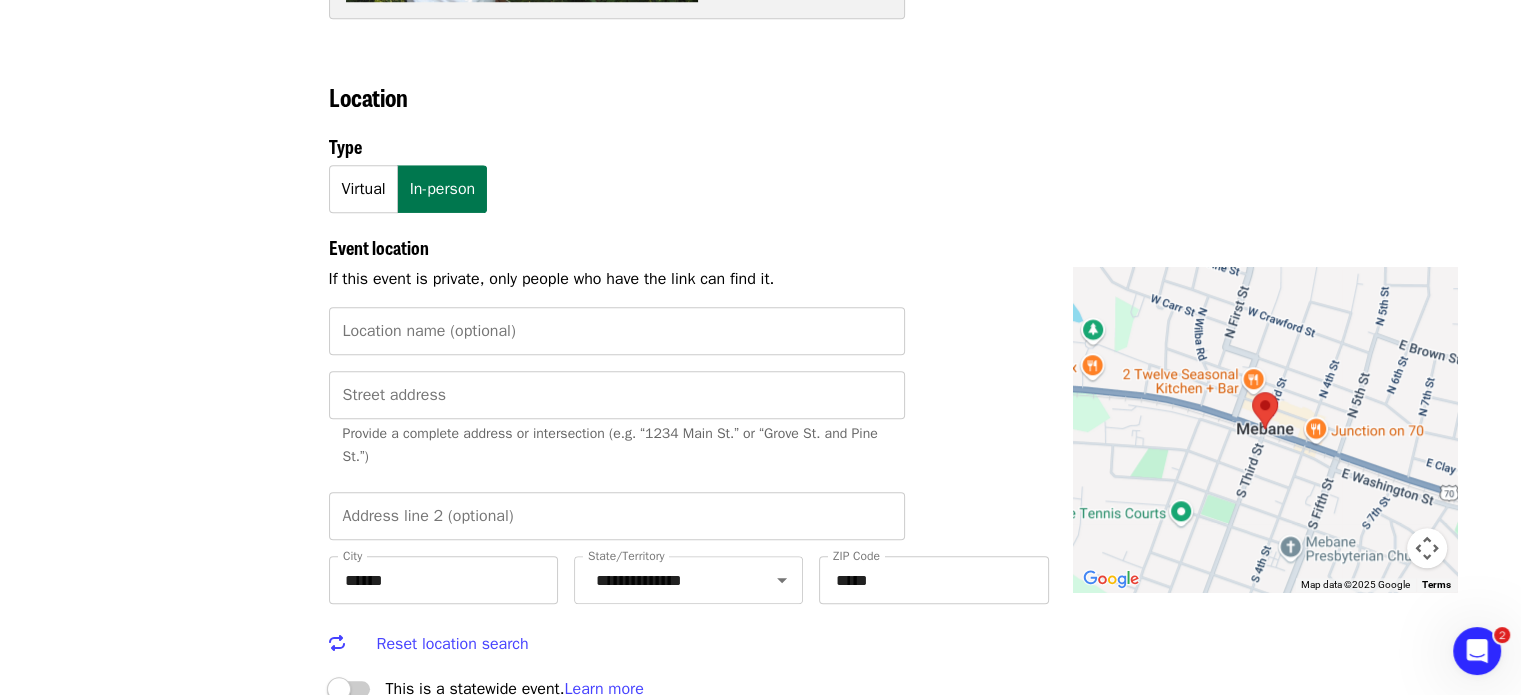 click on "Events Users Supporters Stats What's new Help center Feedback New Public feed Organize for  Society of St. Andrew" at bounding box center (185, 1645) 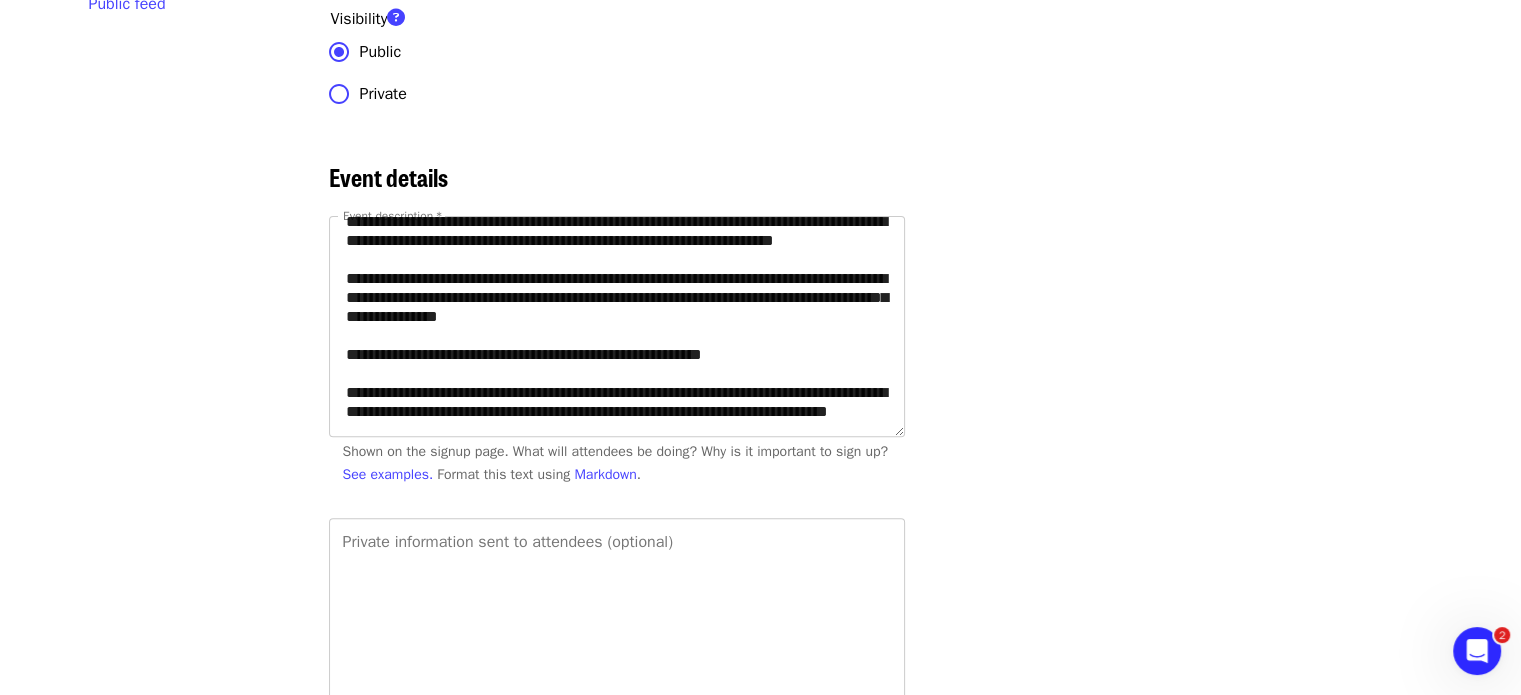 scroll, scrollTop: 518, scrollLeft: 0, axis: vertical 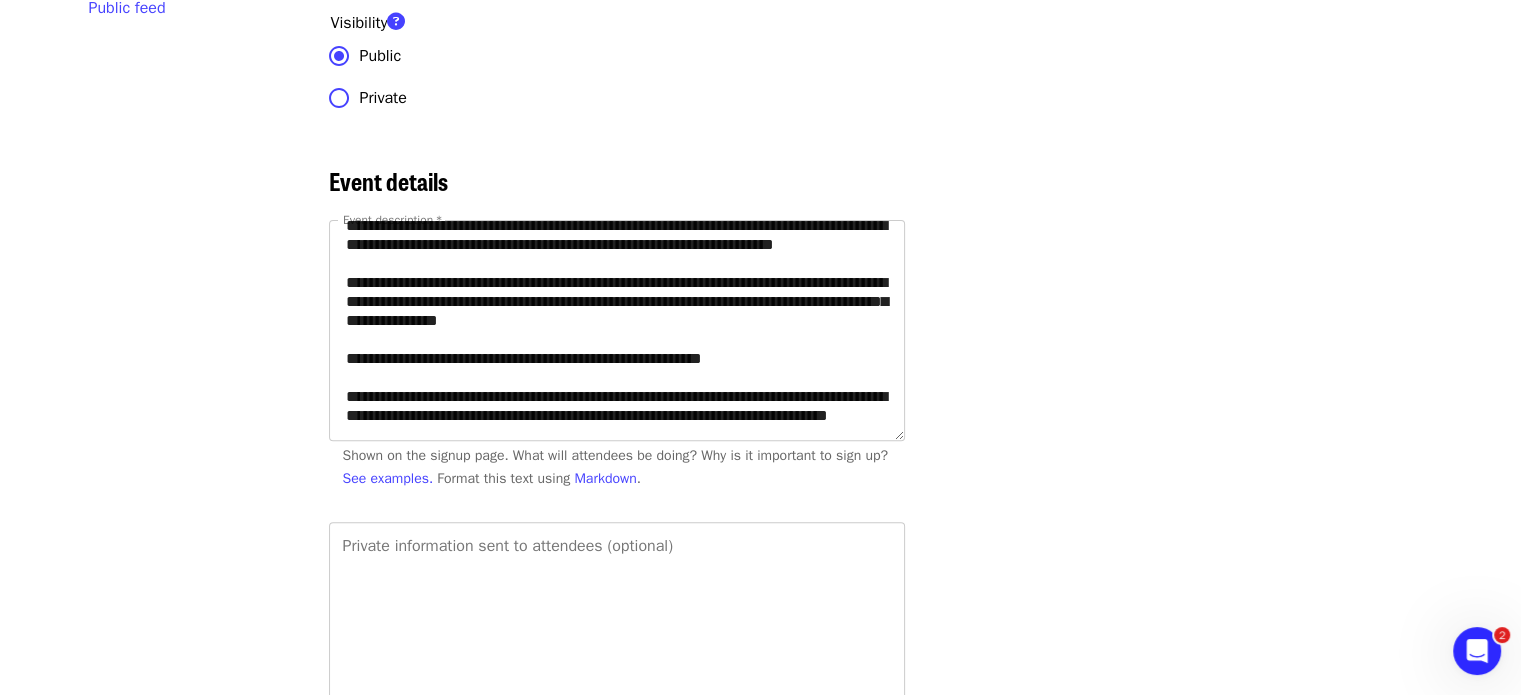click on "**********" at bounding box center [617, 330] 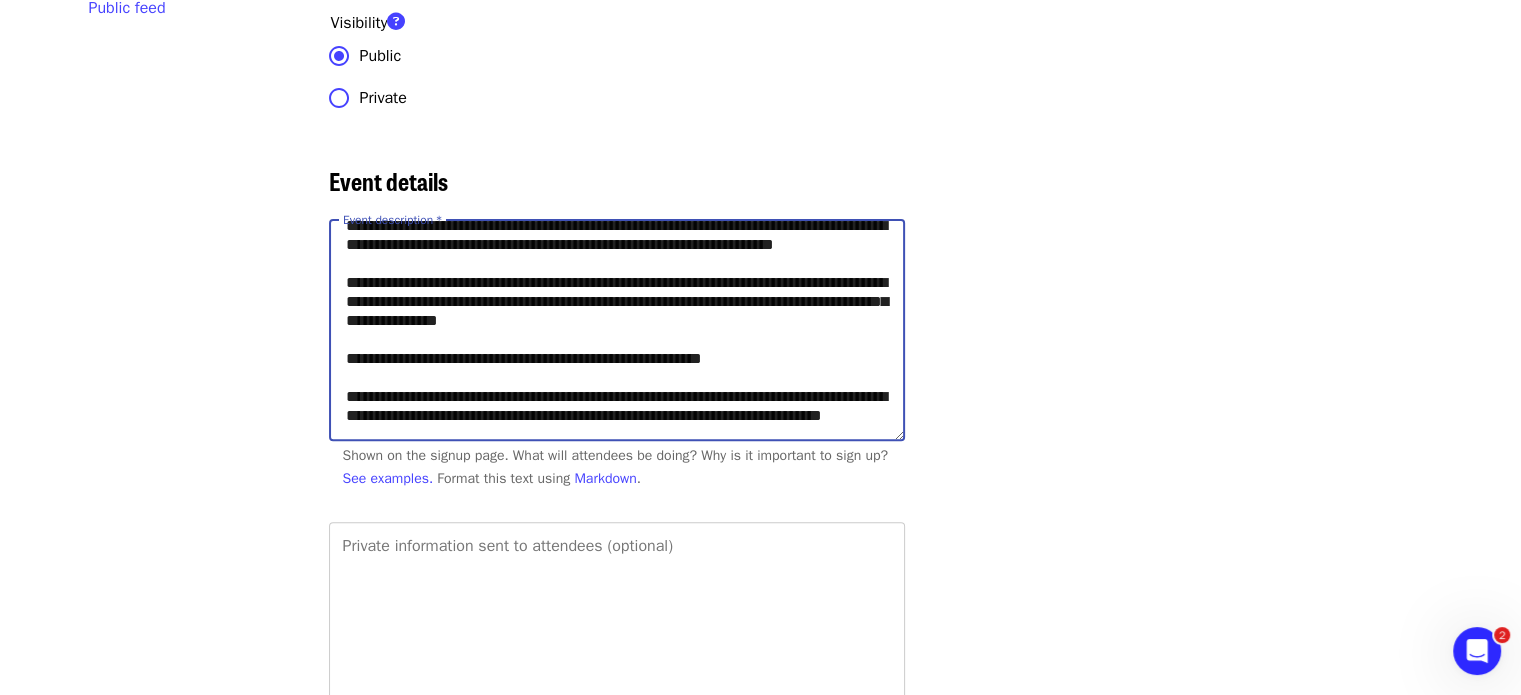type on "**********" 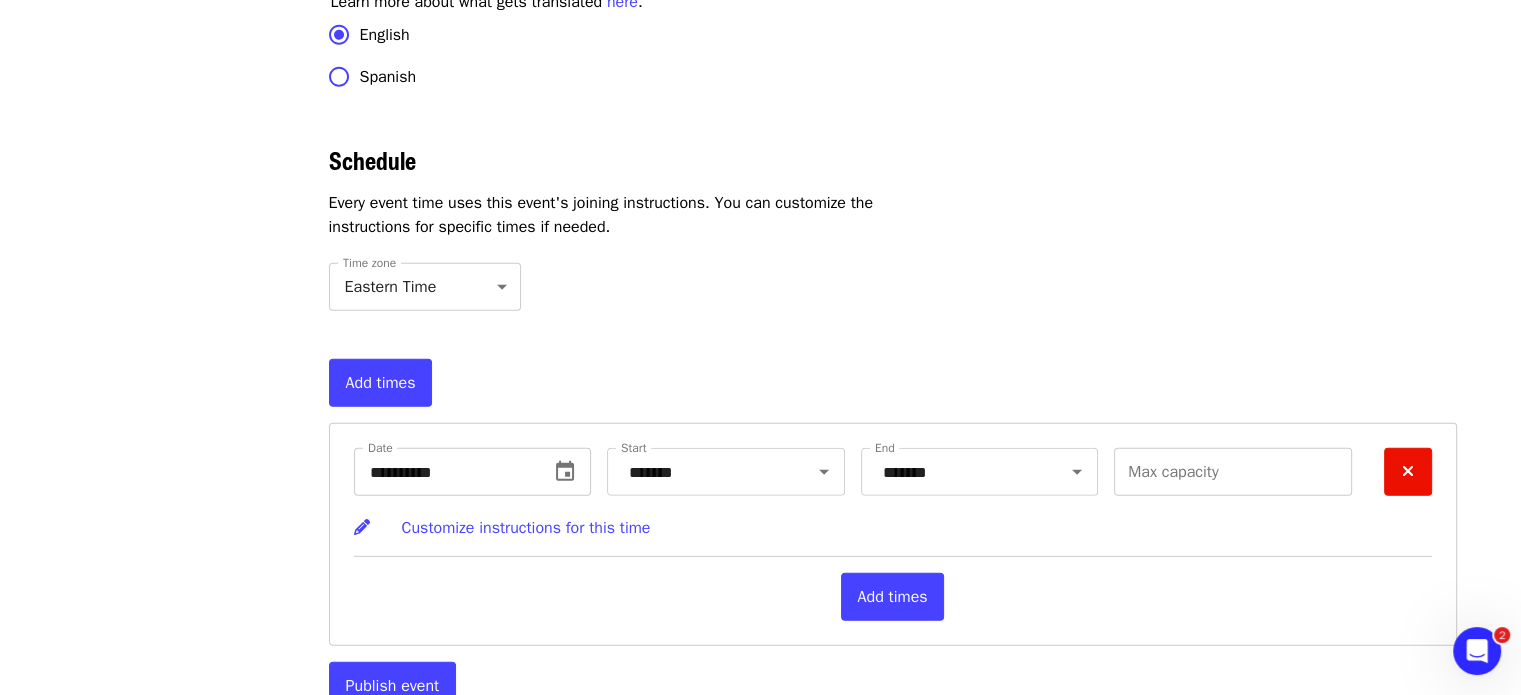 scroll, scrollTop: 6018, scrollLeft: 0, axis: vertical 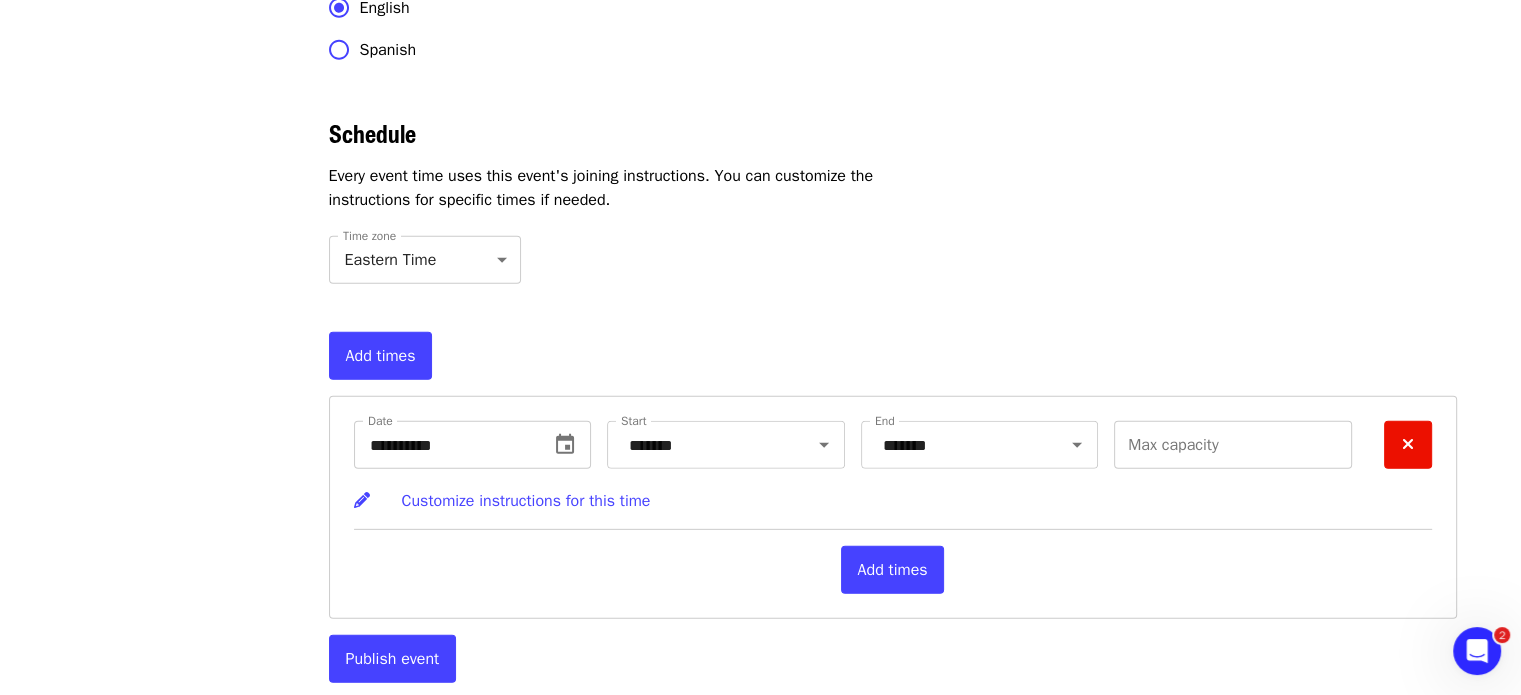 click on "Publish event" at bounding box center [393, 659] 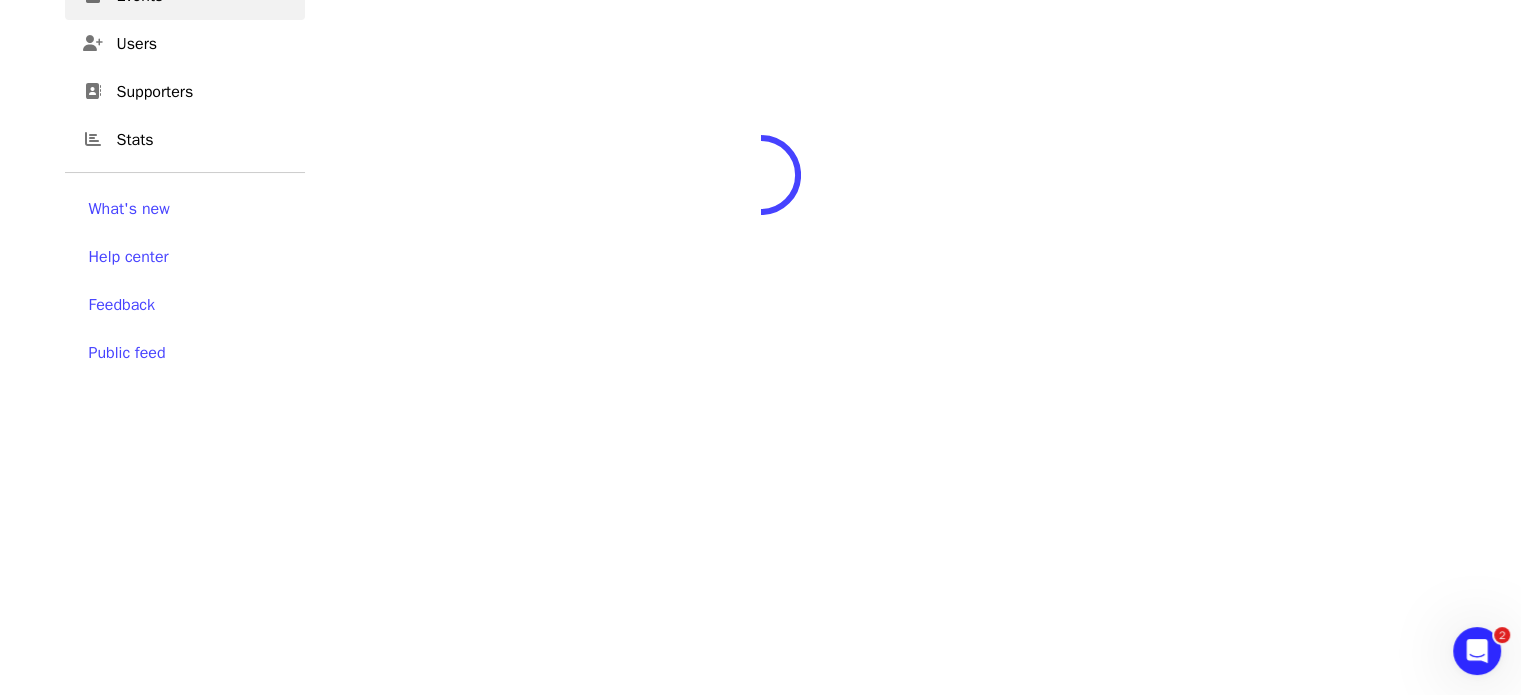 scroll, scrollTop: 0, scrollLeft: 0, axis: both 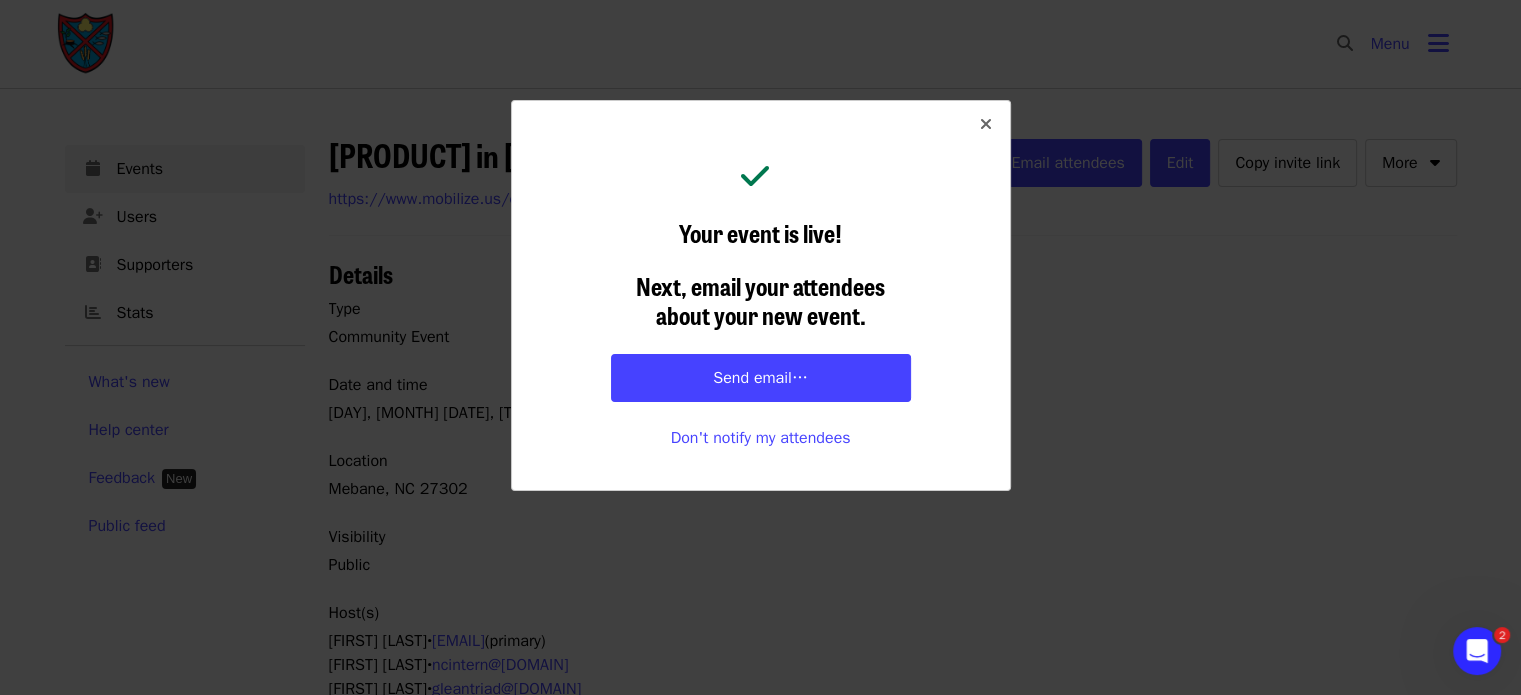 click at bounding box center [986, 125] 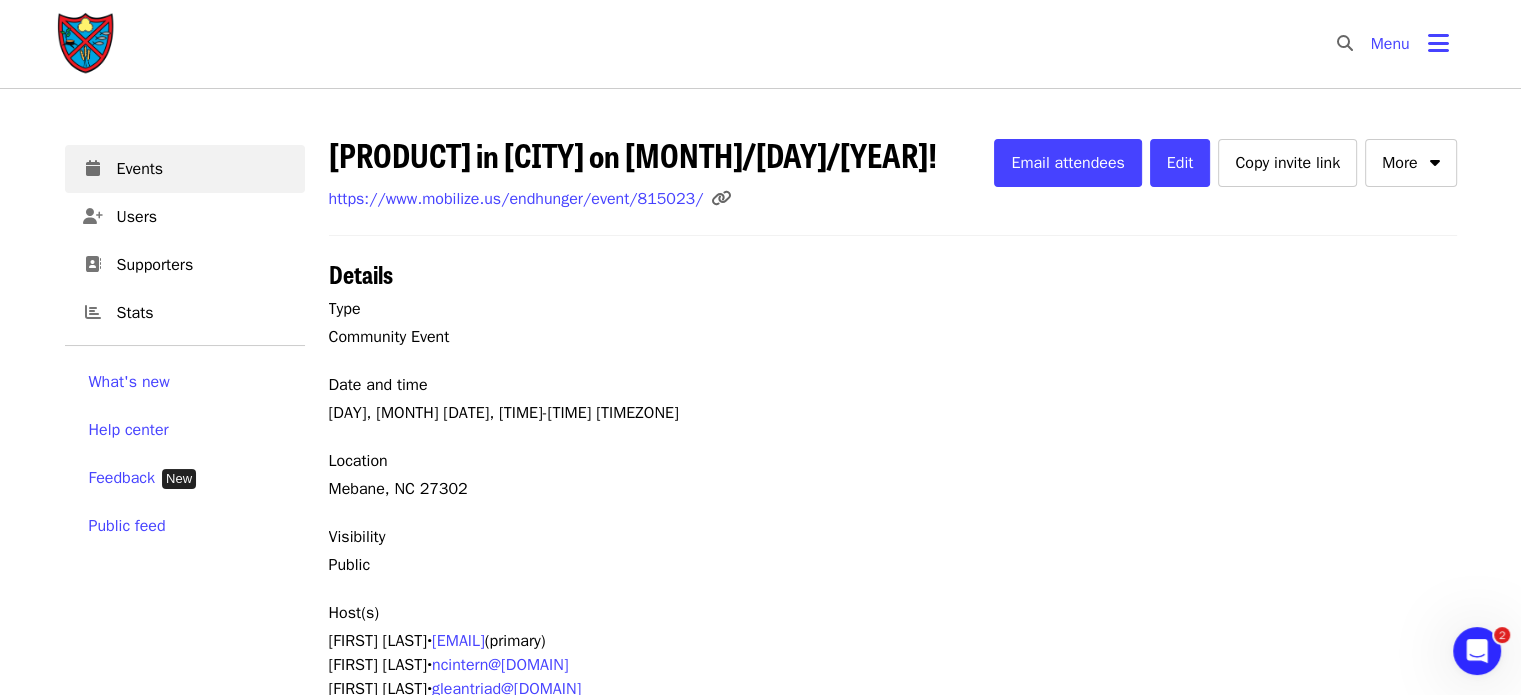click at bounding box center [87, 44] 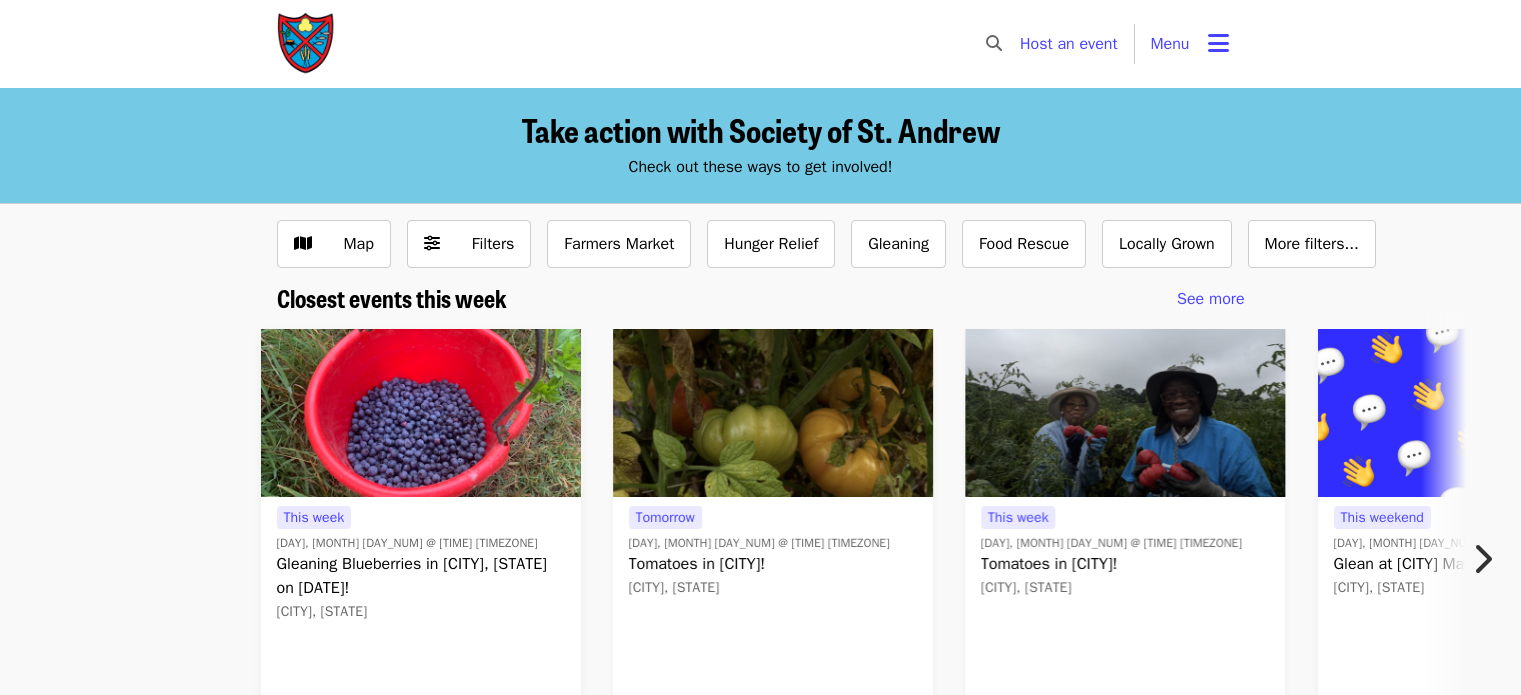 scroll, scrollTop: 0, scrollLeft: 0, axis: both 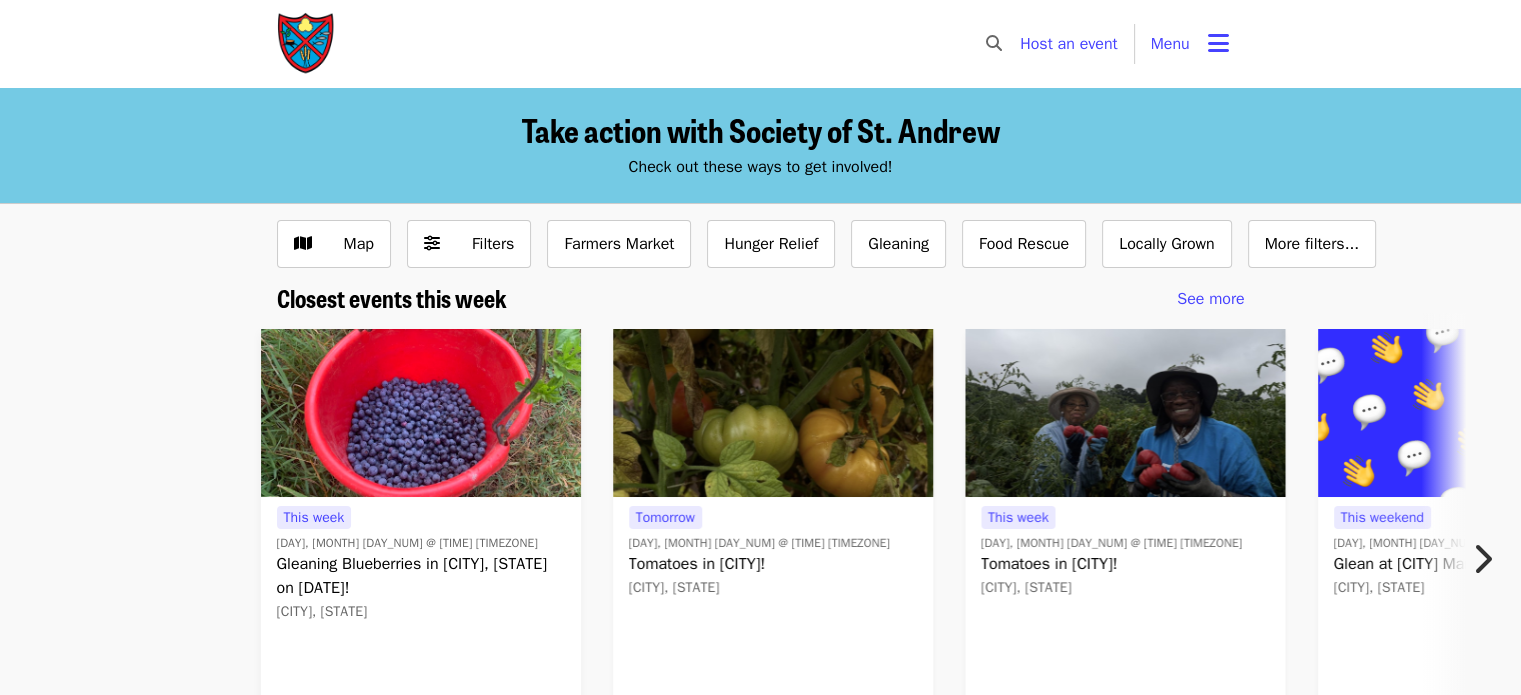 click at bounding box center [421, 413] 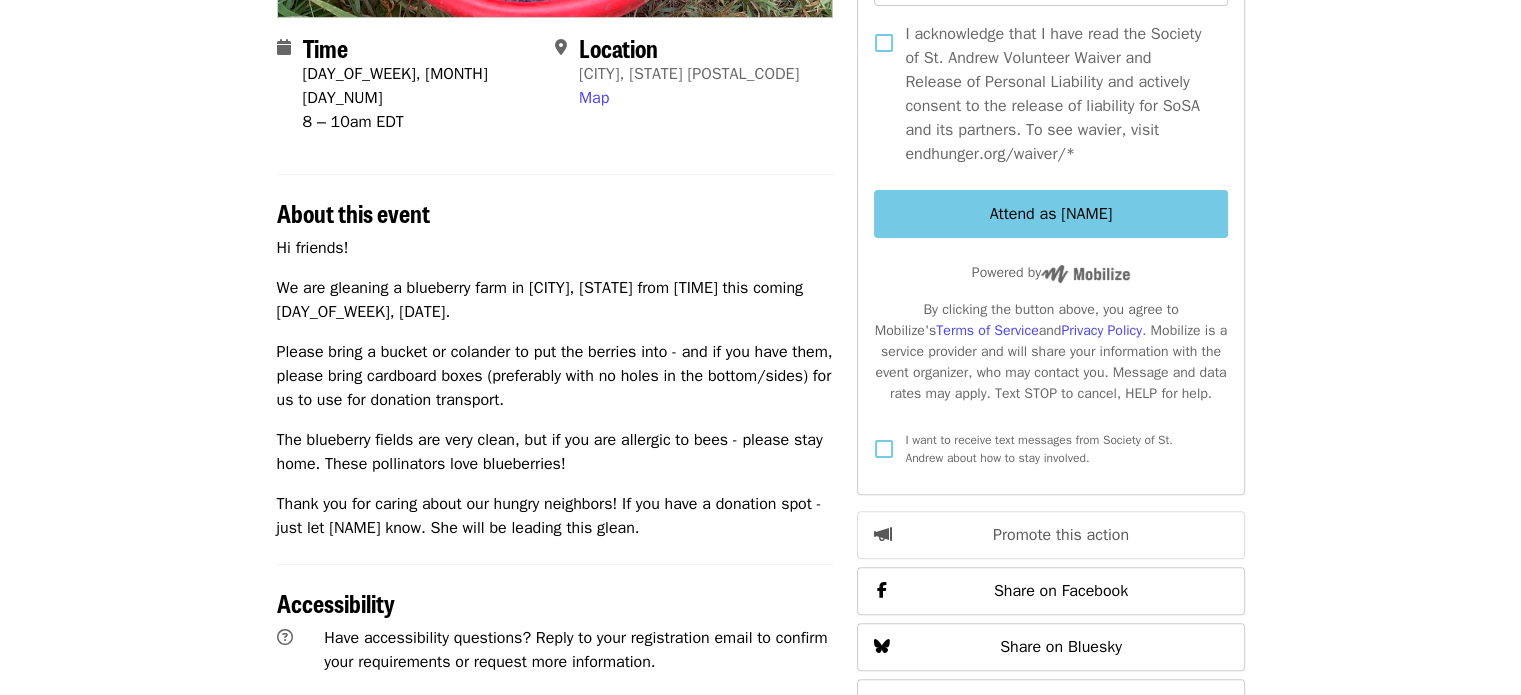 scroll, scrollTop: 500, scrollLeft: 0, axis: vertical 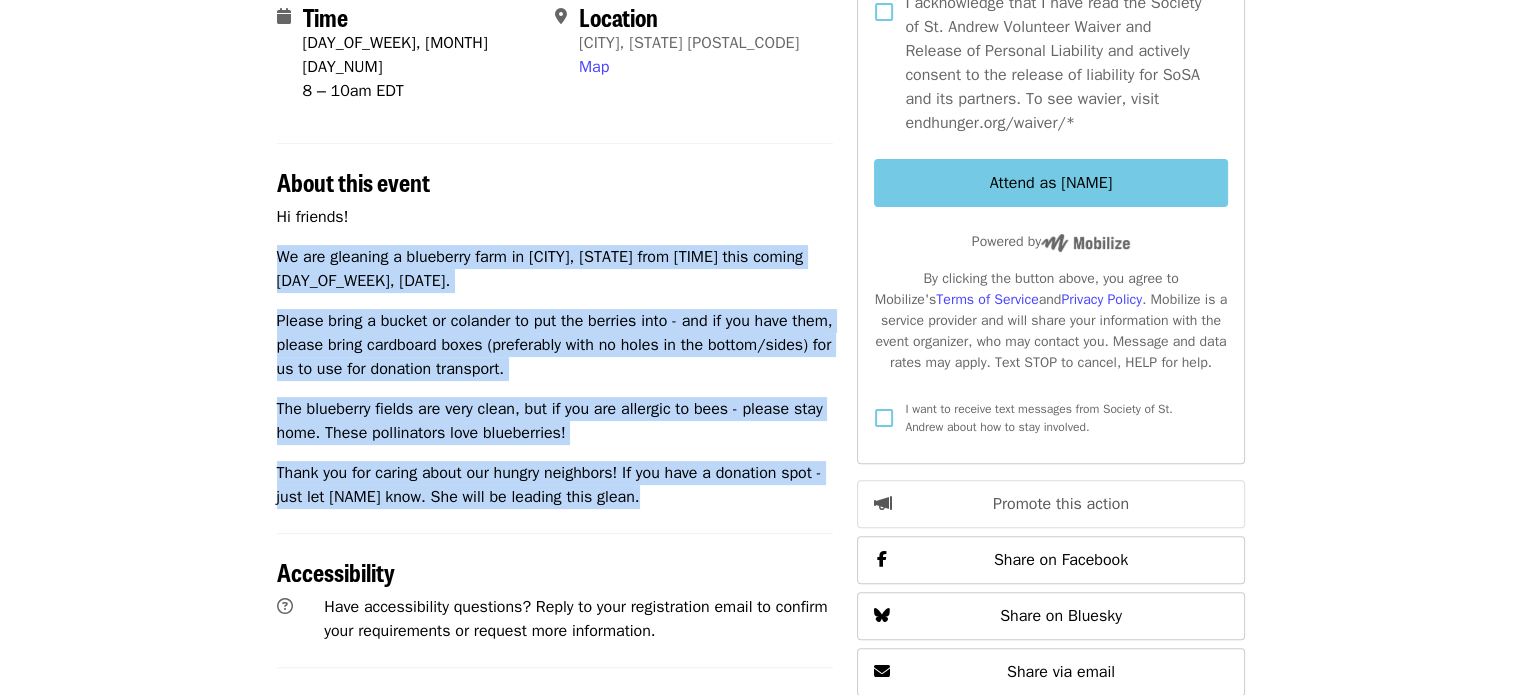 drag, startPoint x: 276, startPoint y: 230, endPoint x: 735, endPoint y: 487, distance: 526.05133 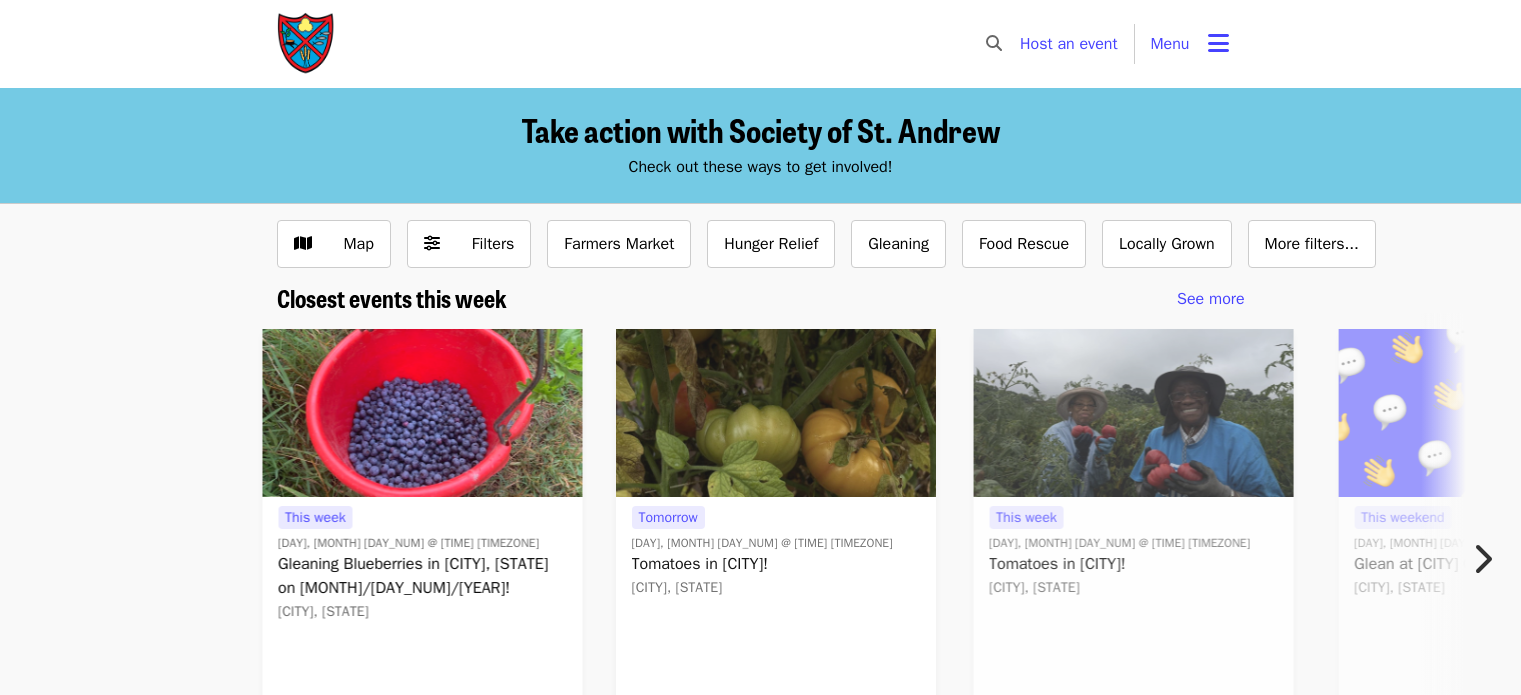 scroll, scrollTop: 0, scrollLeft: 0, axis: both 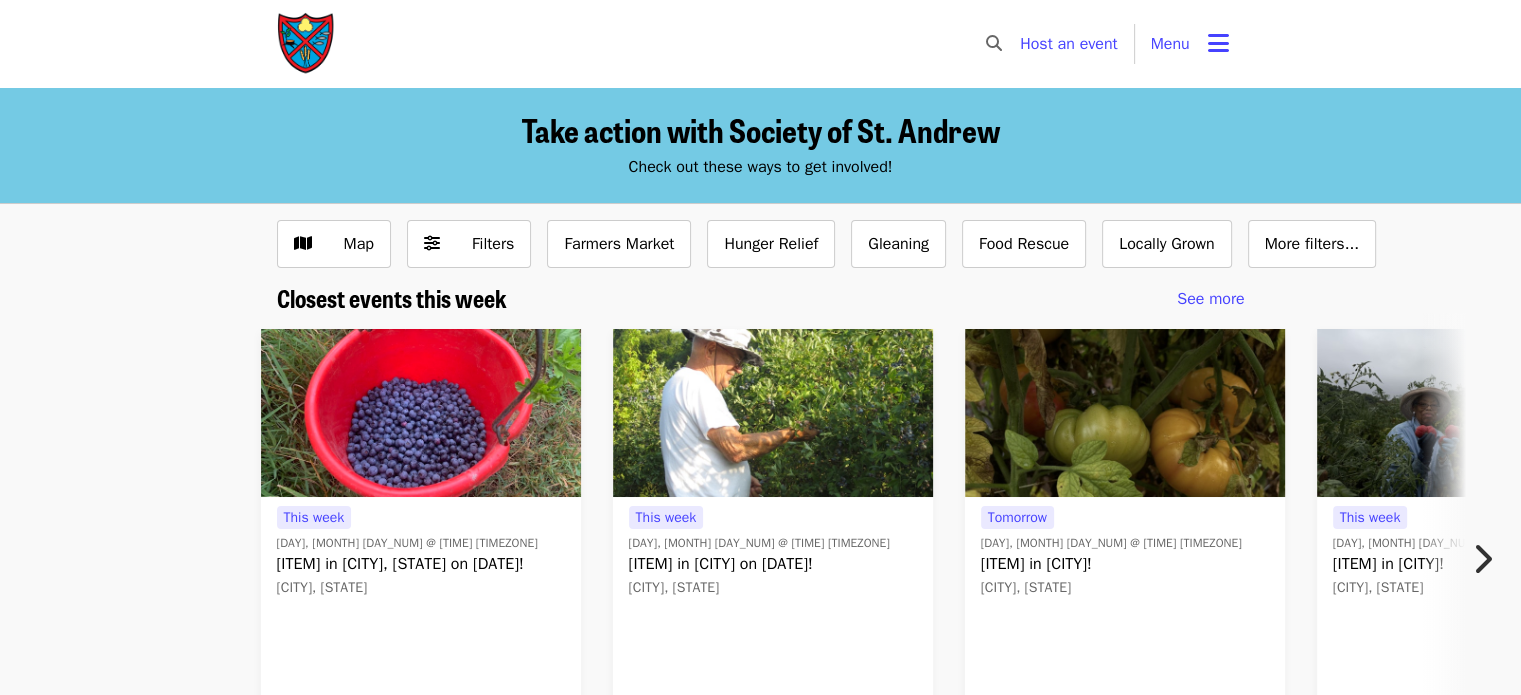 click at bounding box center [773, 413] 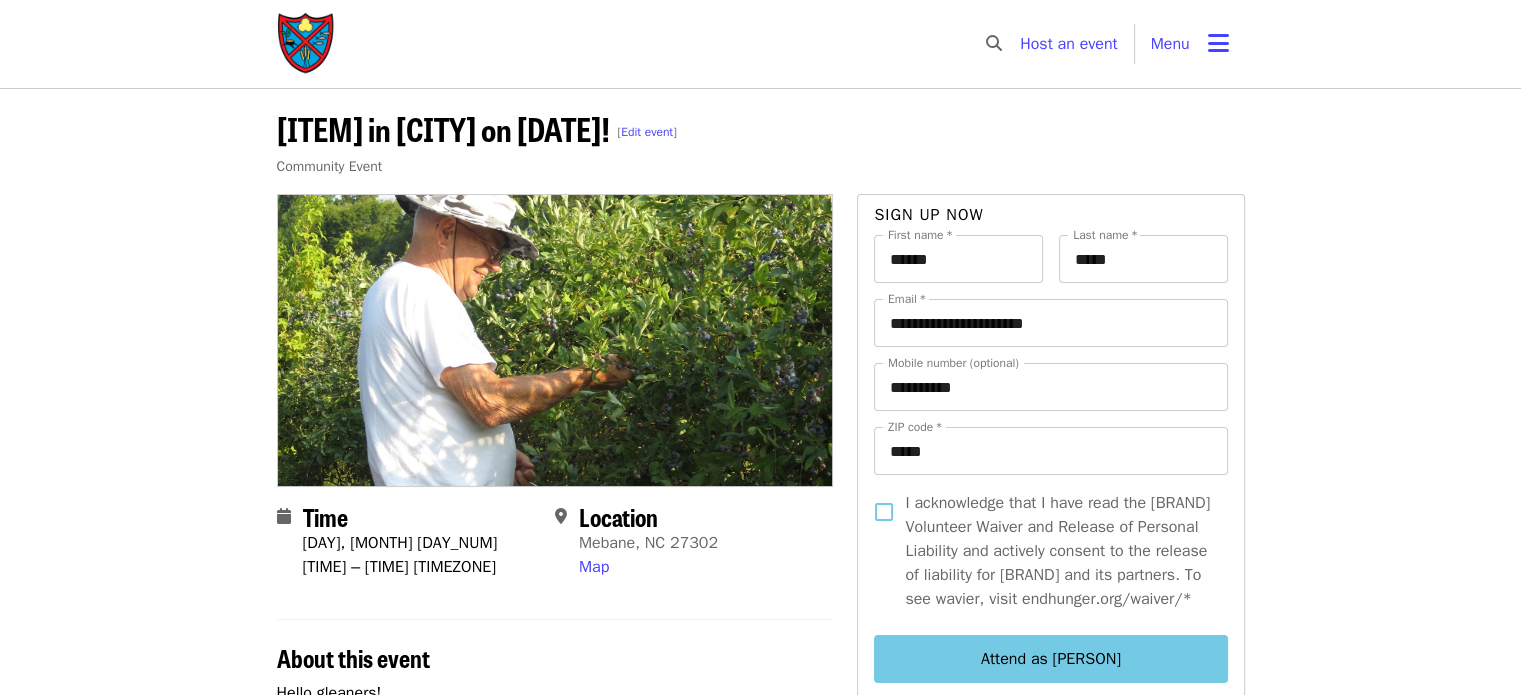 click on "[ITEM] in [CITY] on [DATE]! [ ACTION ]" at bounding box center [477, 128] 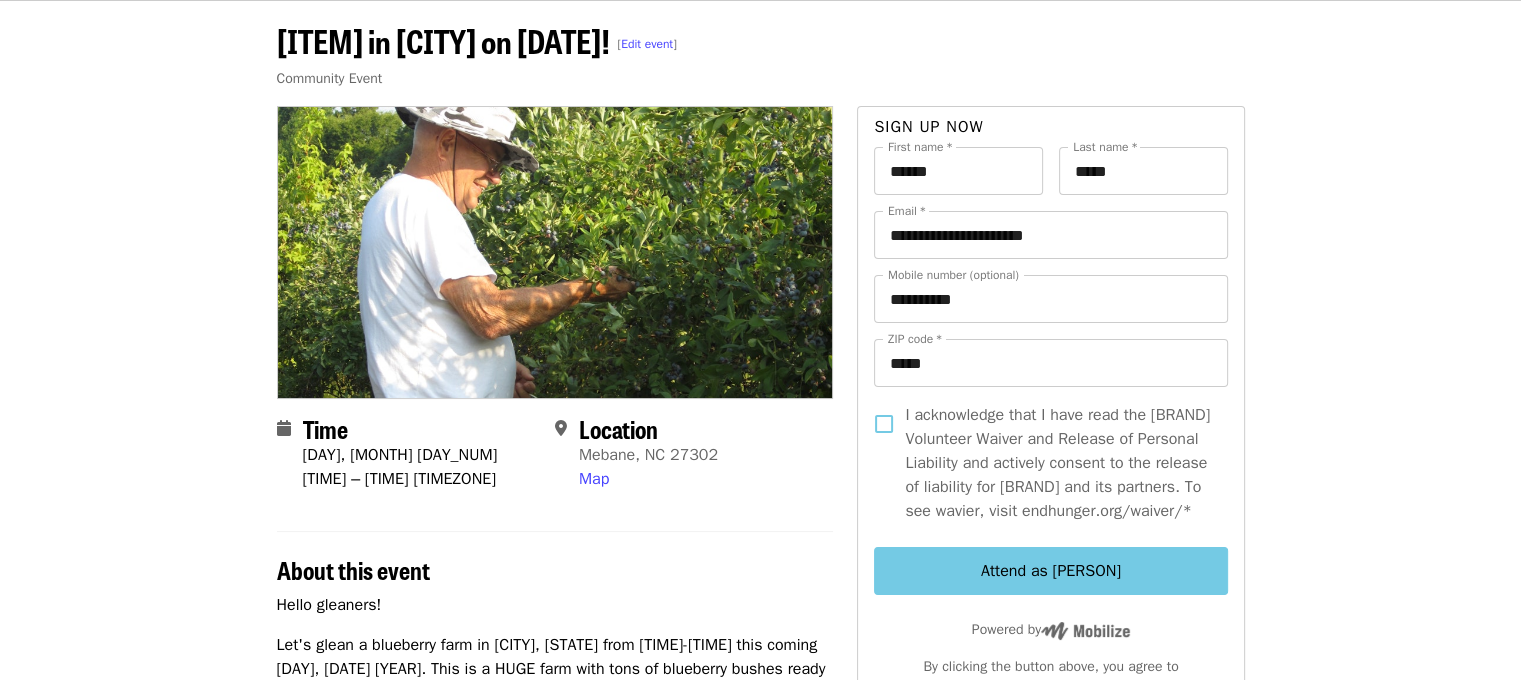 scroll, scrollTop: 0, scrollLeft: 0, axis: both 